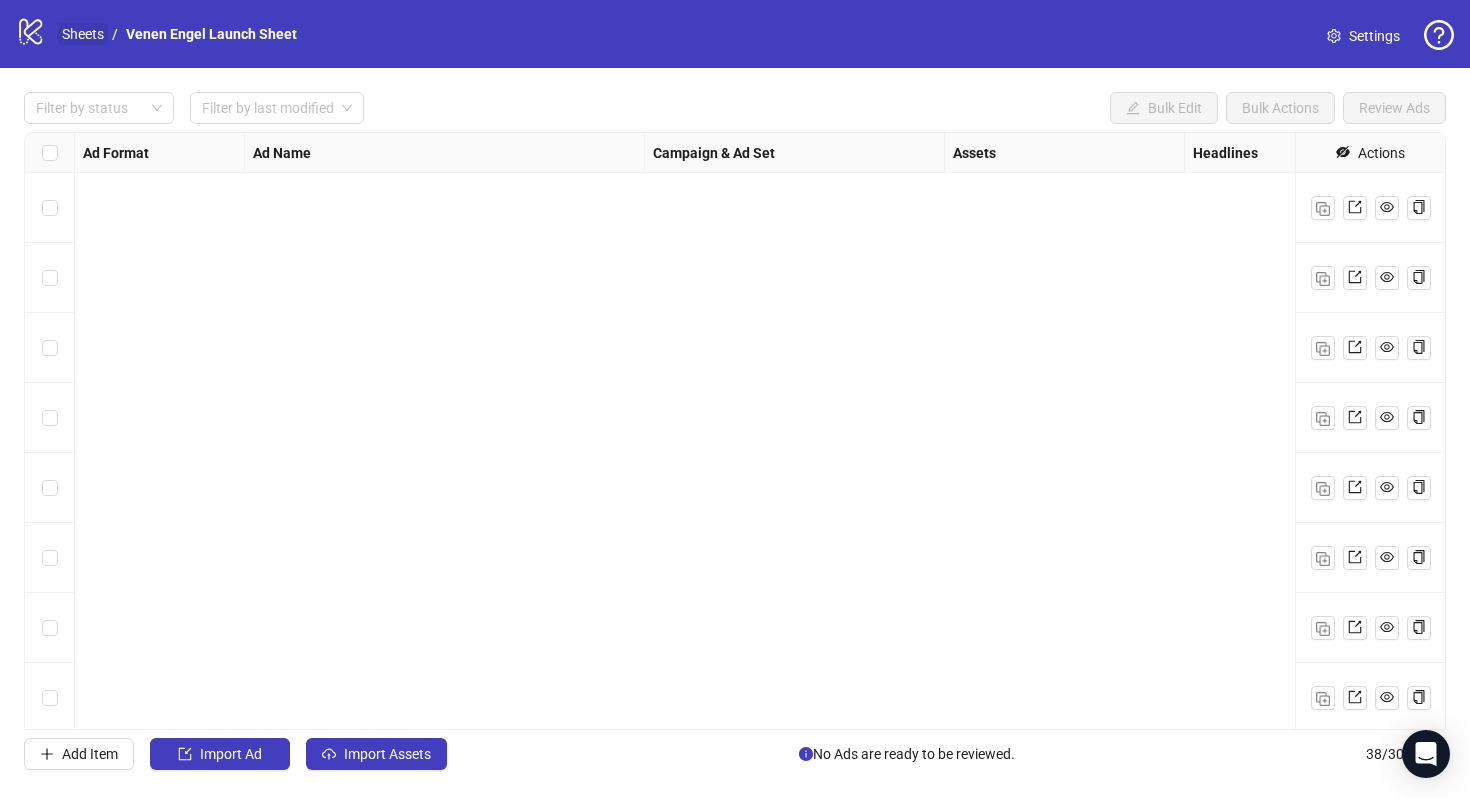 scroll, scrollTop: 0, scrollLeft: 0, axis: both 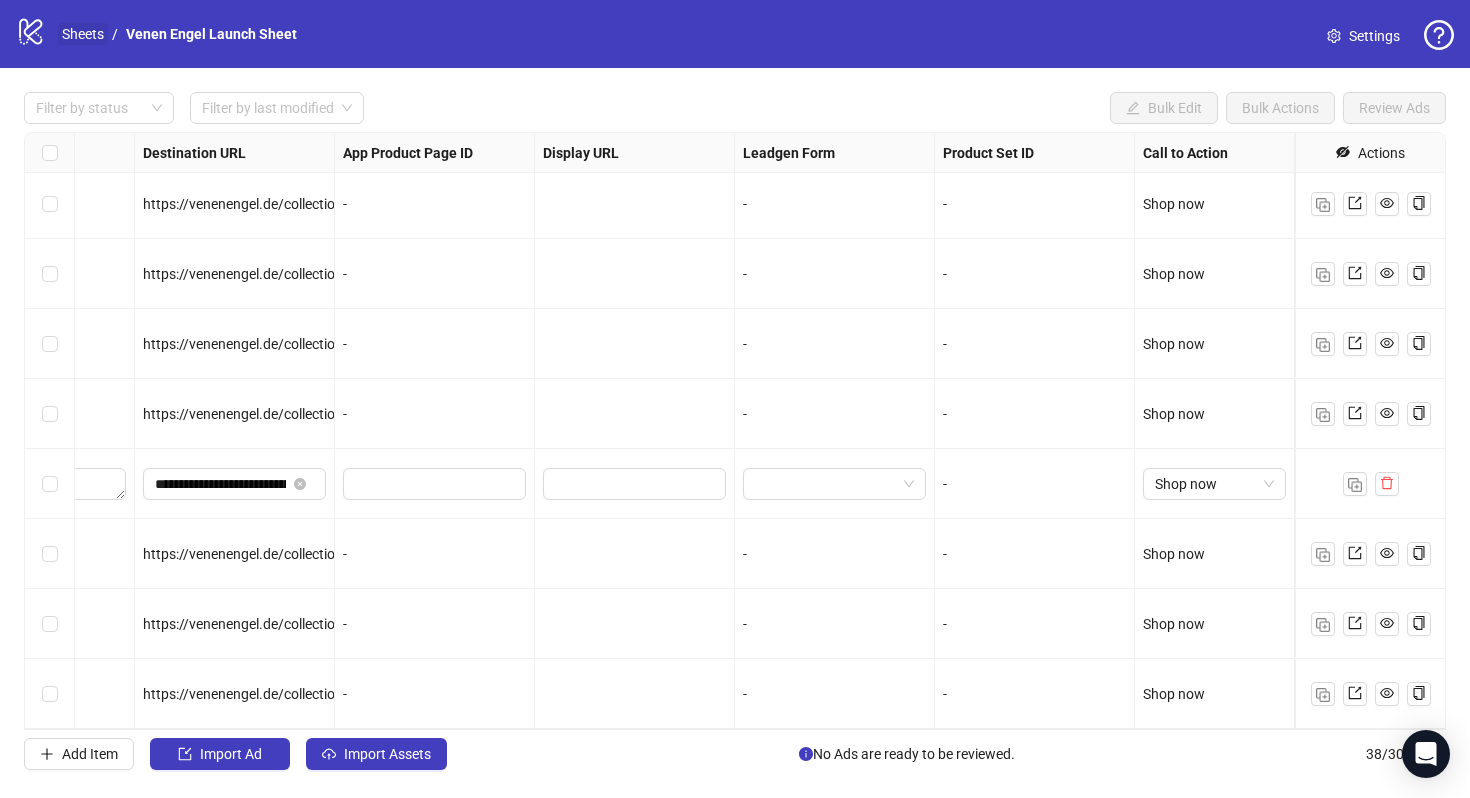 click on "Sheets" at bounding box center [83, 34] 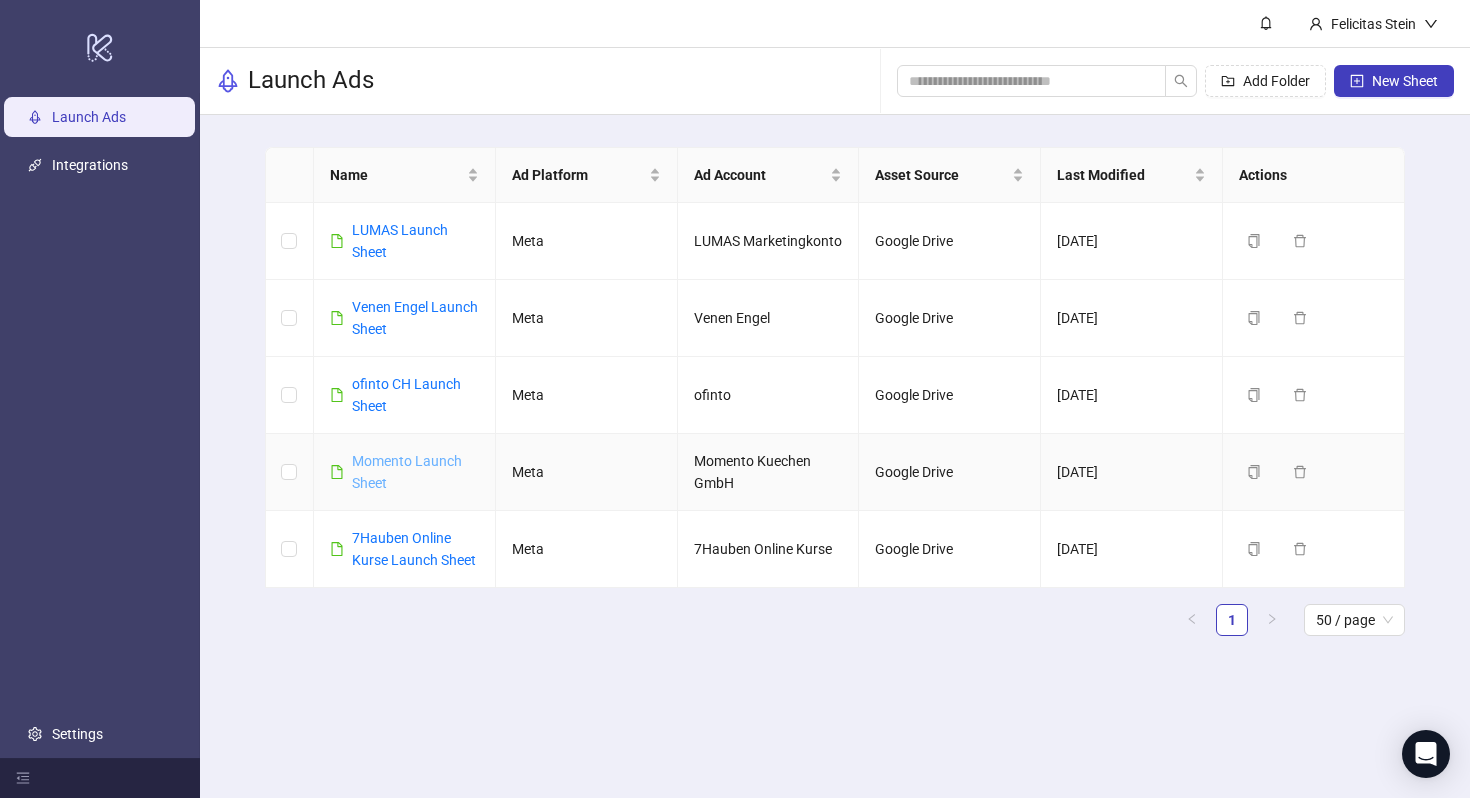 click on "Momento Launch Sheet" at bounding box center [407, 472] 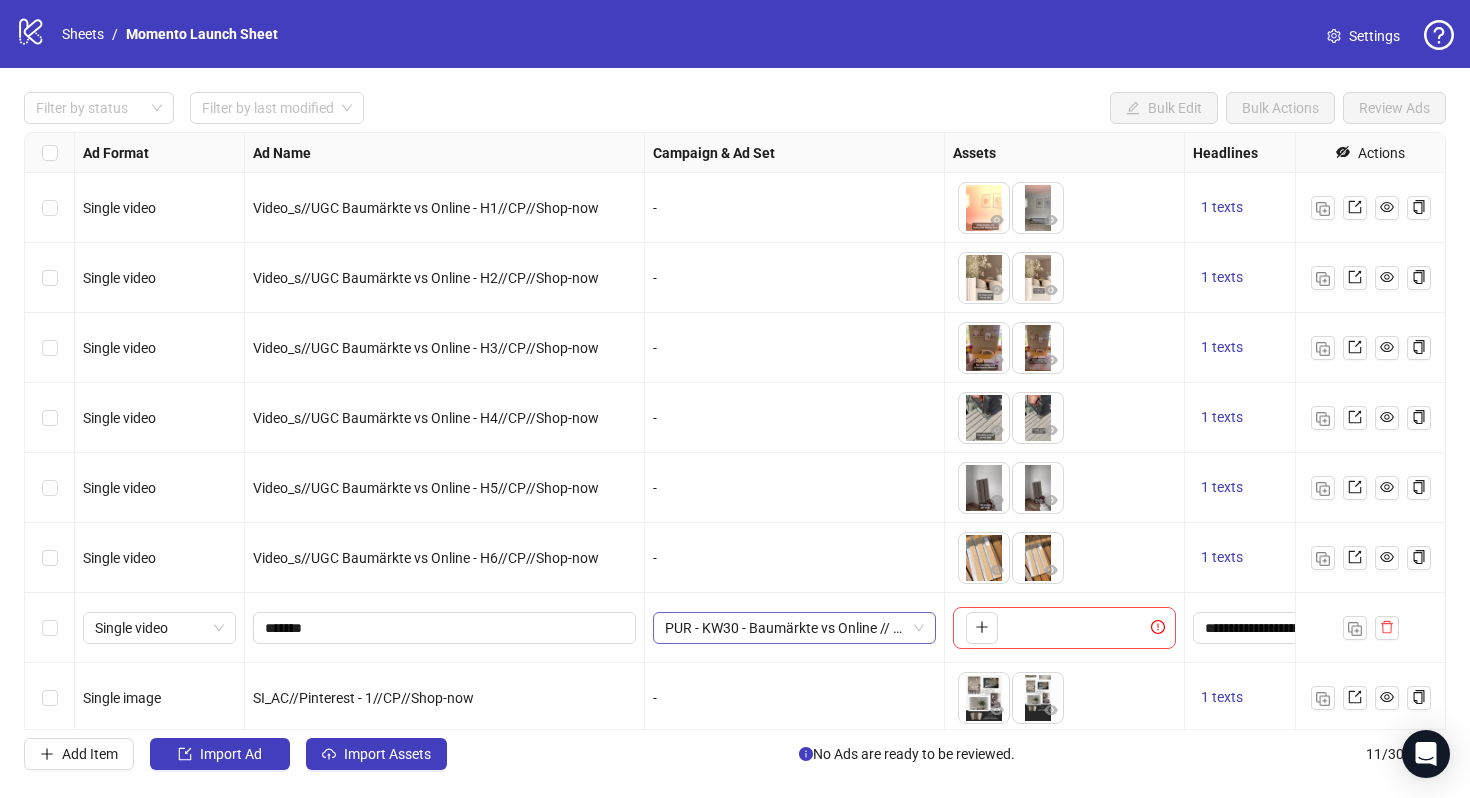scroll, scrollTop: 214, scrollLeft: 0, axis: vertical 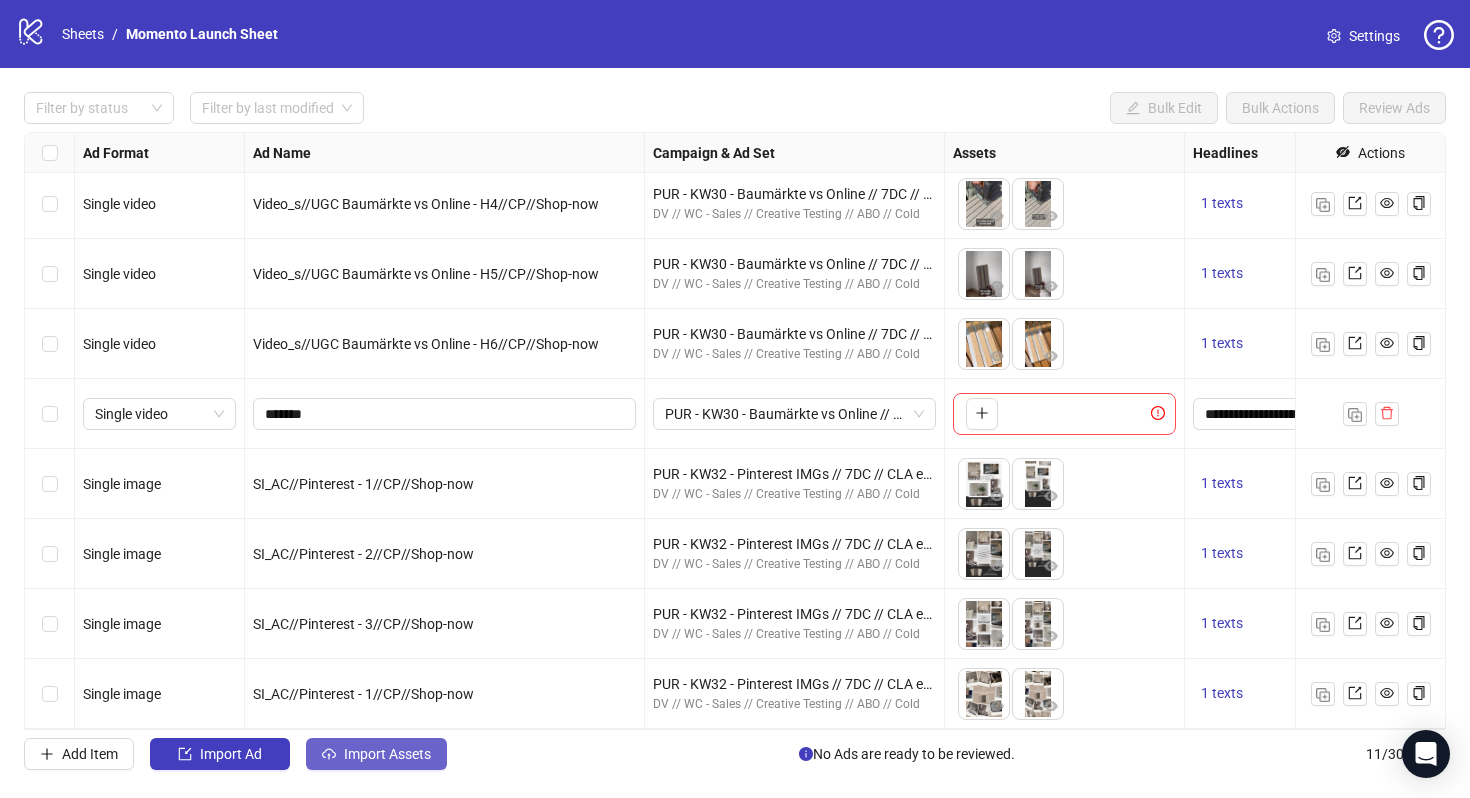 click on "Import Assets" at bounding box center [387, 754] 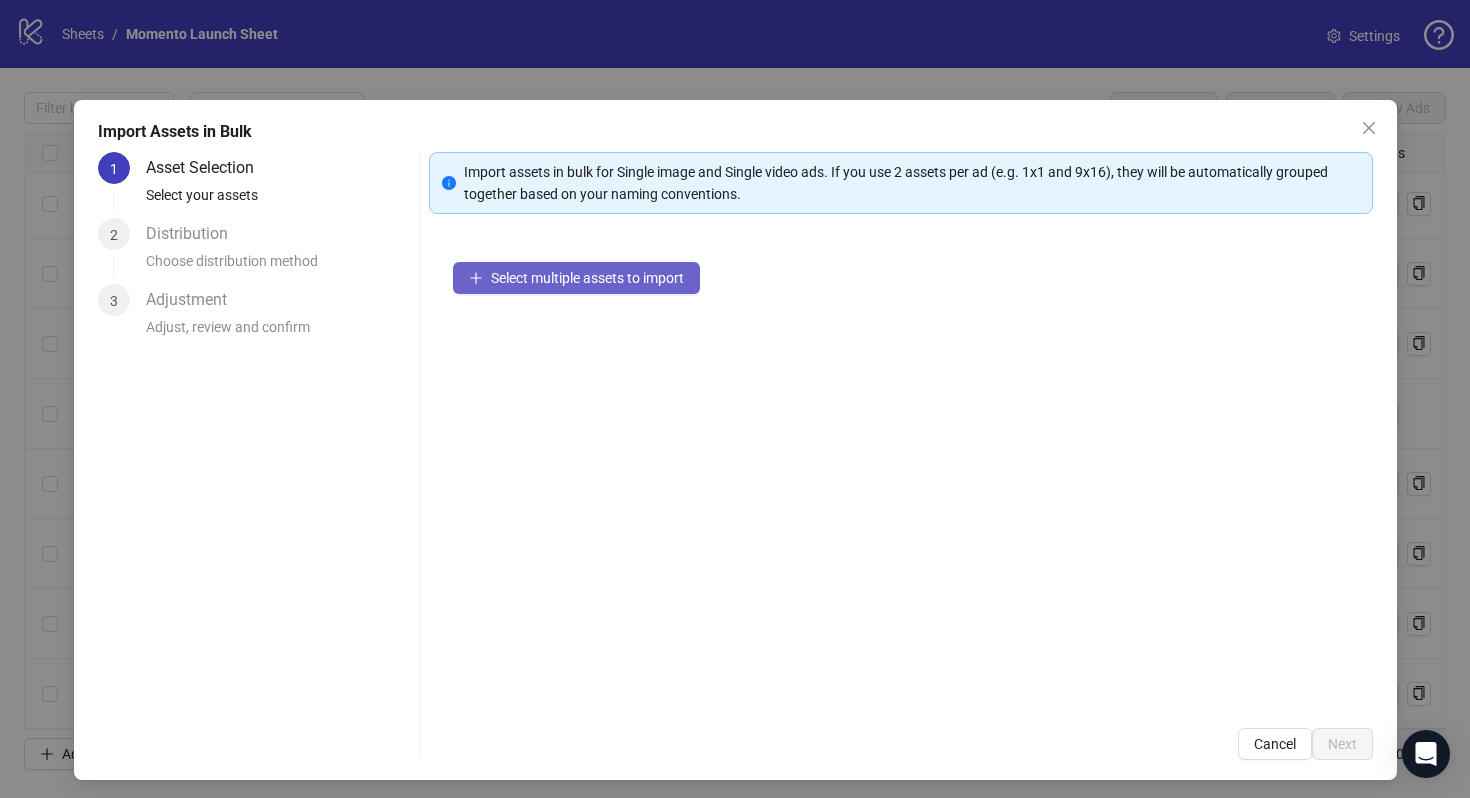 click on "Select multiple assets to import" at bounding box center (587, 278) 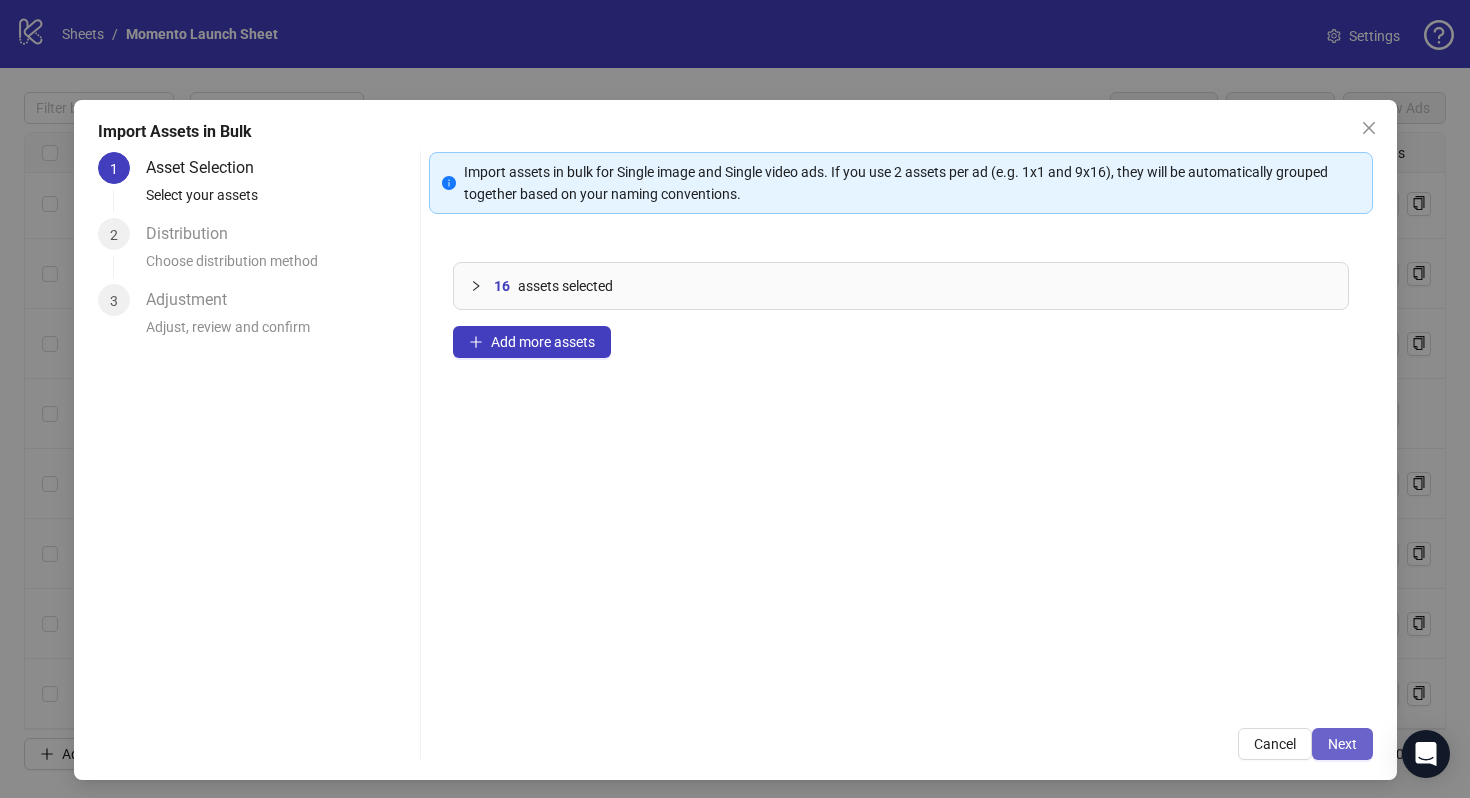 click on "Next" at bounding box center (1342, 744) 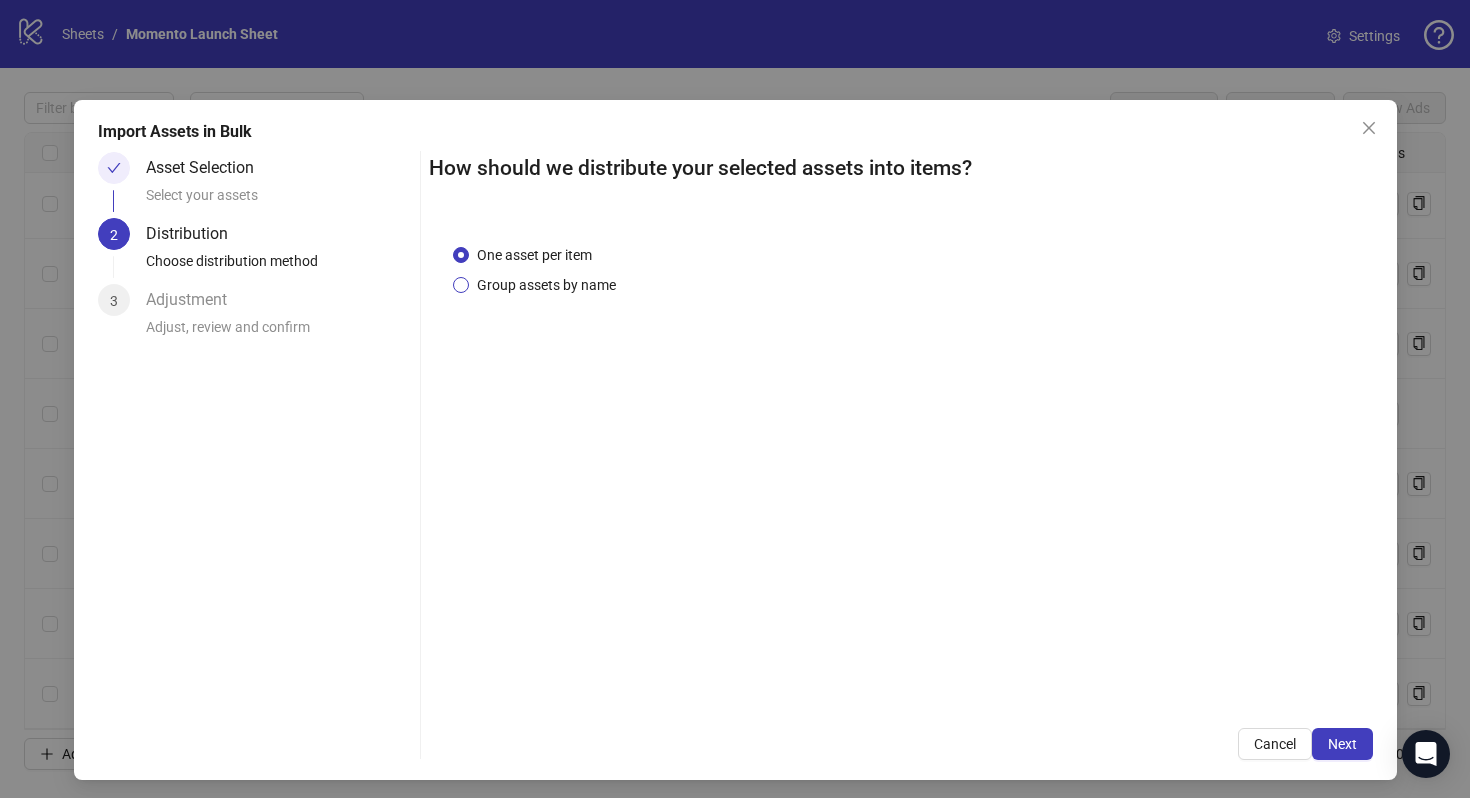 click on "Group assets by name" at bounding box center (546, 285) 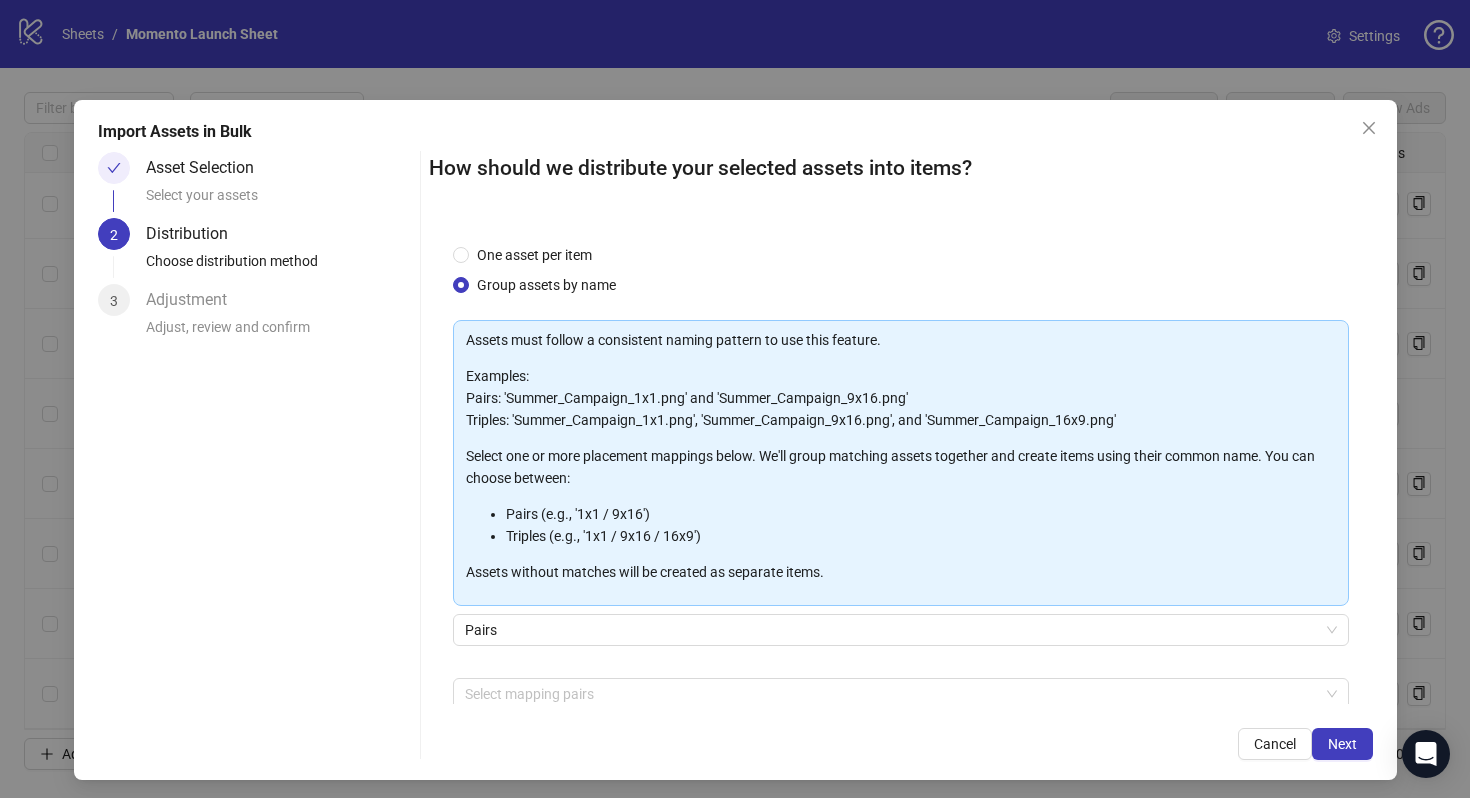 scroll, scrollTop: 101, scrollLeft: 0, axis: vertical 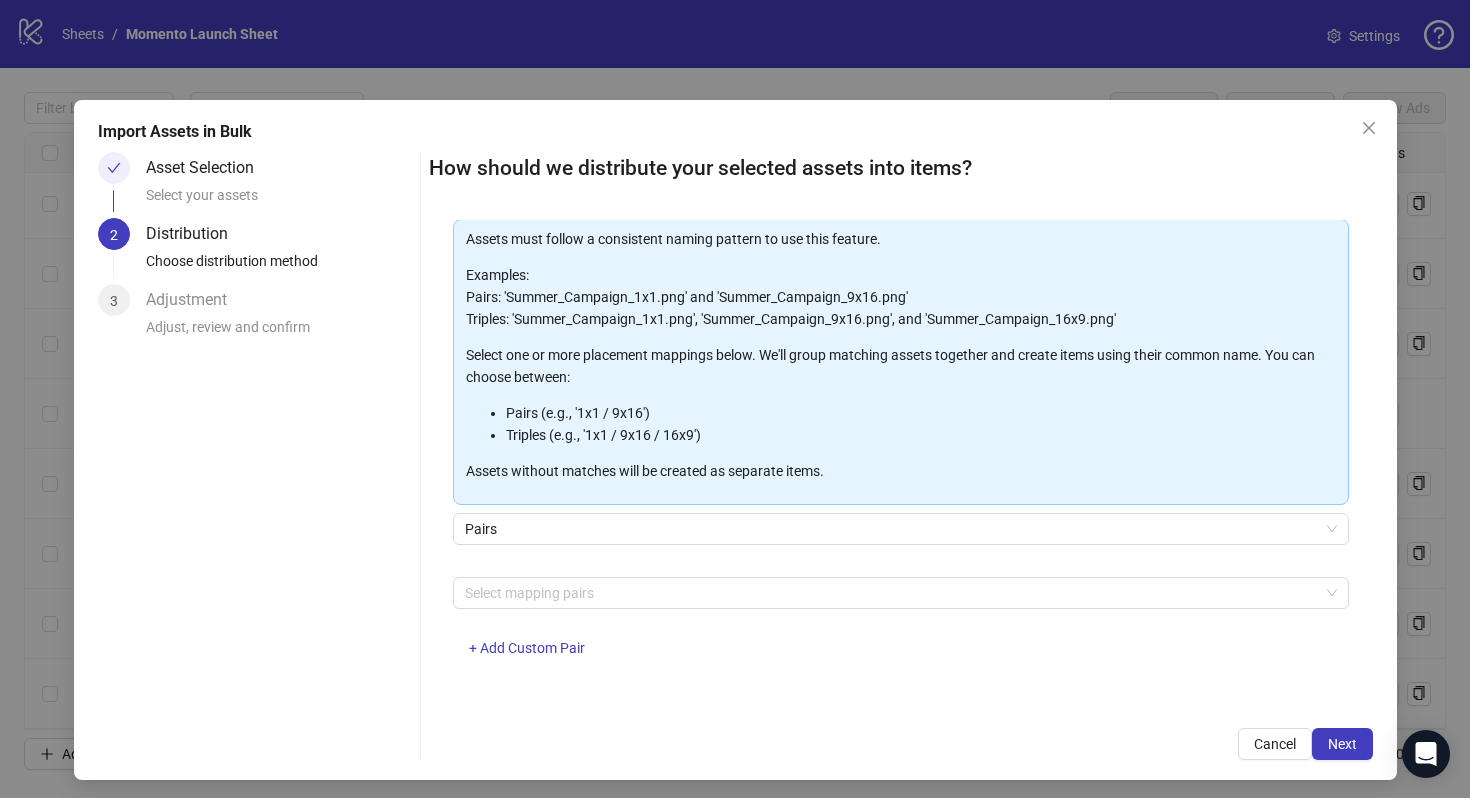 click on "Select mapping pairs + Add Custom Pair" at bounding box center (901, 629) 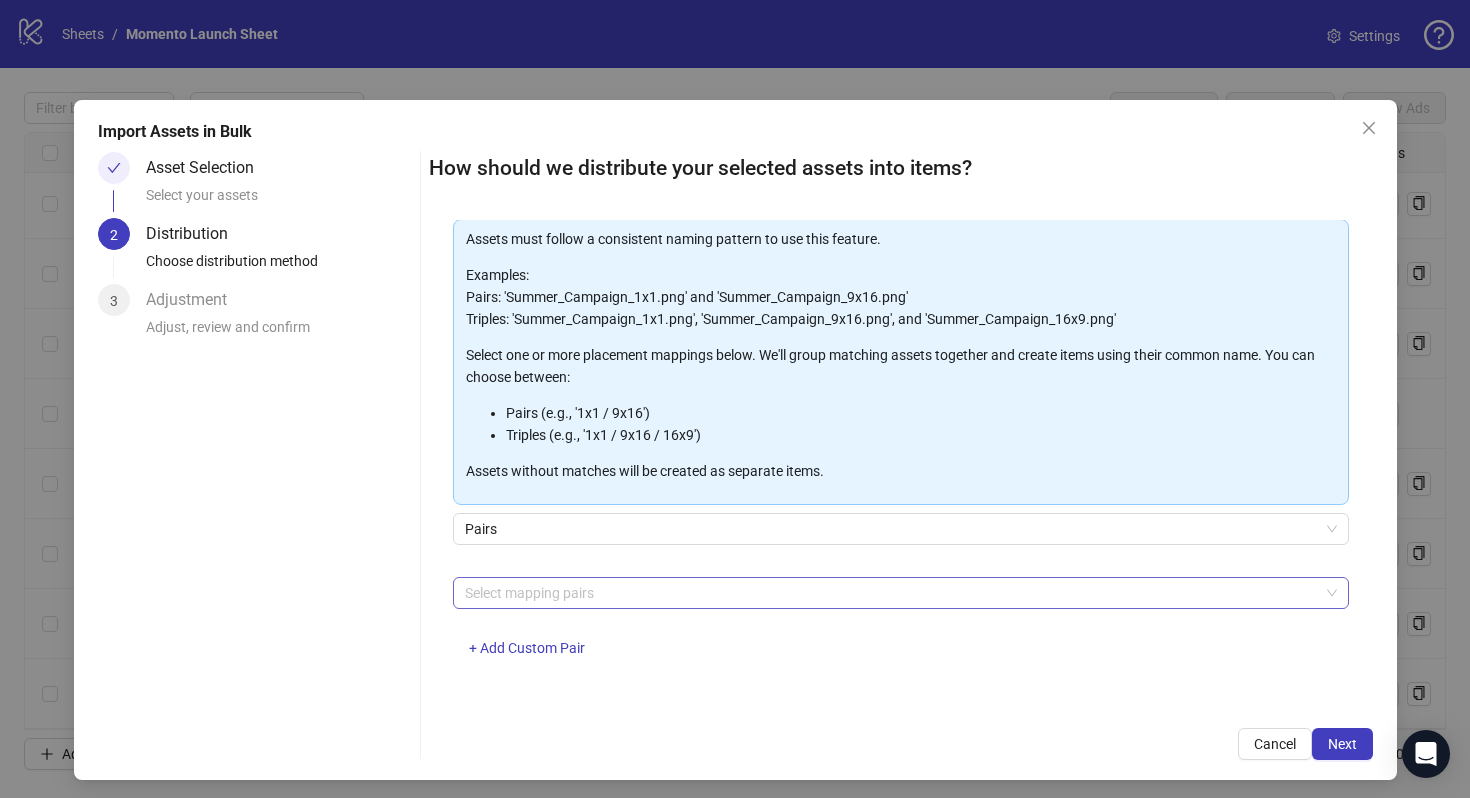 click at bounding box center [890, 593] 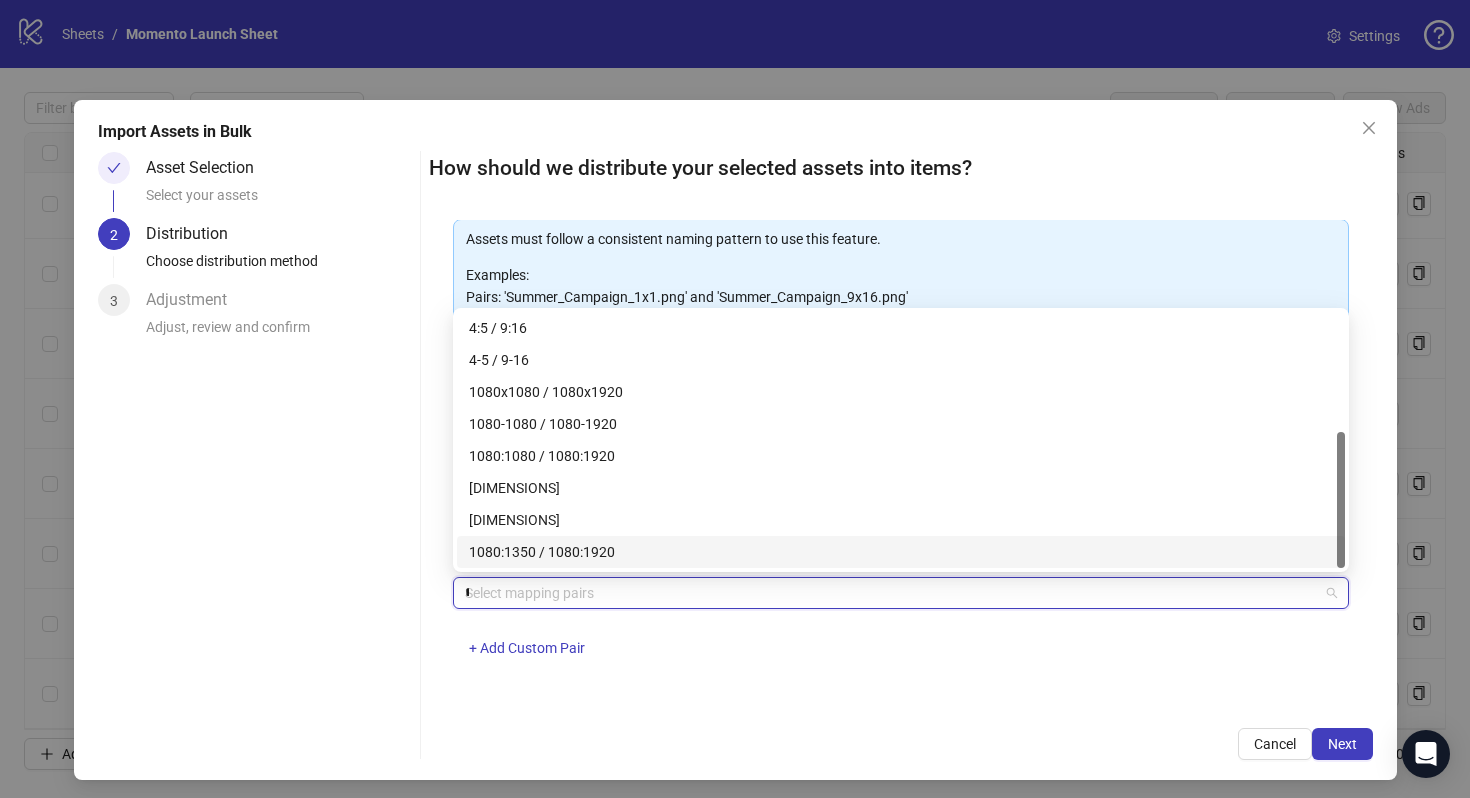 scroll, scrollTop: 0, scrollLeft: 0, axis: both 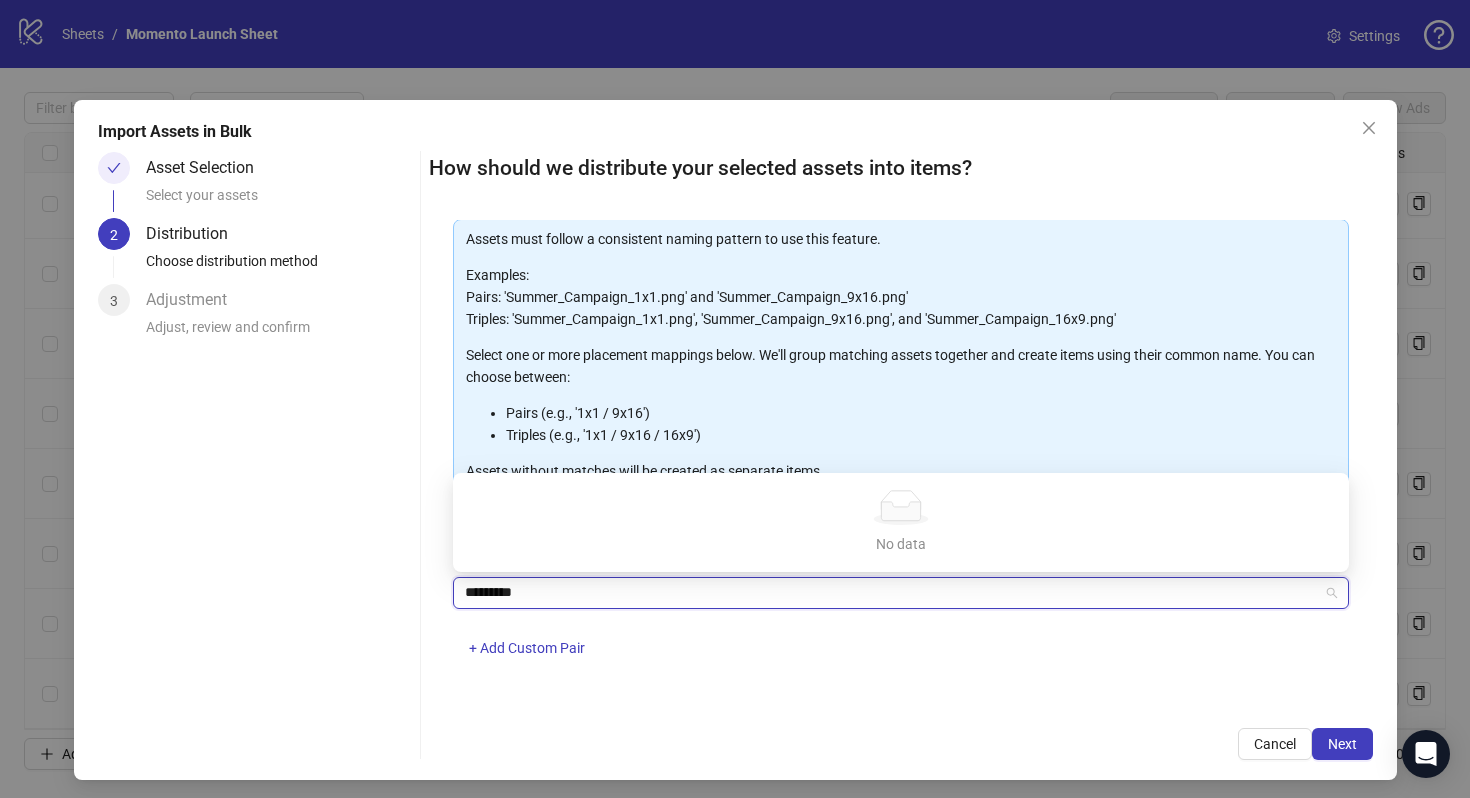 type on "**********" 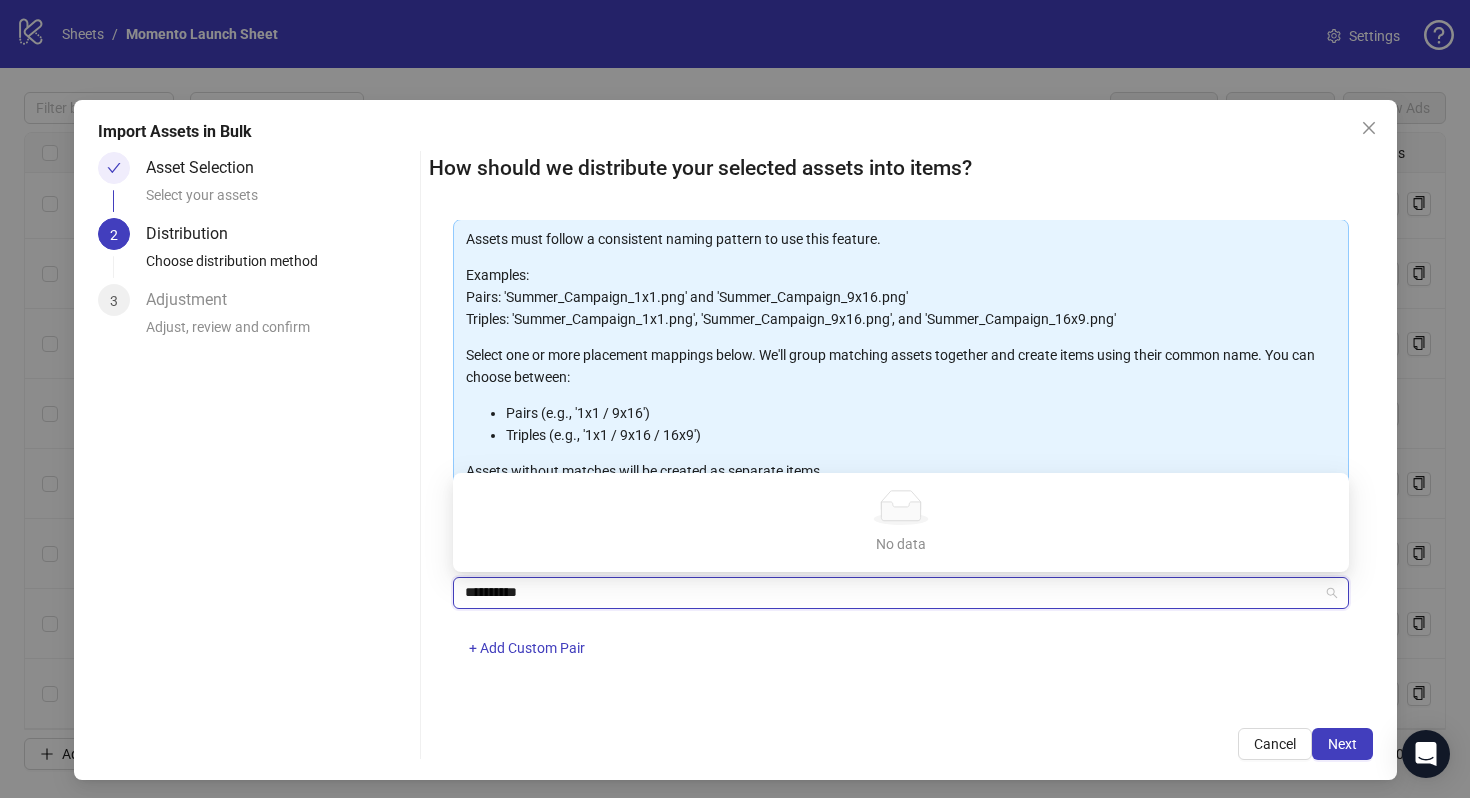 type 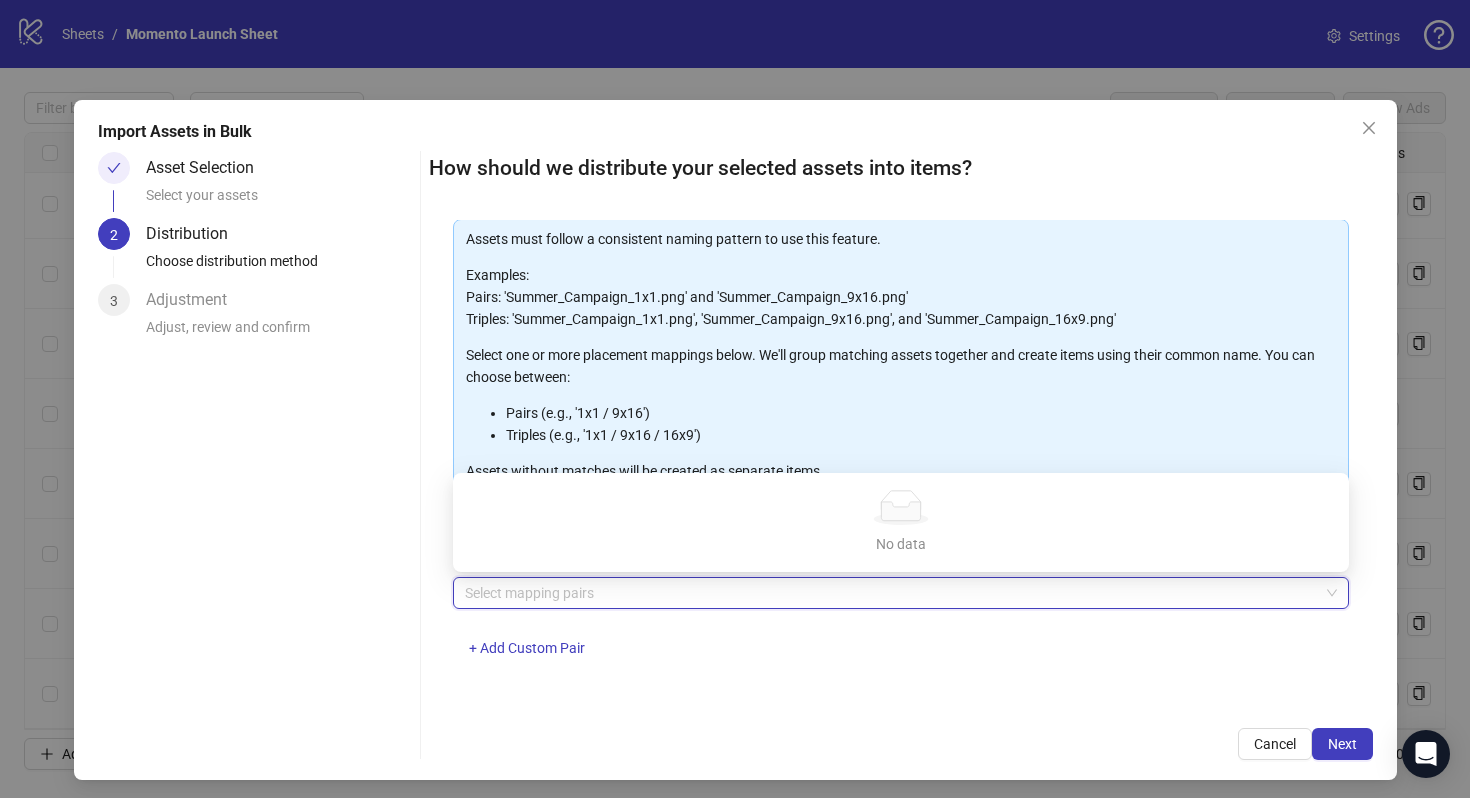 click at bounding box center [890, 593] 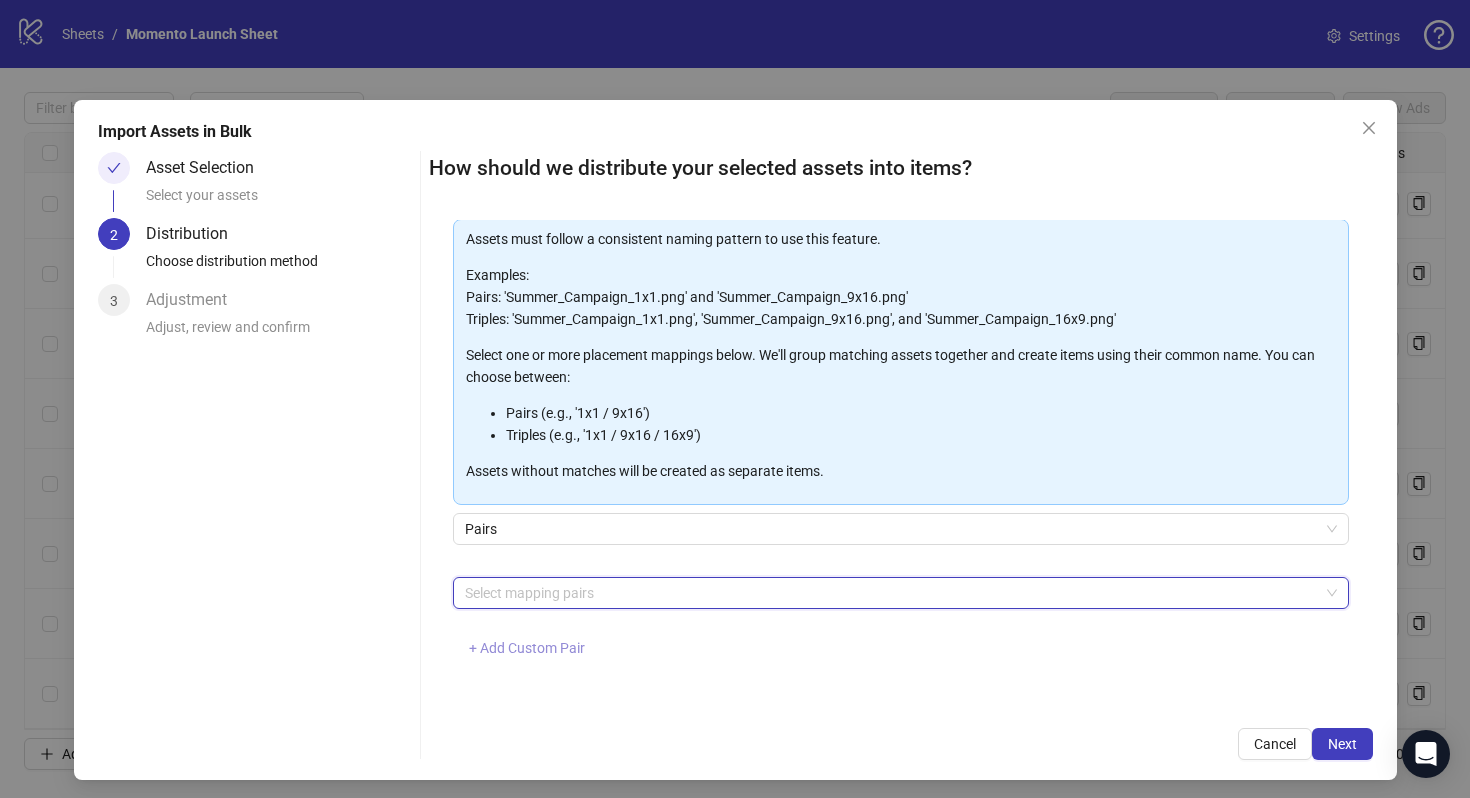 click on "+ Add Custom Pair" at bounding box center (527, 648) 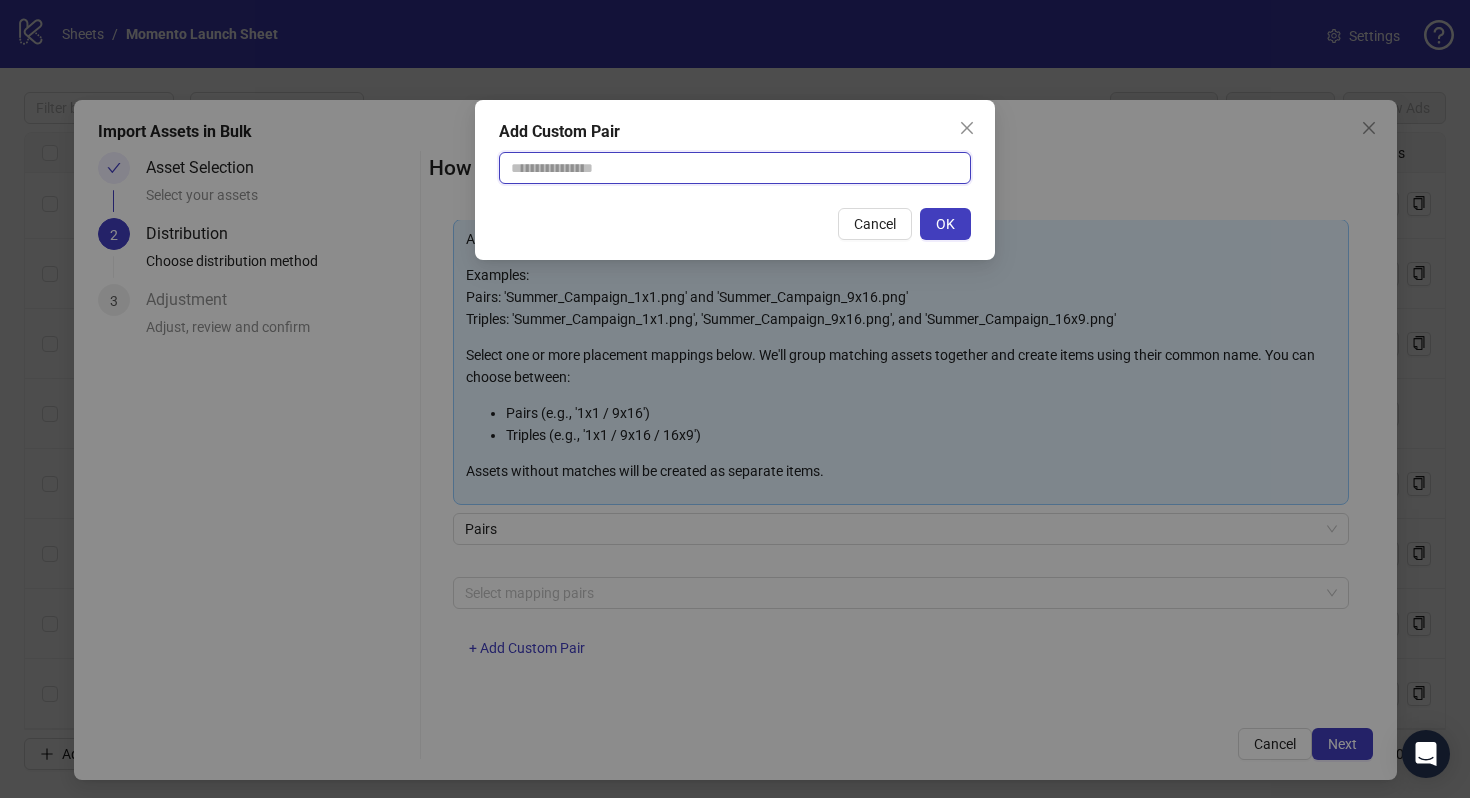 click at bounding box center (735, 168) 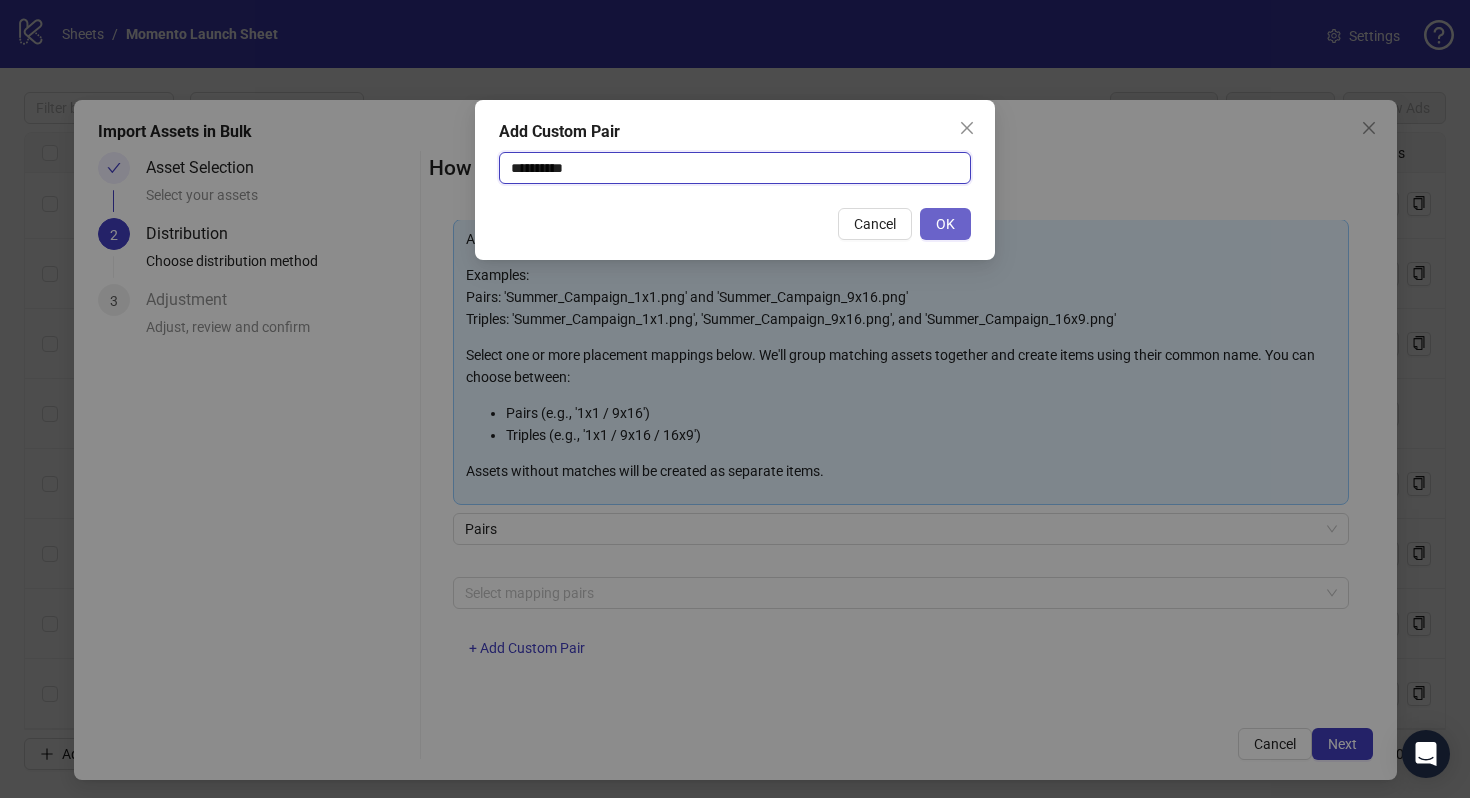 type on "**********" 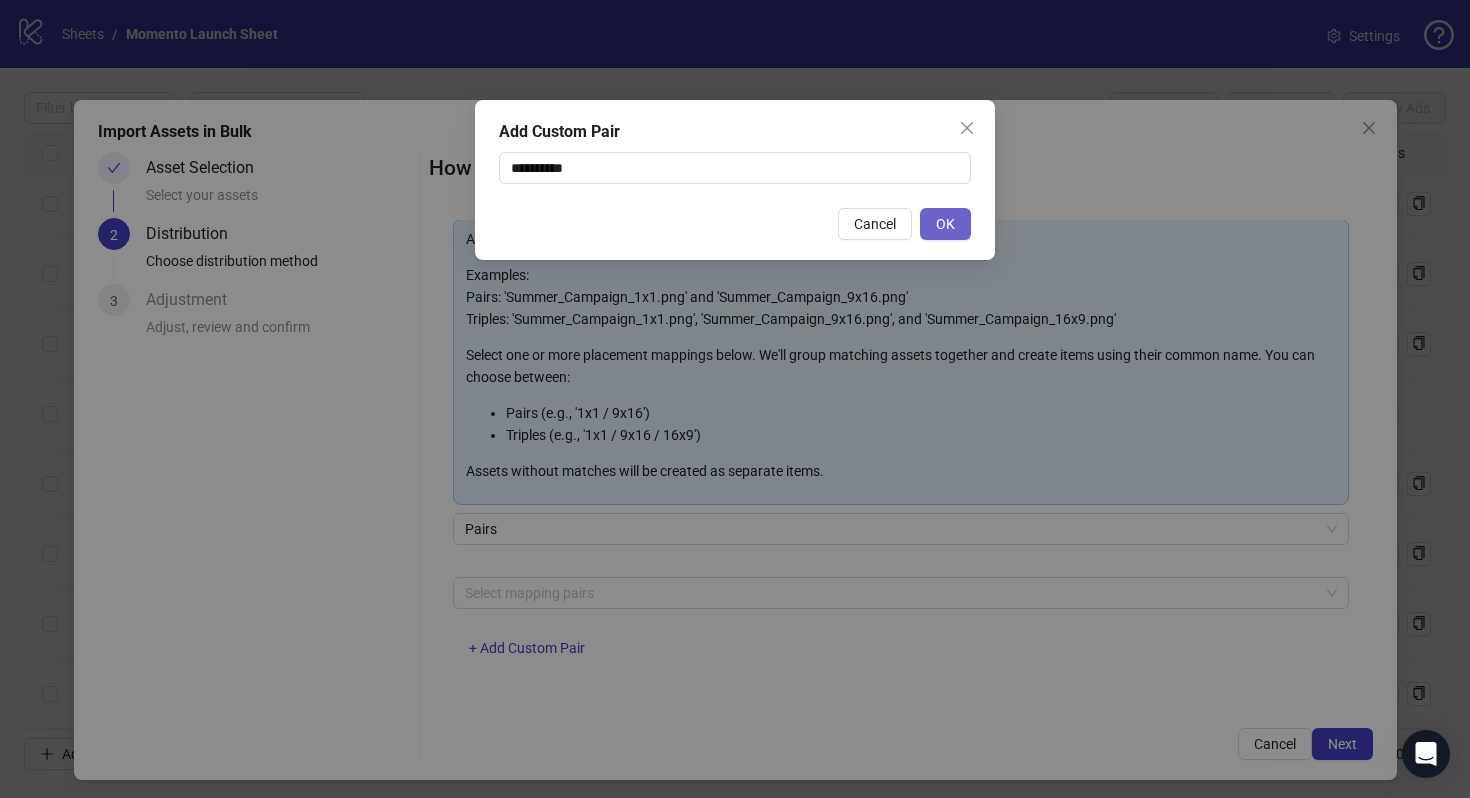 click on "OK" at bounding box center (945, 224) 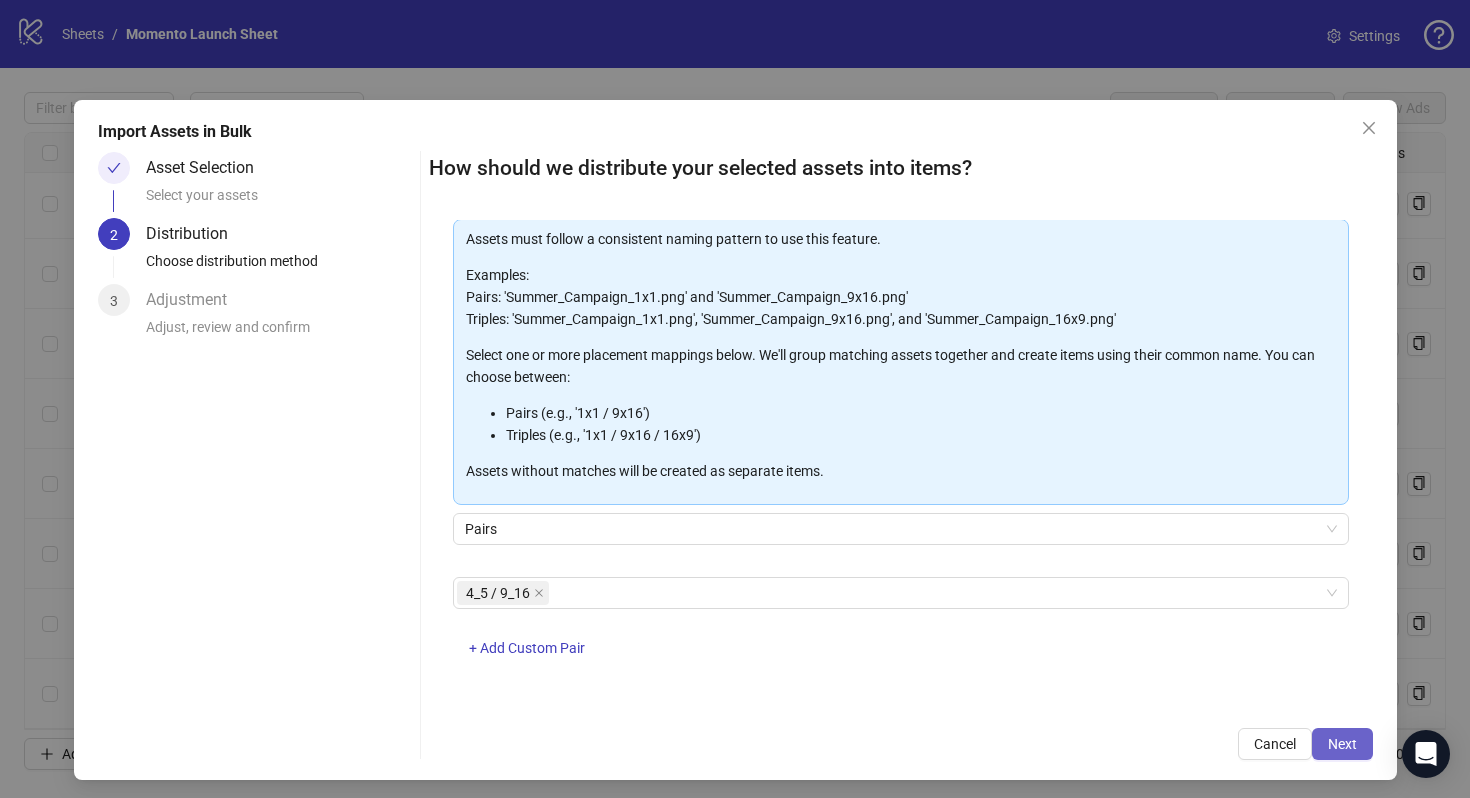 click on "Next" at bounding box center (1342, 744) 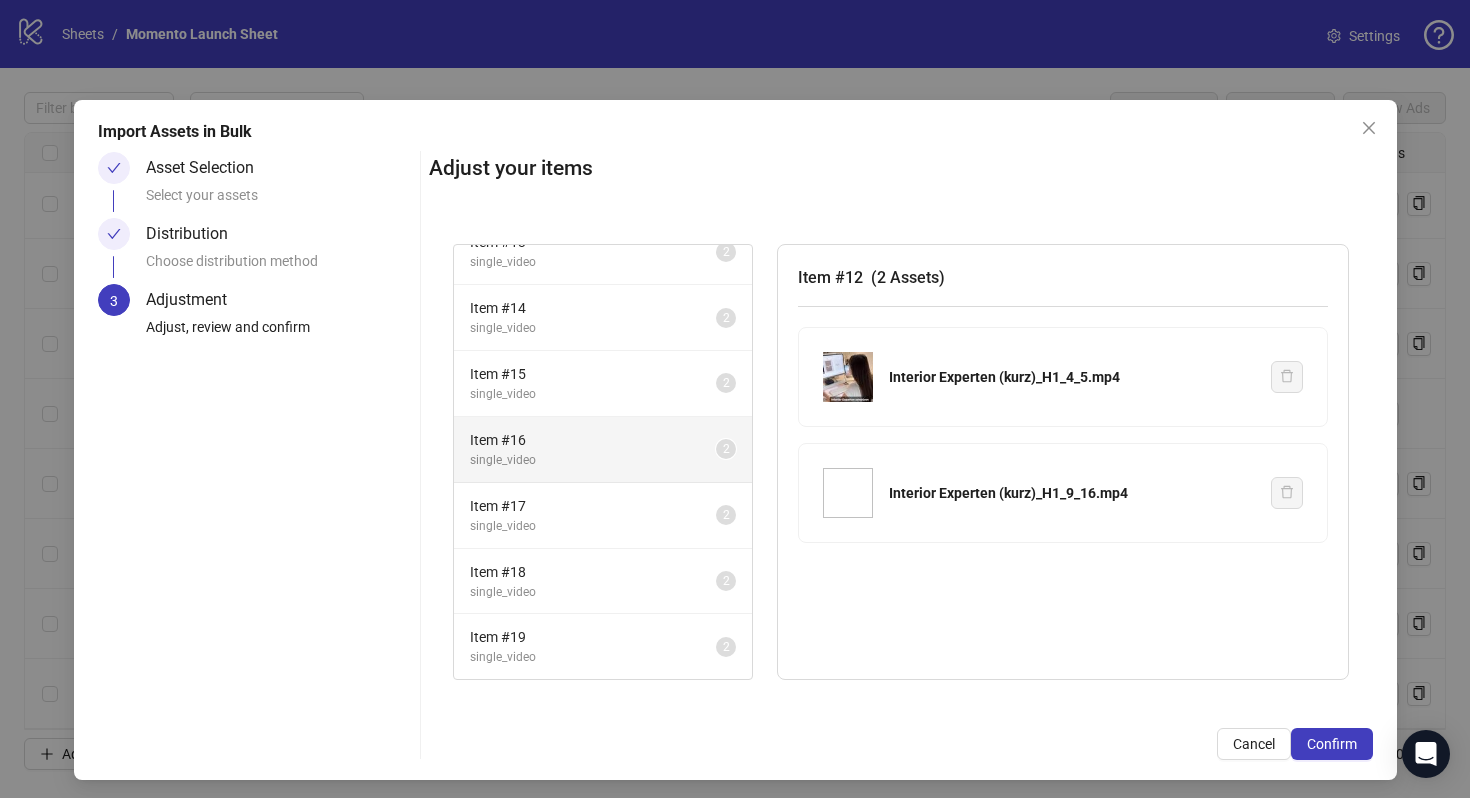 scroll, scrollTop: 0, scrollLeft: 0, axis: both 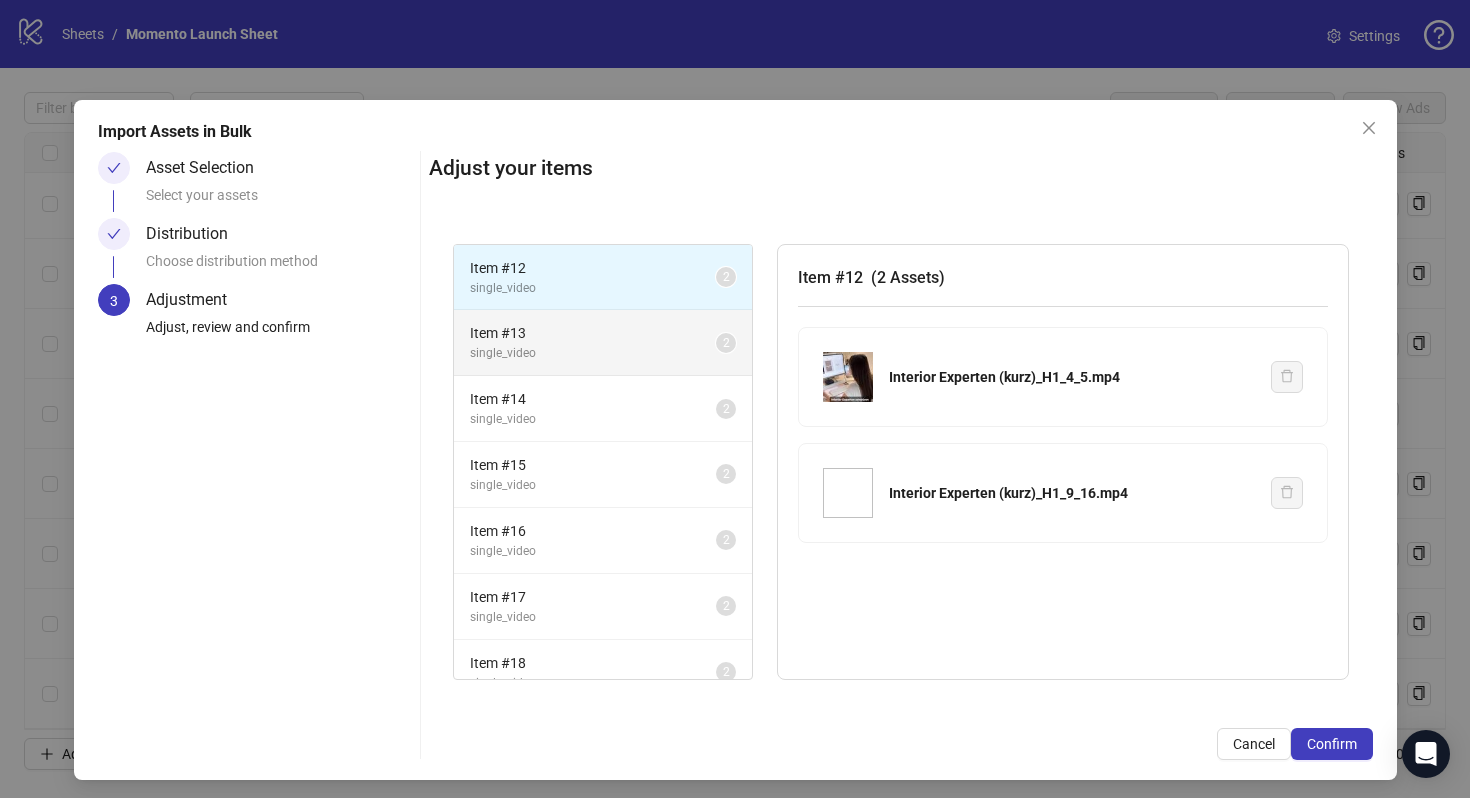 click on "single_video" at bounding box center [593, 353] 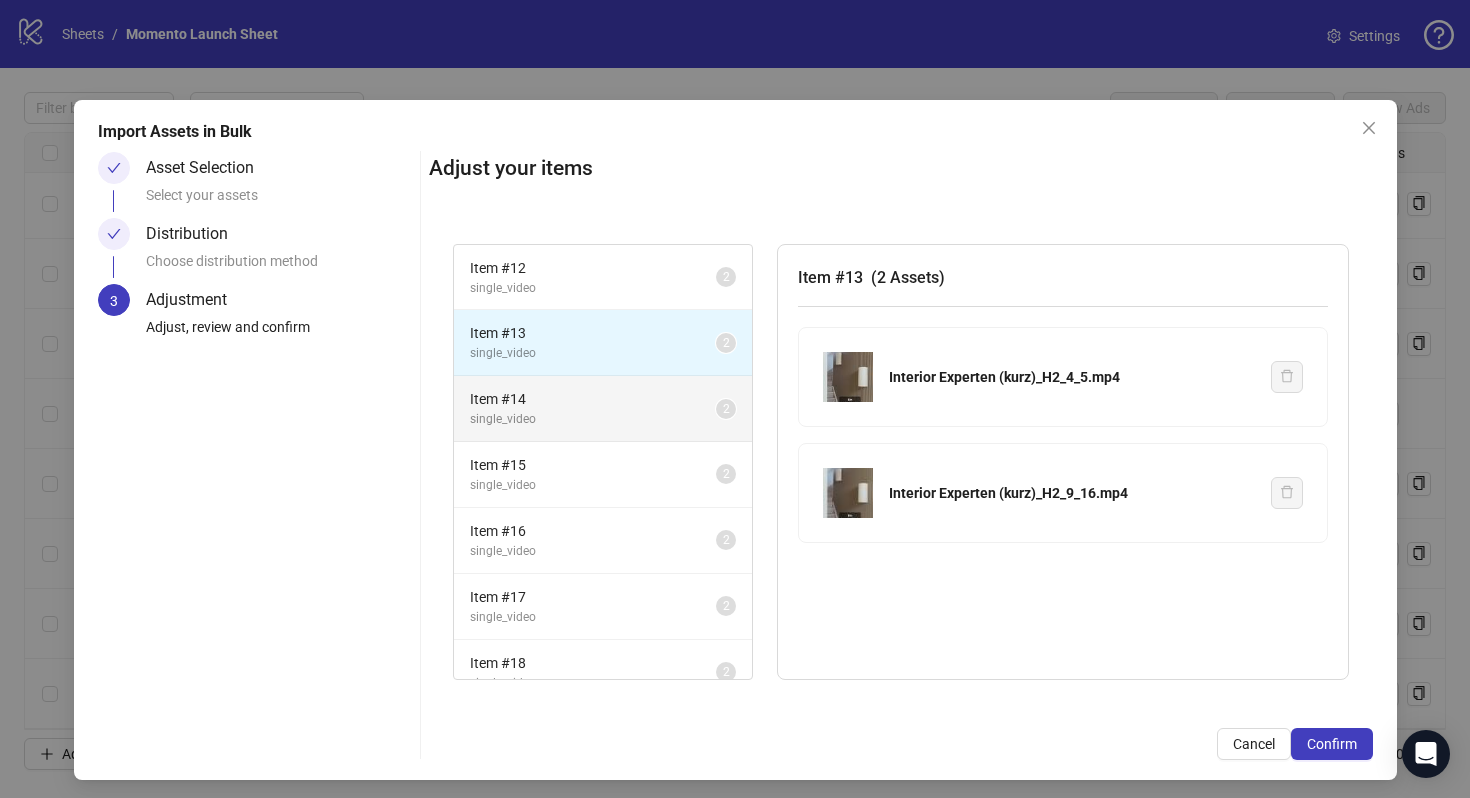 click on "single_video" at bounding box center (593, 419) 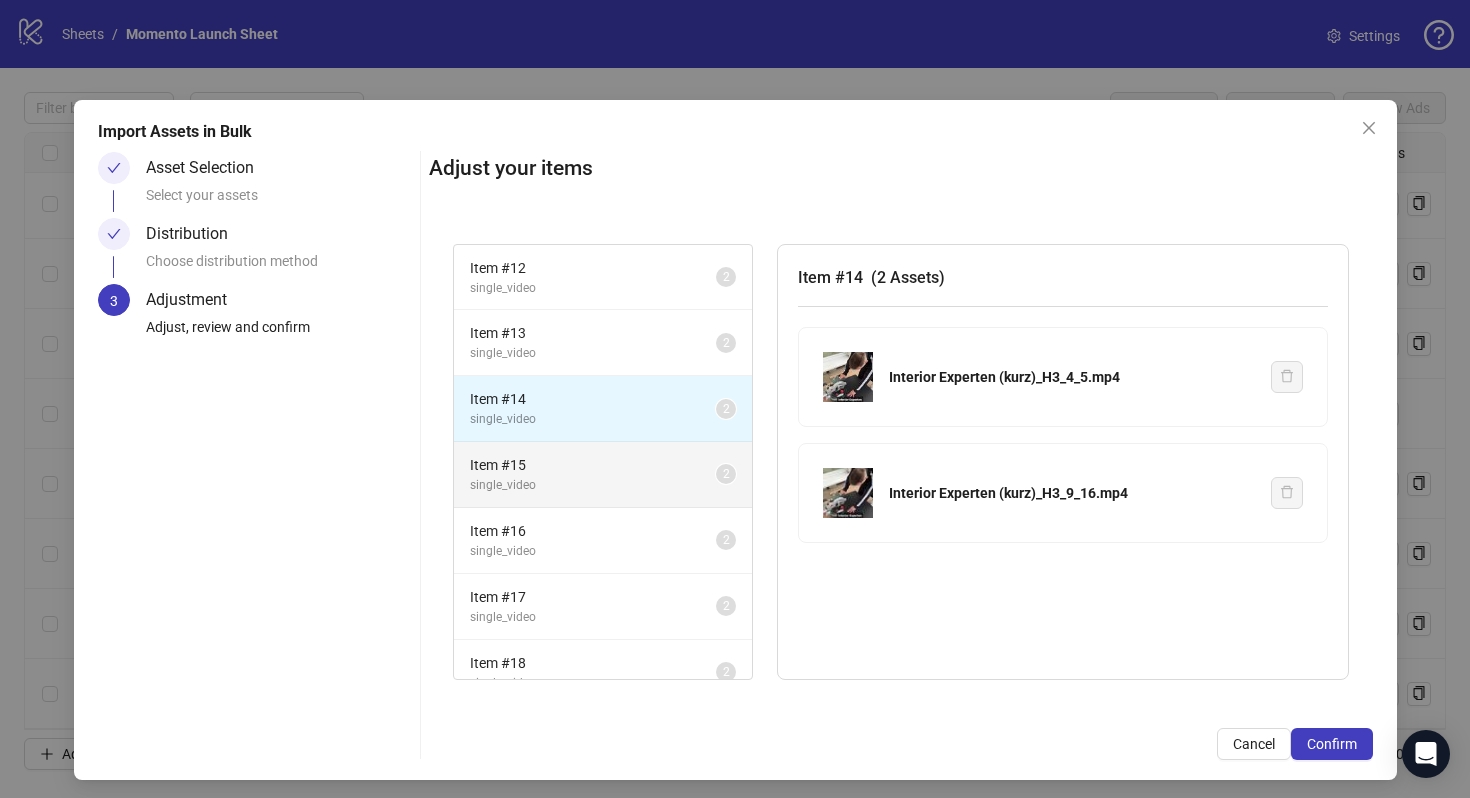 click on "Item # 15 single_video 2" at bounding box center (603, 475) 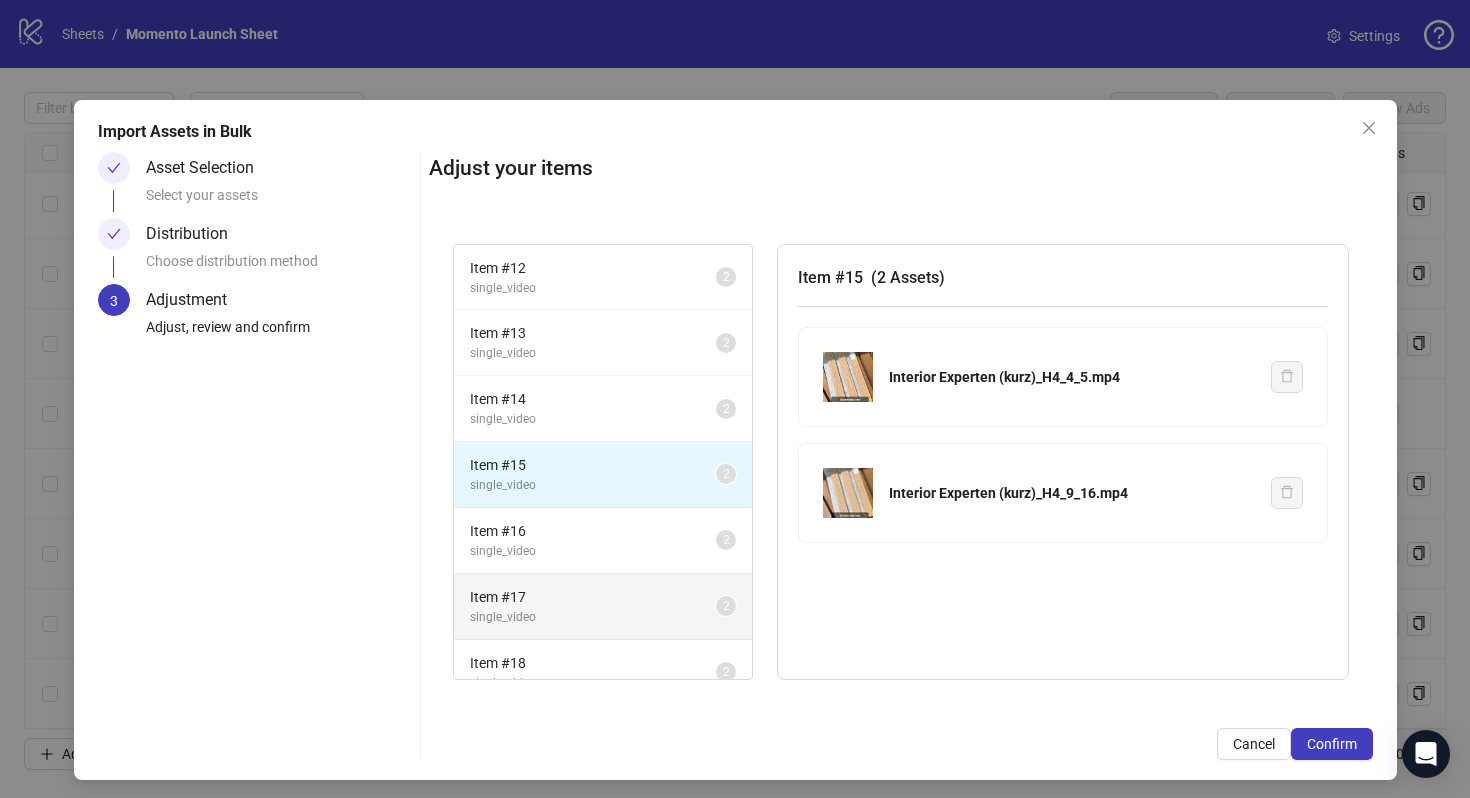 click on "Item # 17 single_video 2" at bounding box center (603, 607) 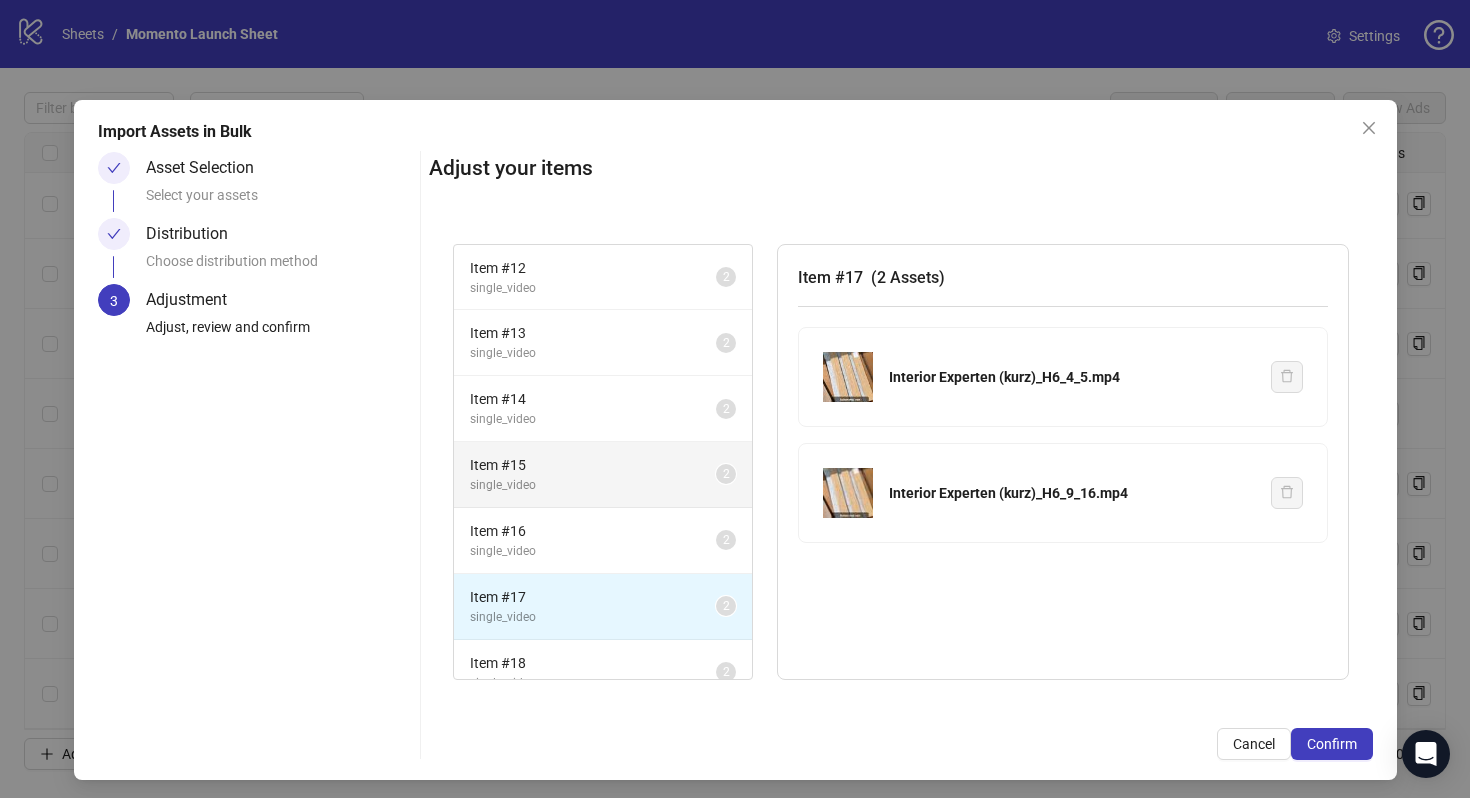click on "single_video" at bounding box center [593, 485] 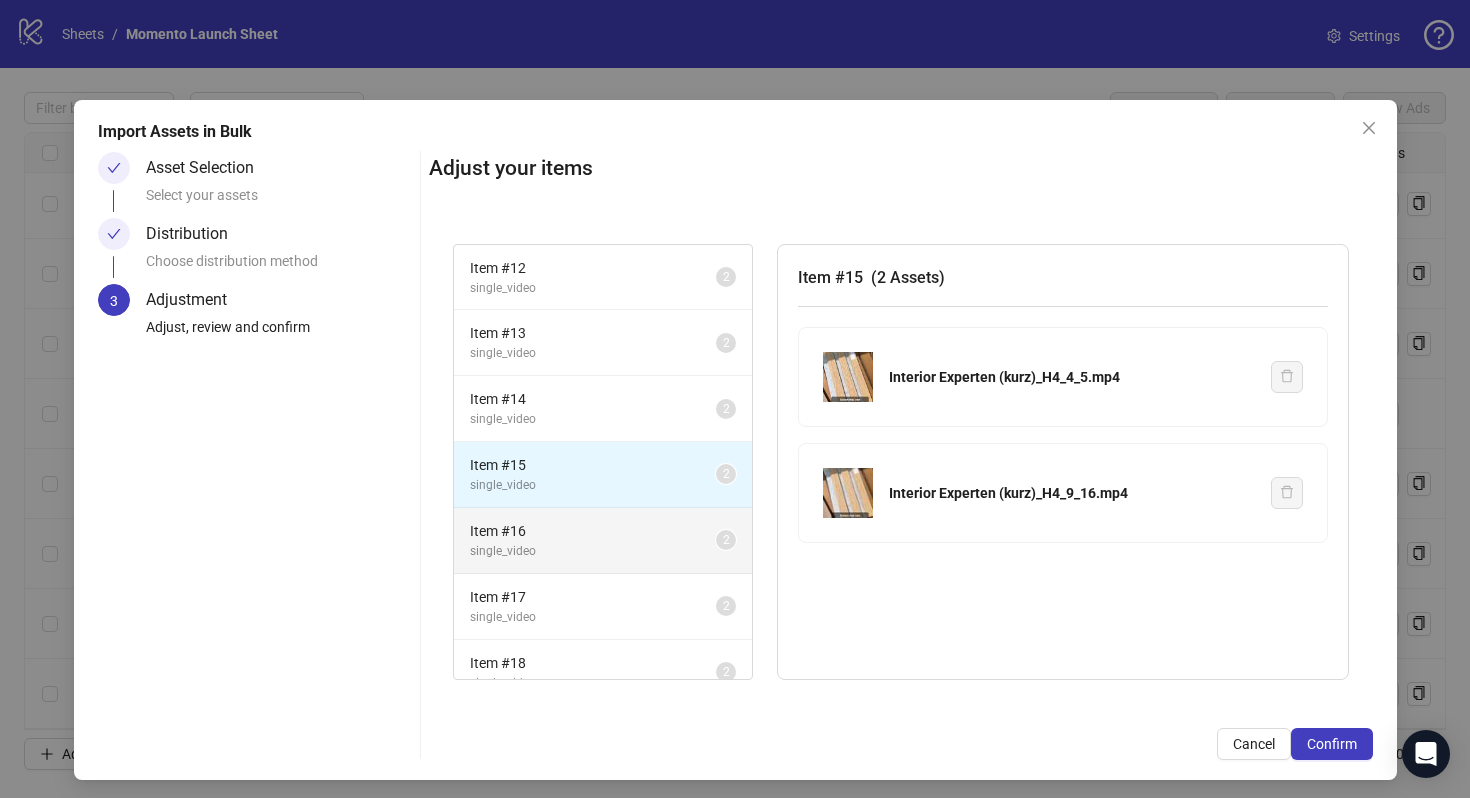 click on "Item # 16" at bounding box center [593, 531] 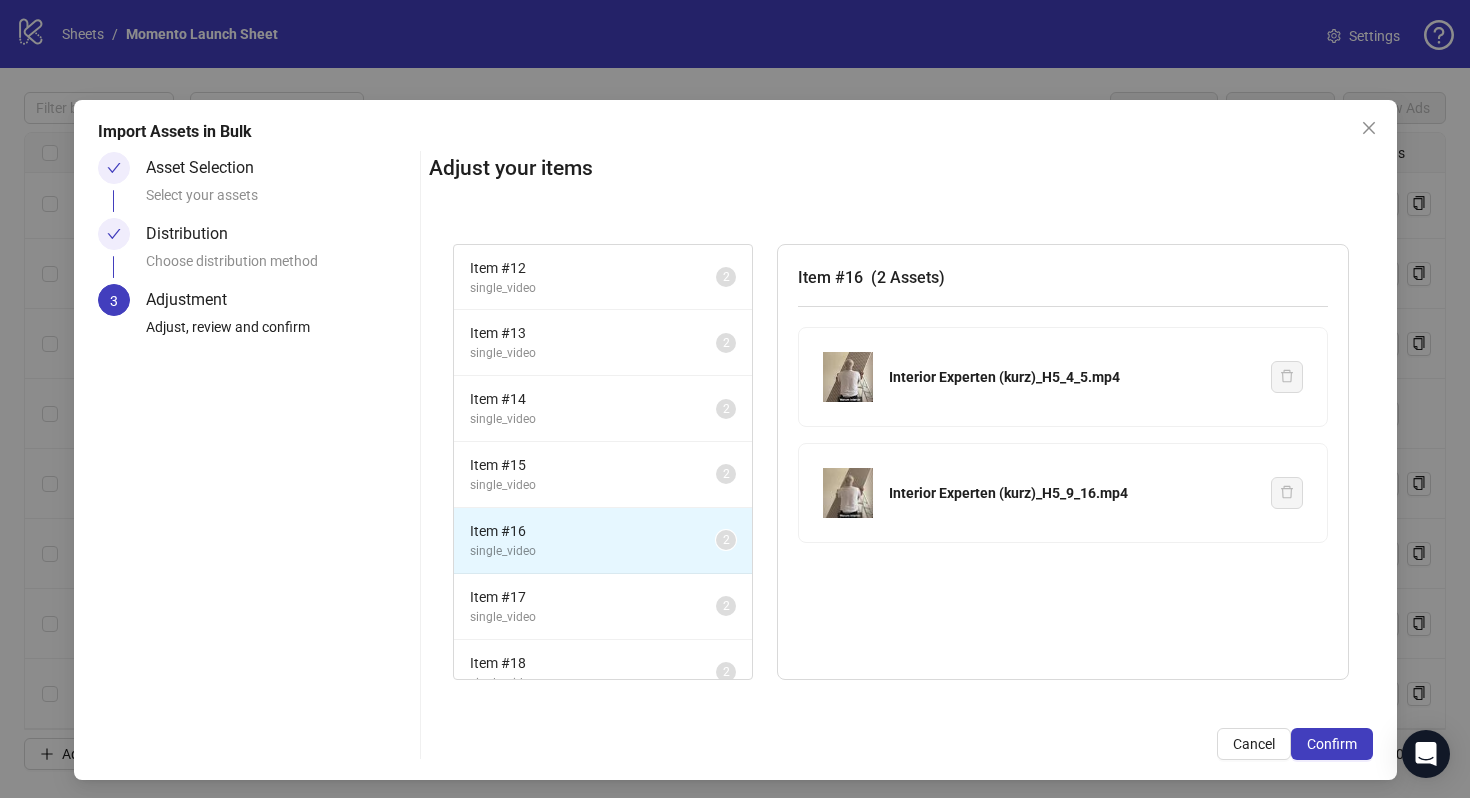 scroll, scrollTop: 91, scrollLeft: 0, axis: vertical 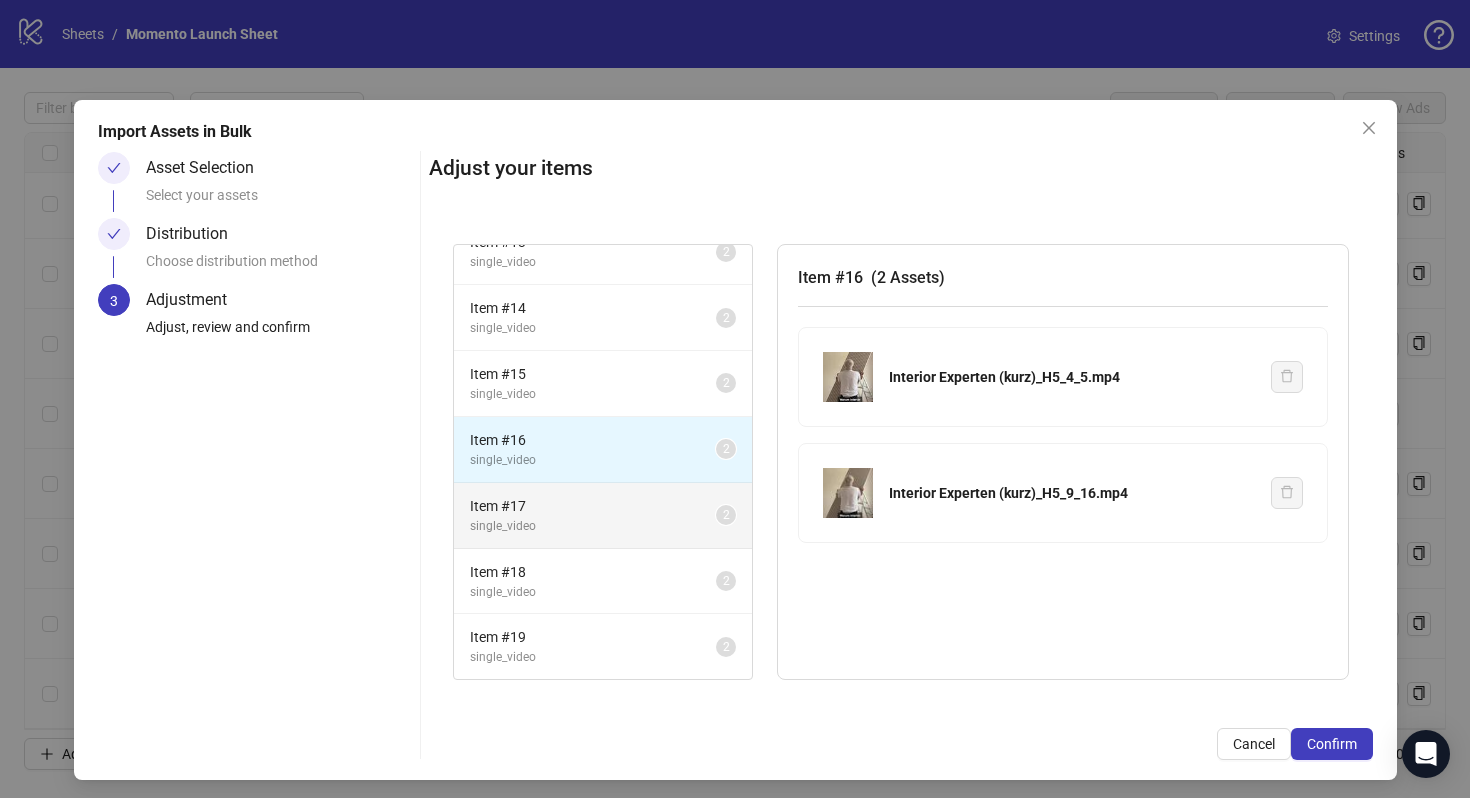 click on "Item # 17 single_video 2" at bounding box center [603, 516] 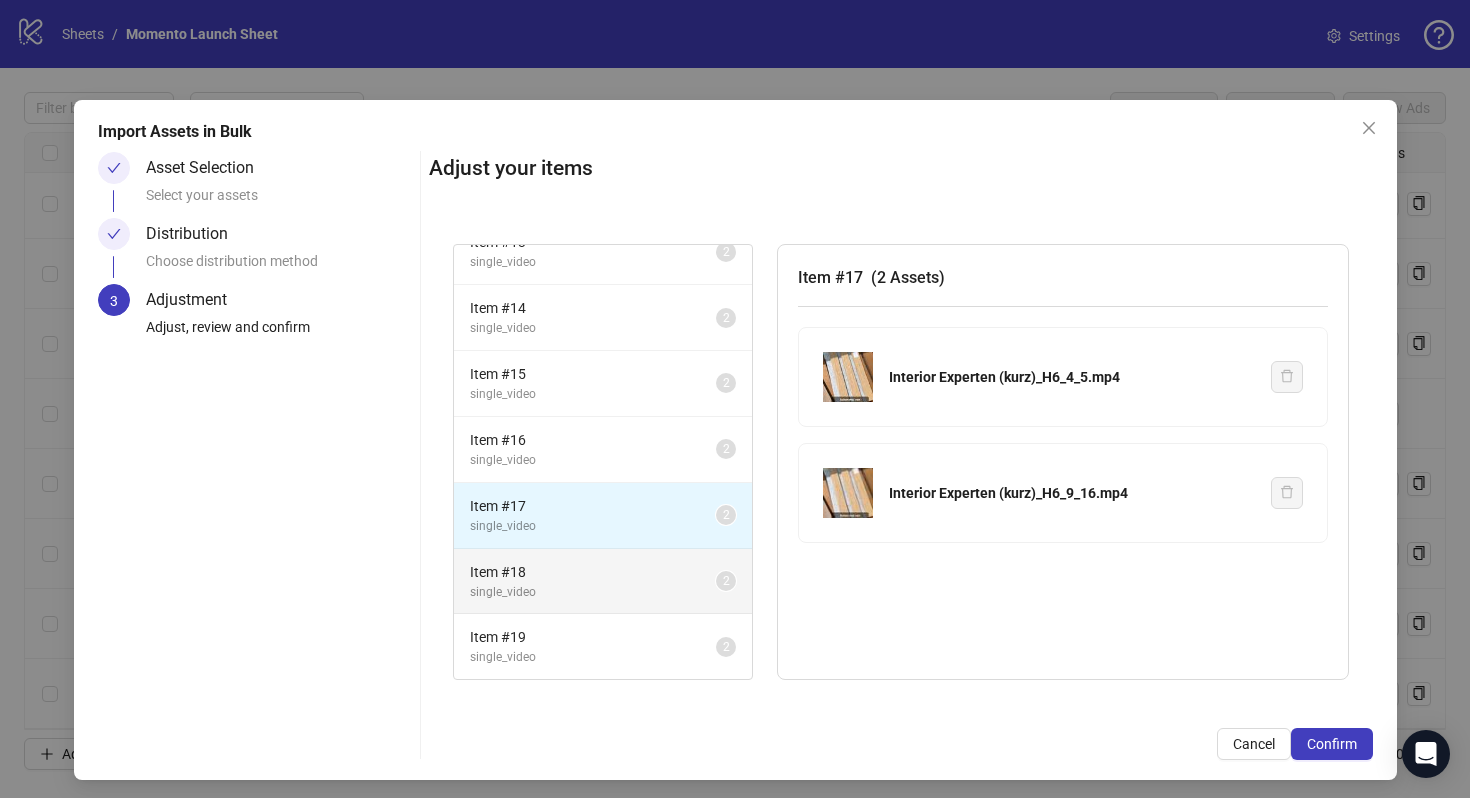 click on "Item # 18" at bounding box center (593, 572) 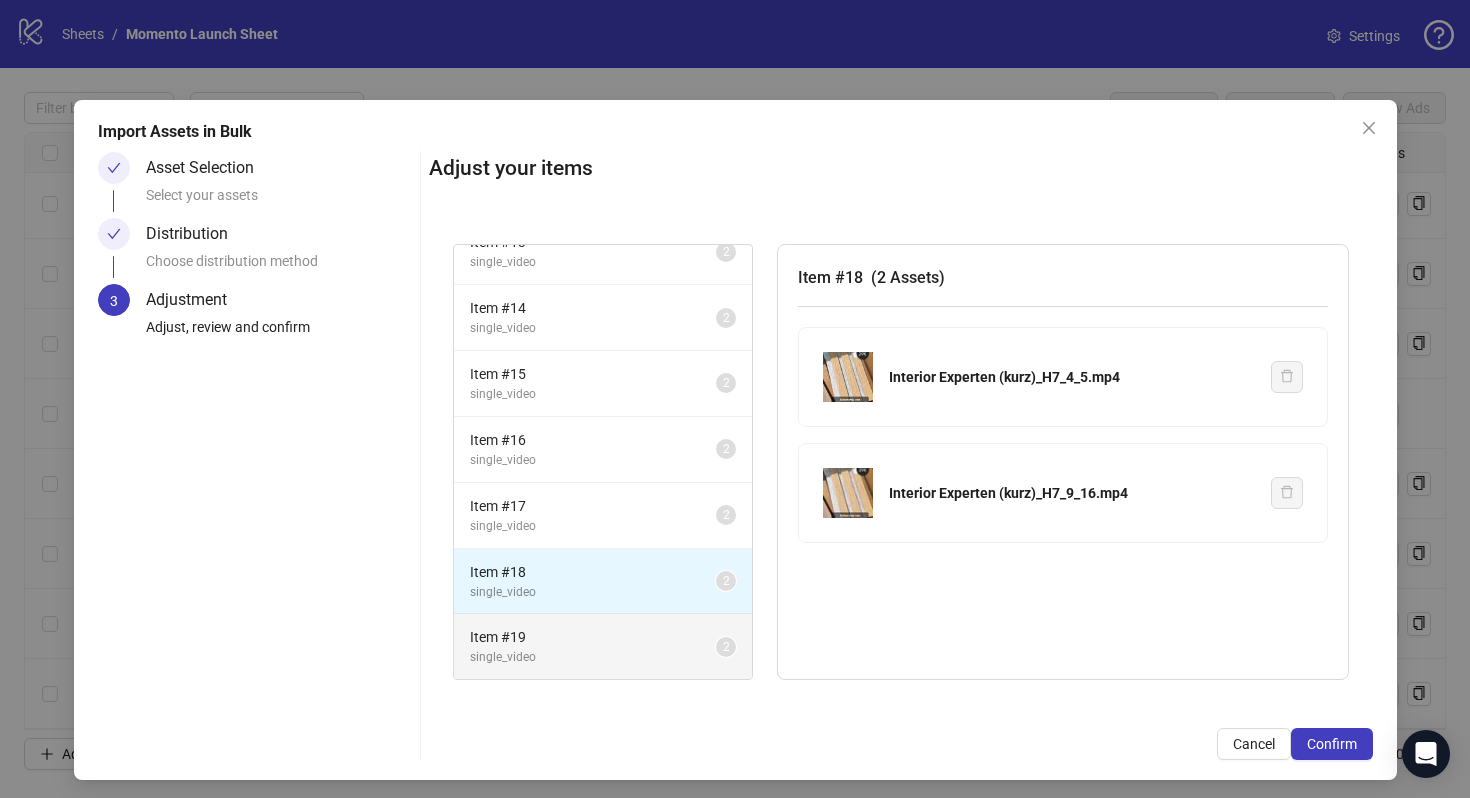click on "Item # 19" at bounding box center [593, 637] 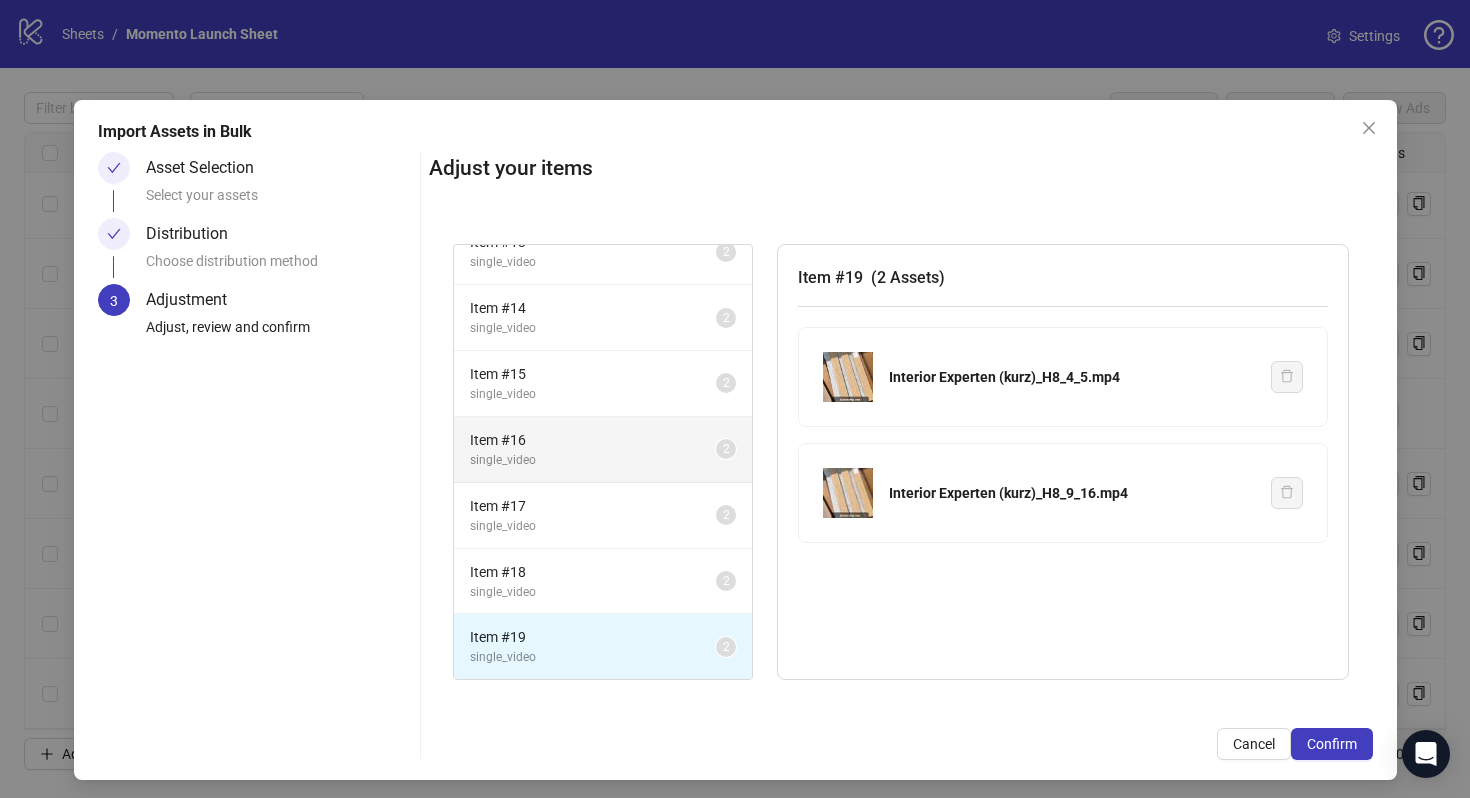 scroll, scrollTop: 6, scrollLeft: 0, axis: vertical 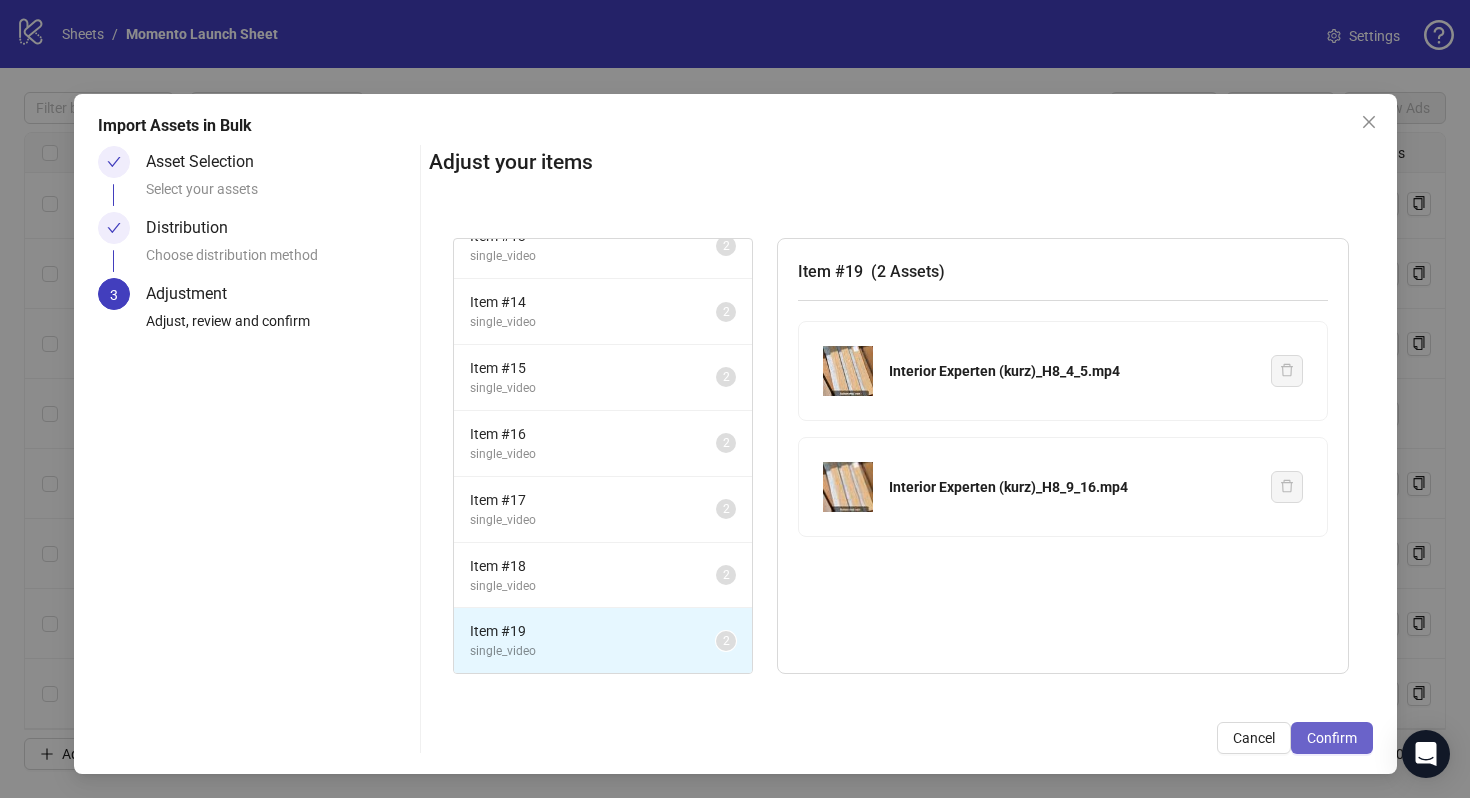 click on "Confirm" at bounding box center [1332, 738] 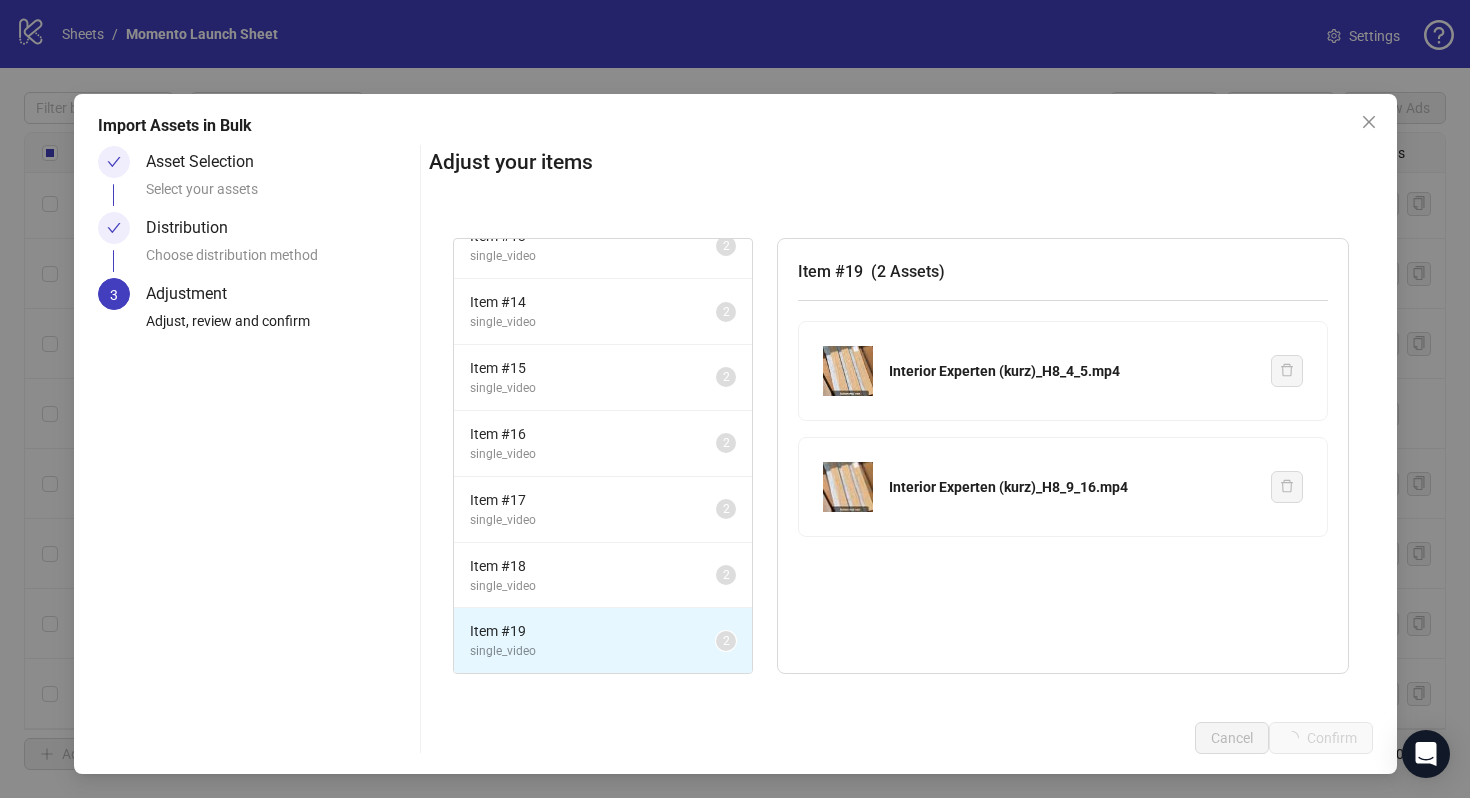 scroll, scrollTop: 280, scrollLeft: 0, axis: vertical 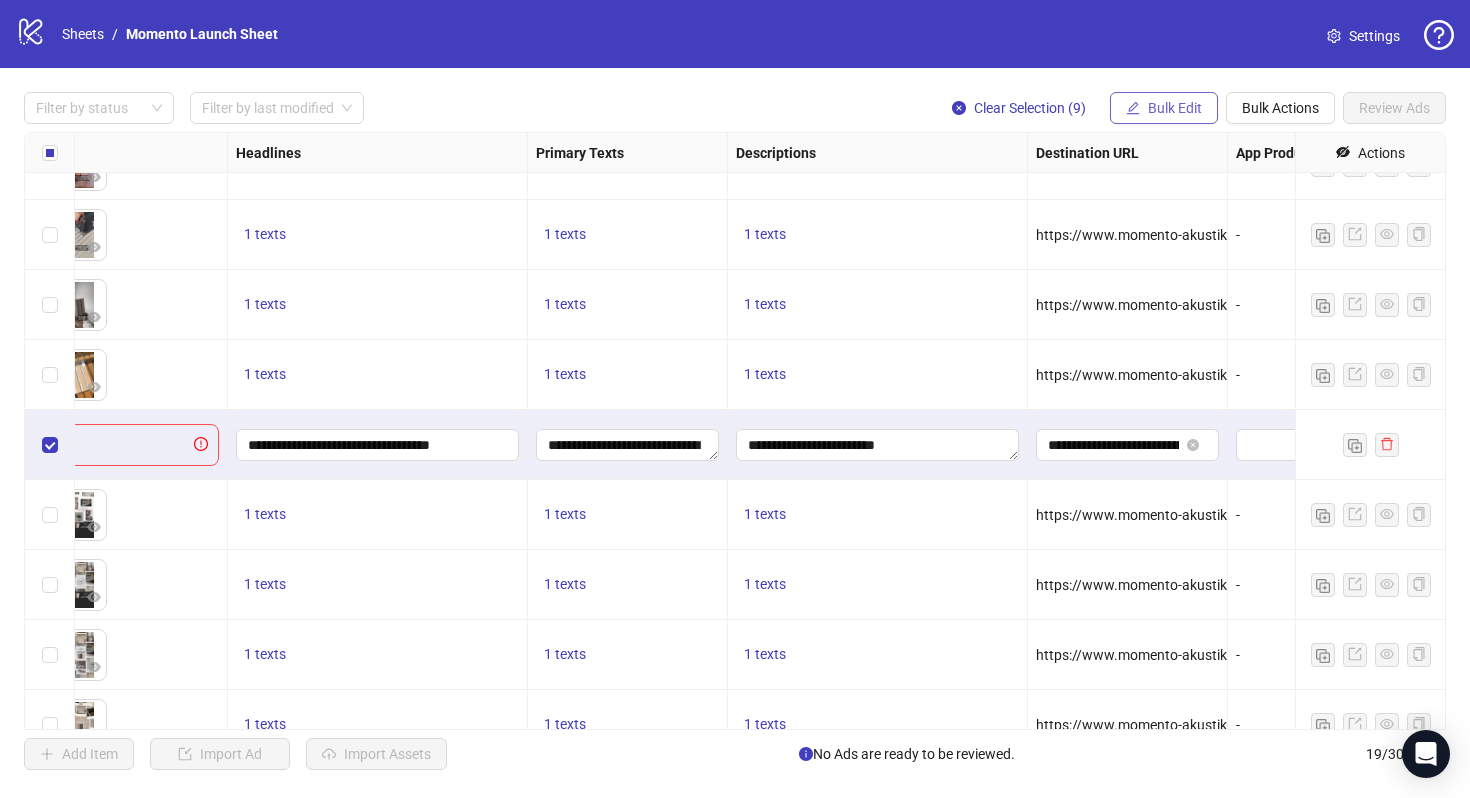 click on "Bulk Edit" at bounding box center [1175, 108] 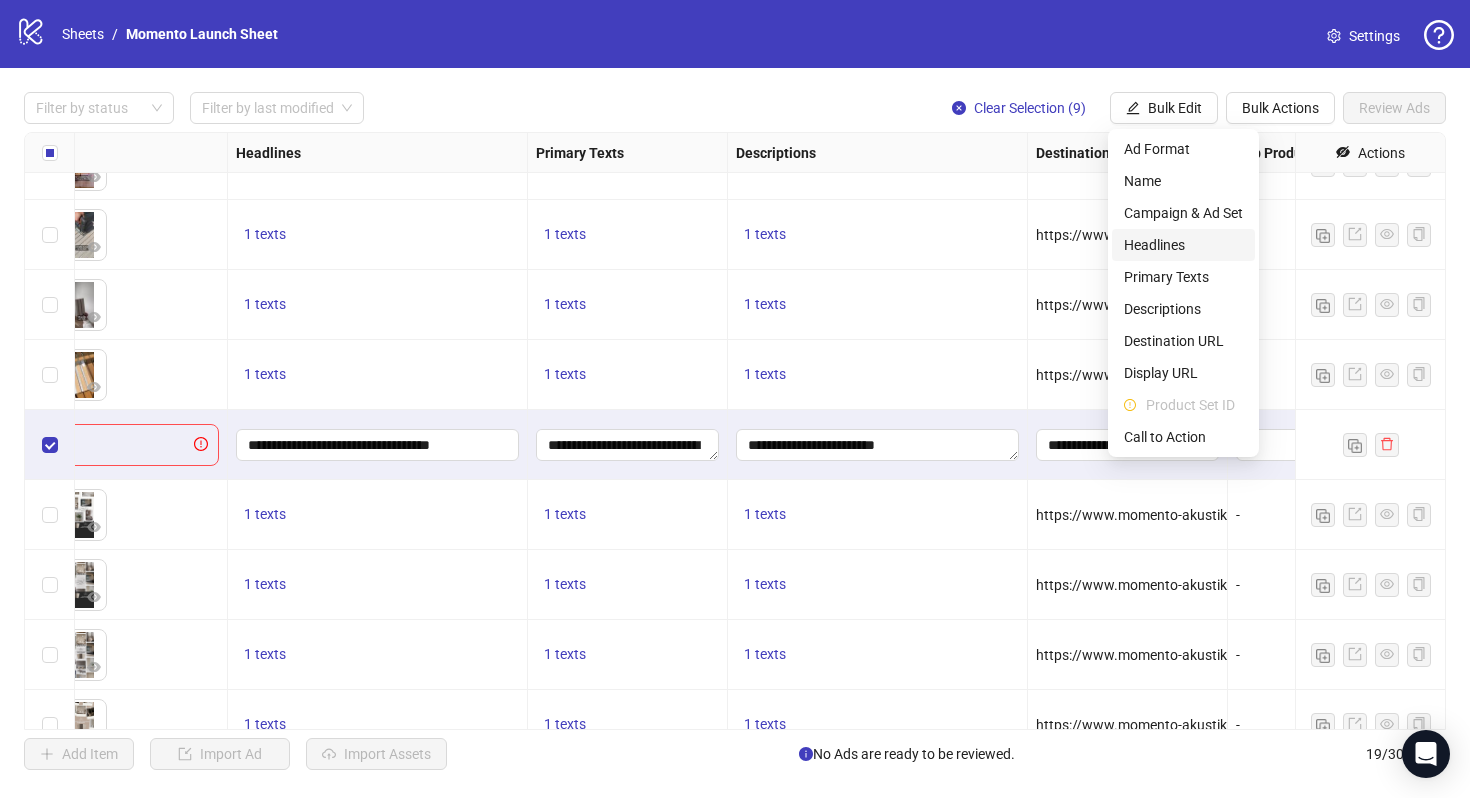 click on "Headlines" at bounding box center (1183, 245) 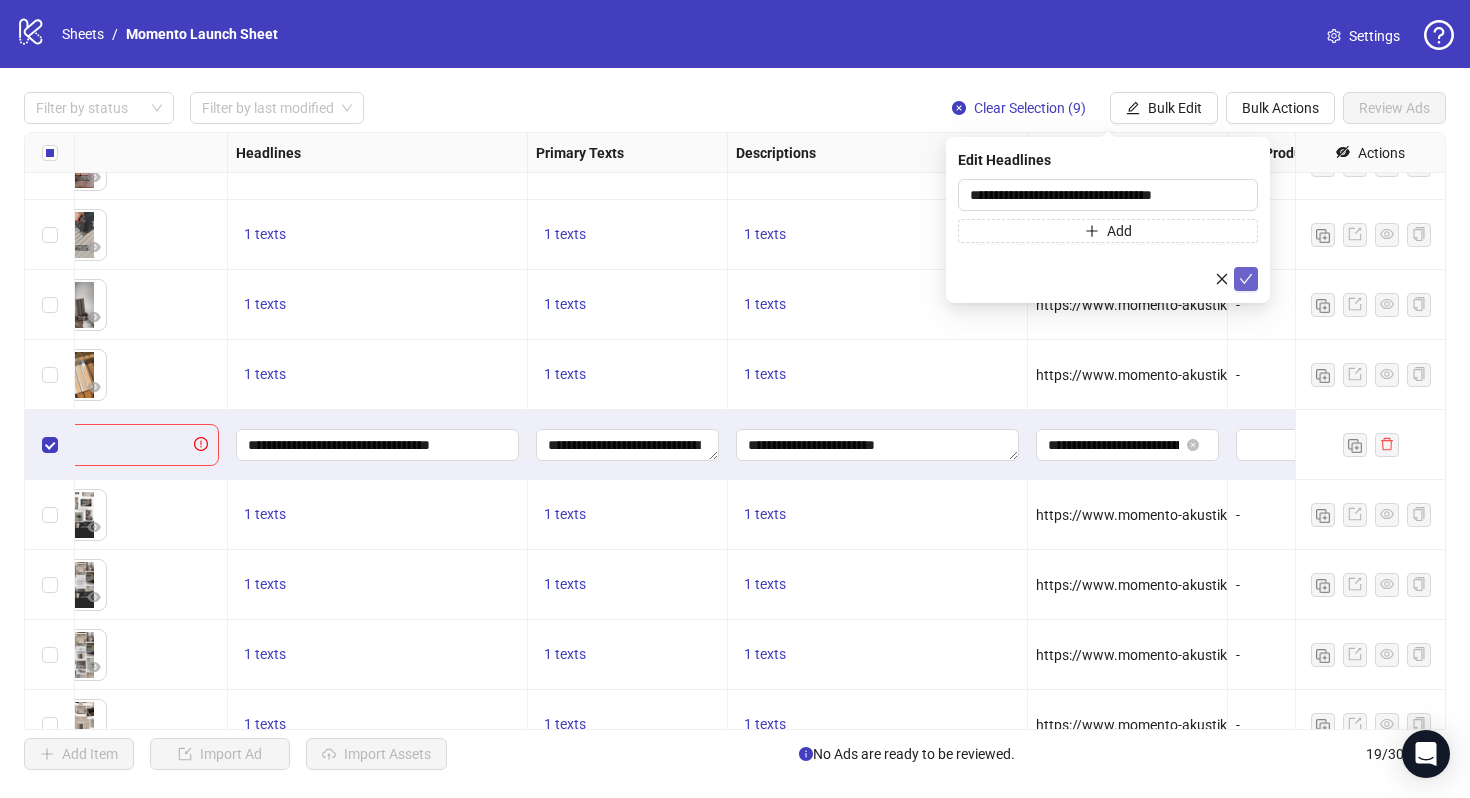 click 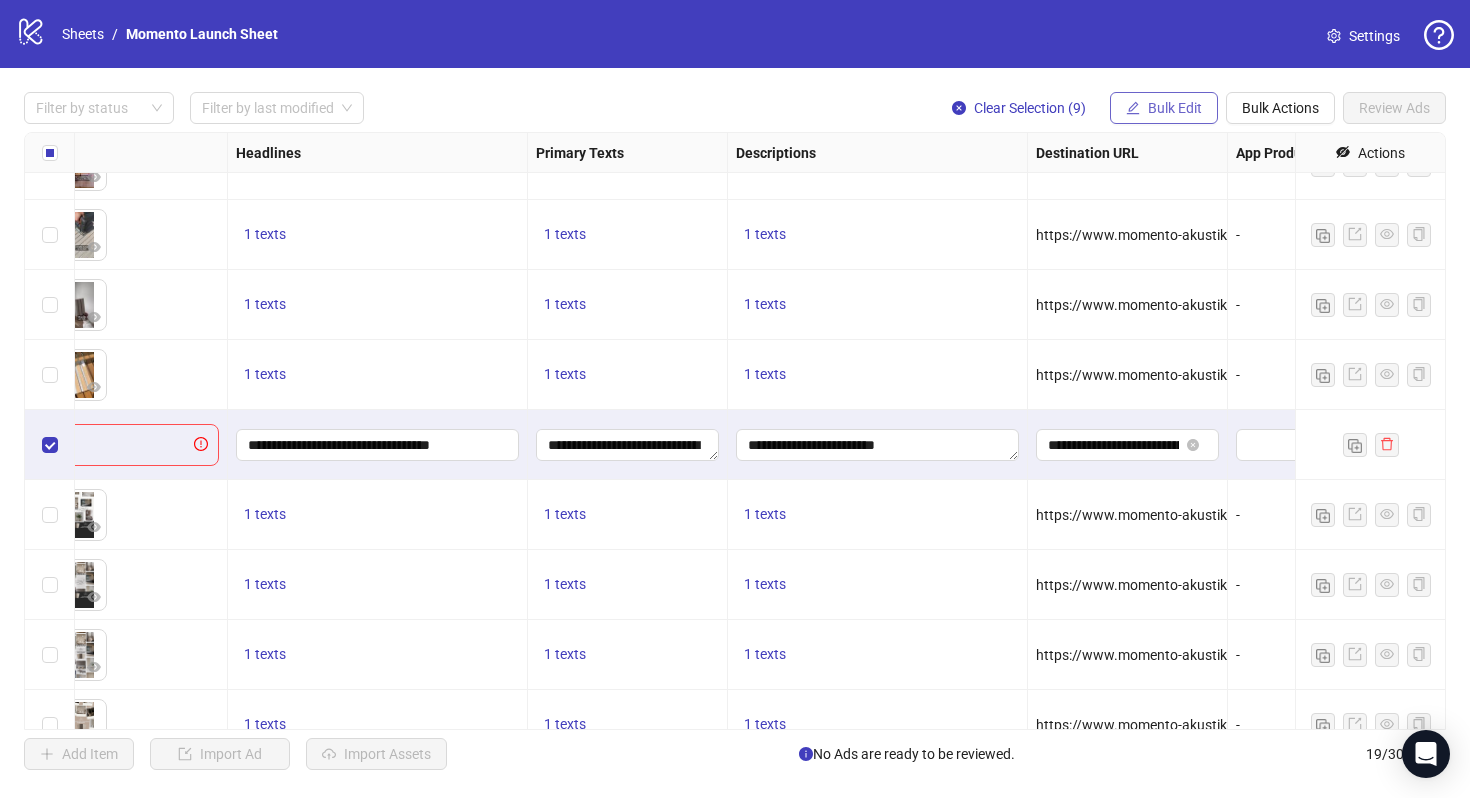 click on "Bulk Edit" at bounding box center (1175, 108) 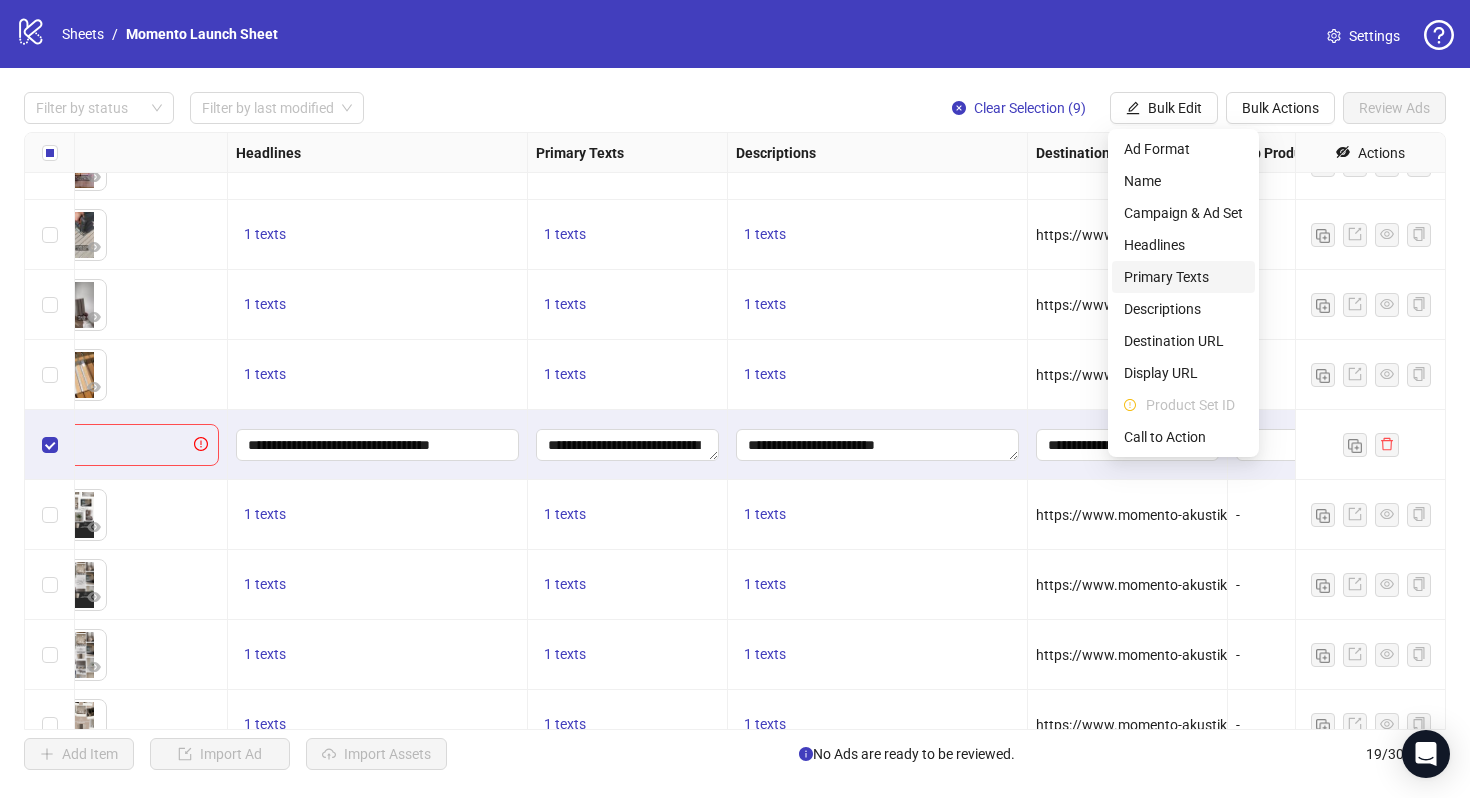 click on "Primary Texts" at bounding box center (1183, 277) 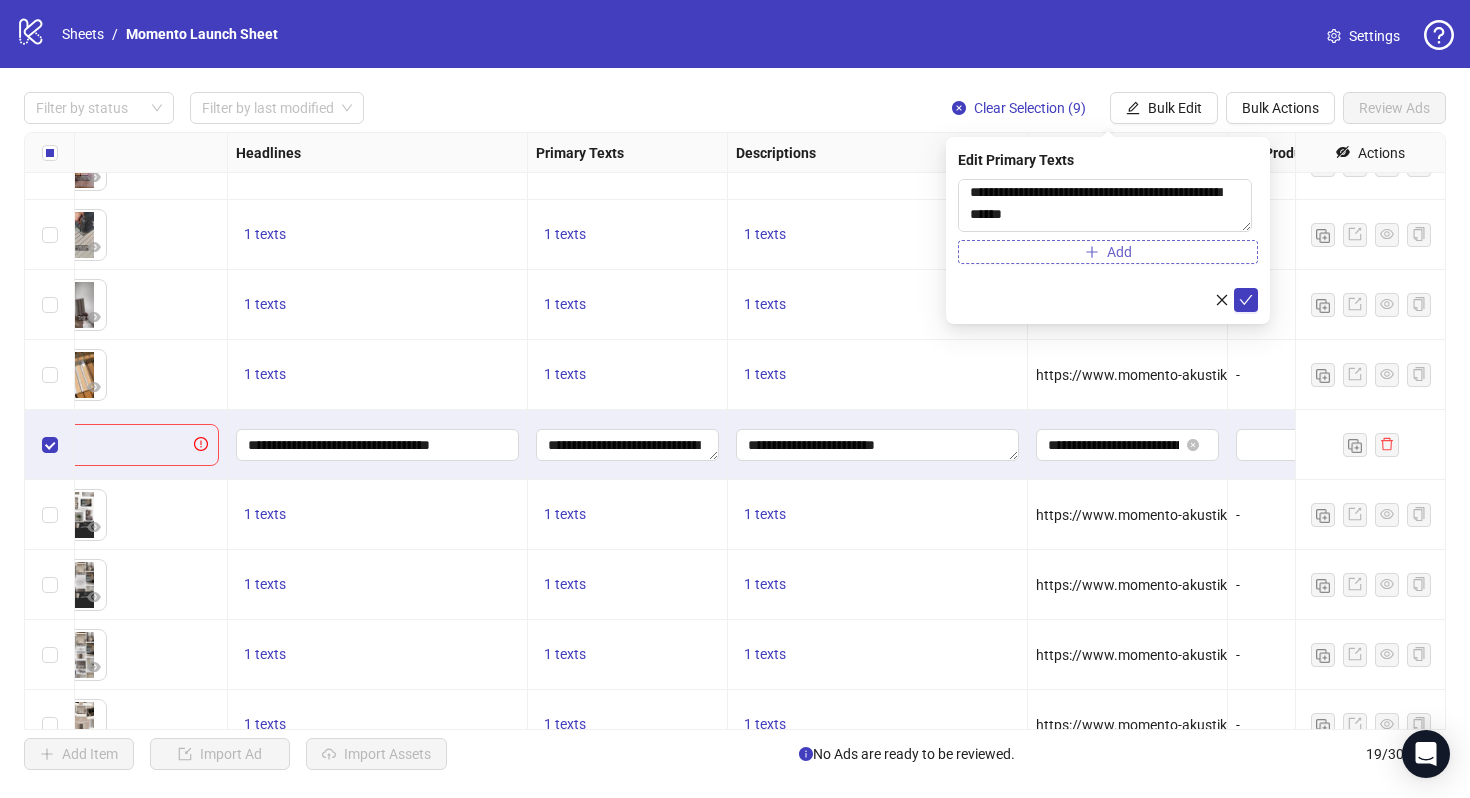 scroll, scrollTop: 288, scrollLeft: 0, axis: vertical 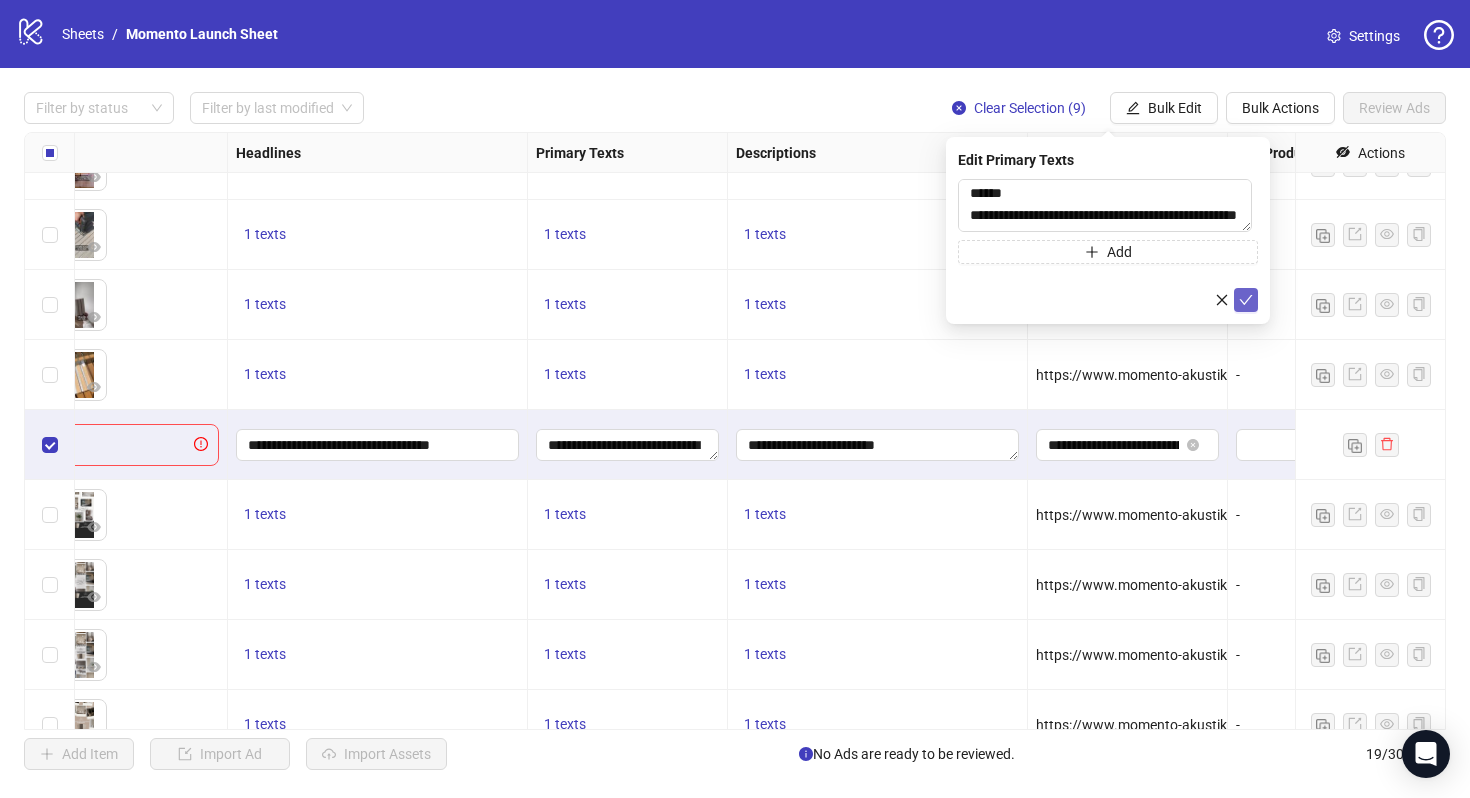 click 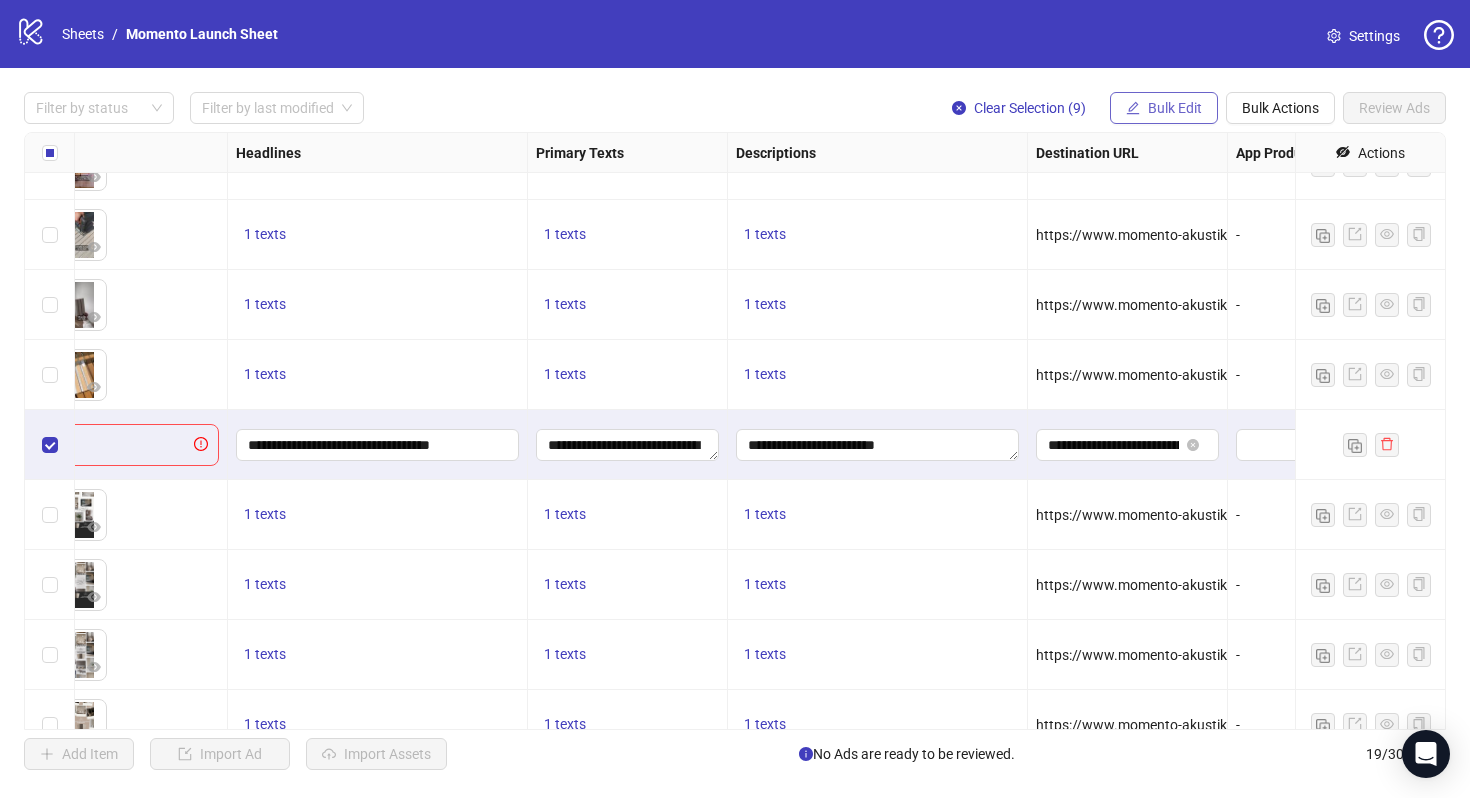 click on "Bulk Edit" at bounding box center (1175, 108) 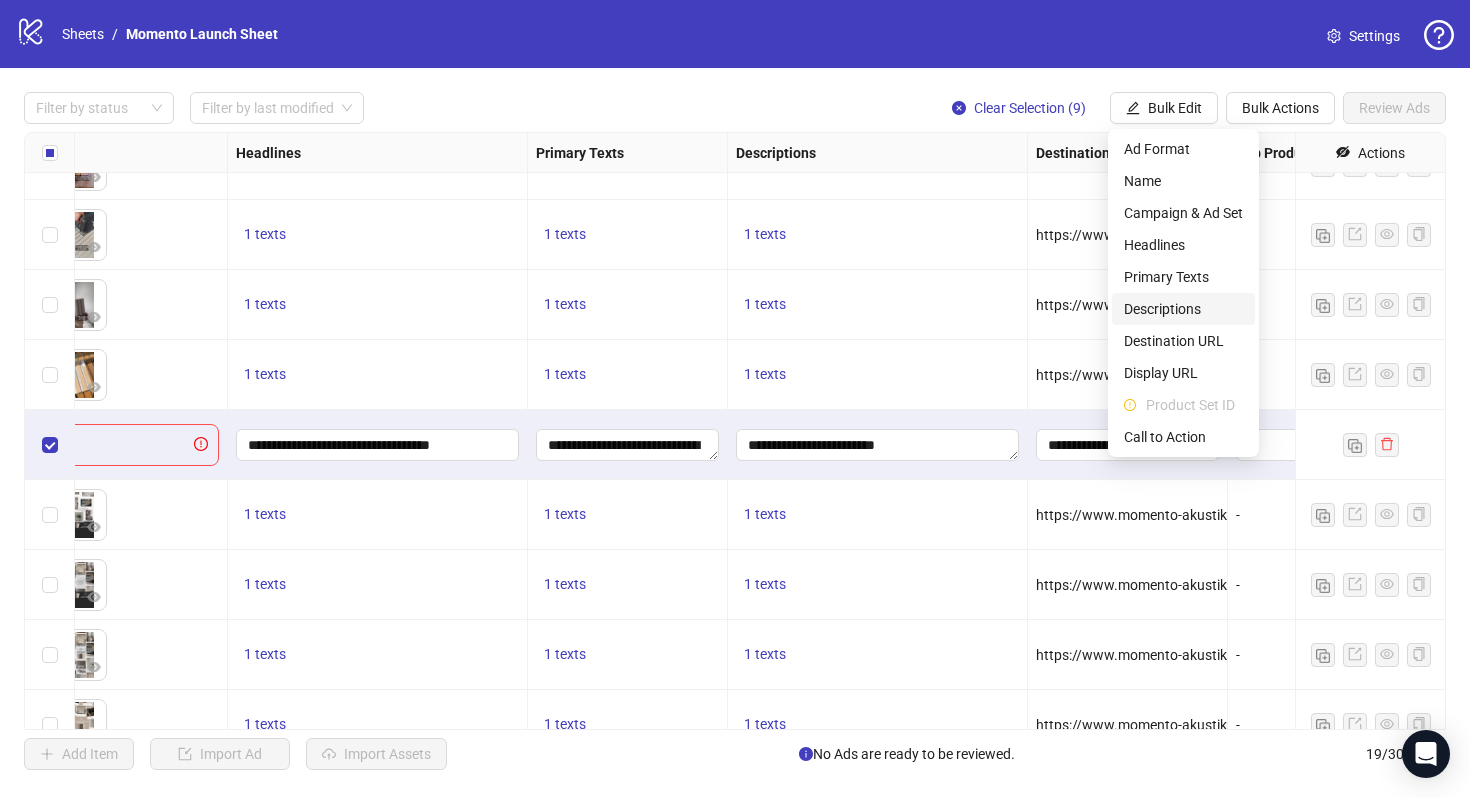 click on "Descriptions" at bounding box center (1183, 309) 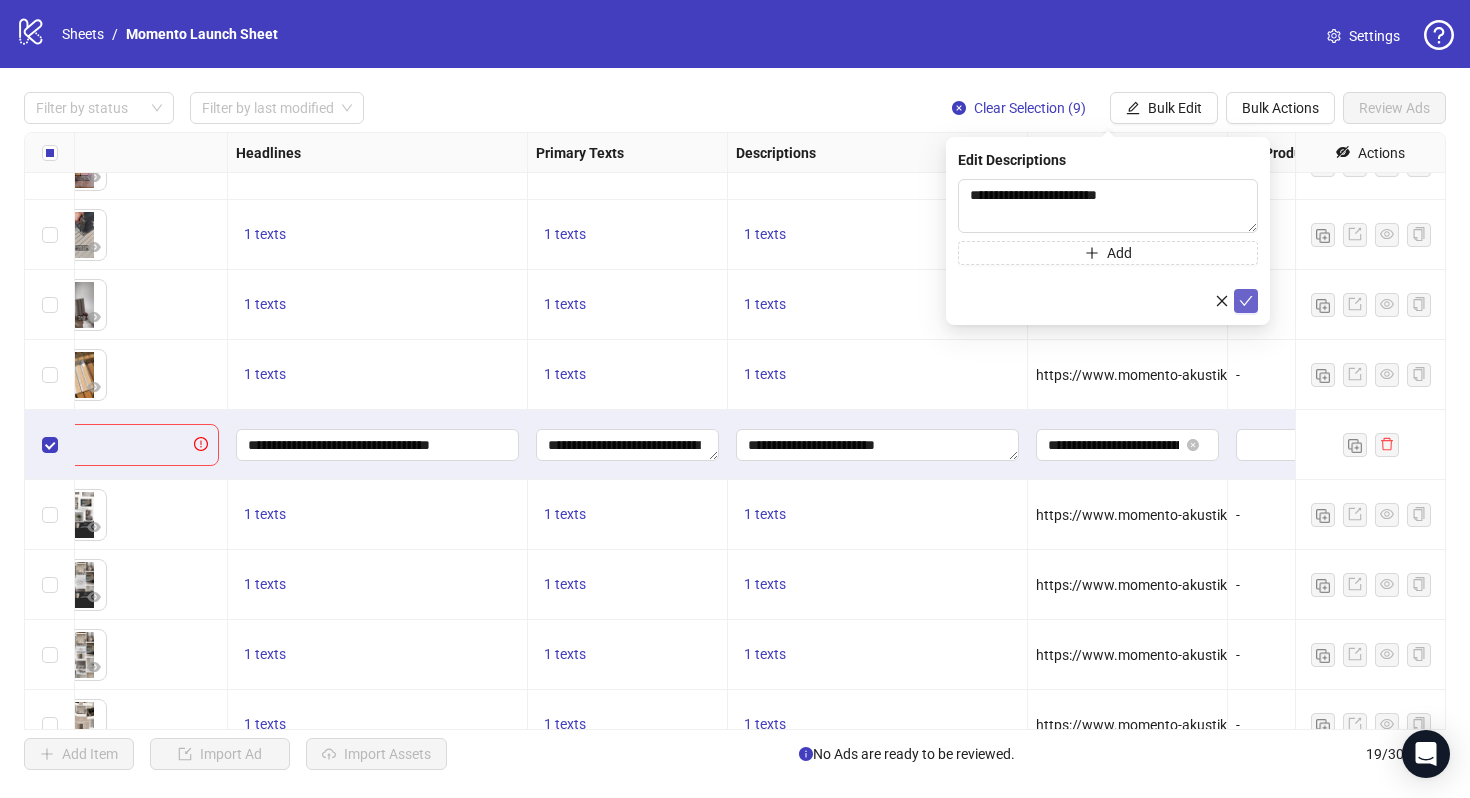 click 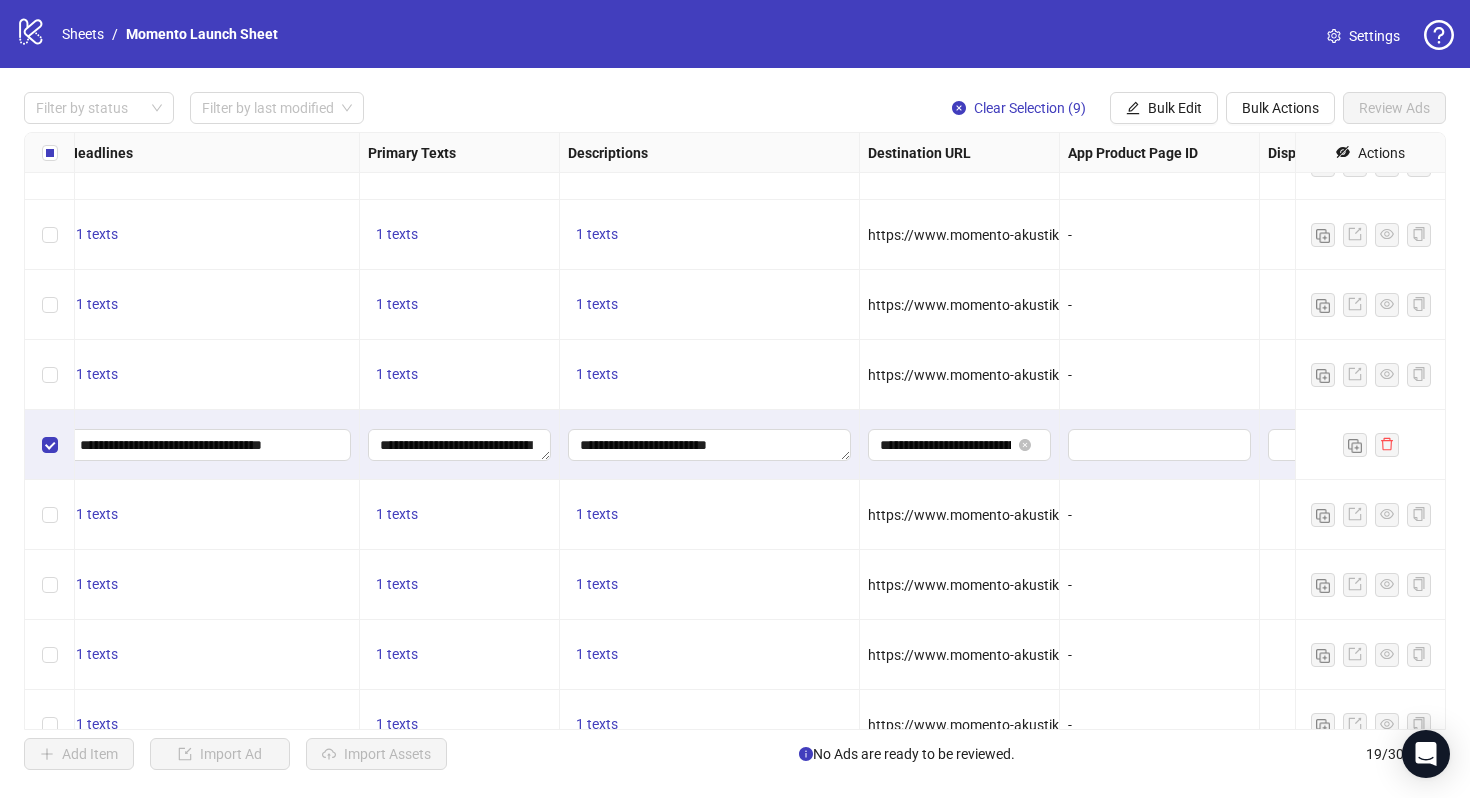 scroll, scrollTop: 183, scrollLeft: 1202, axis: both 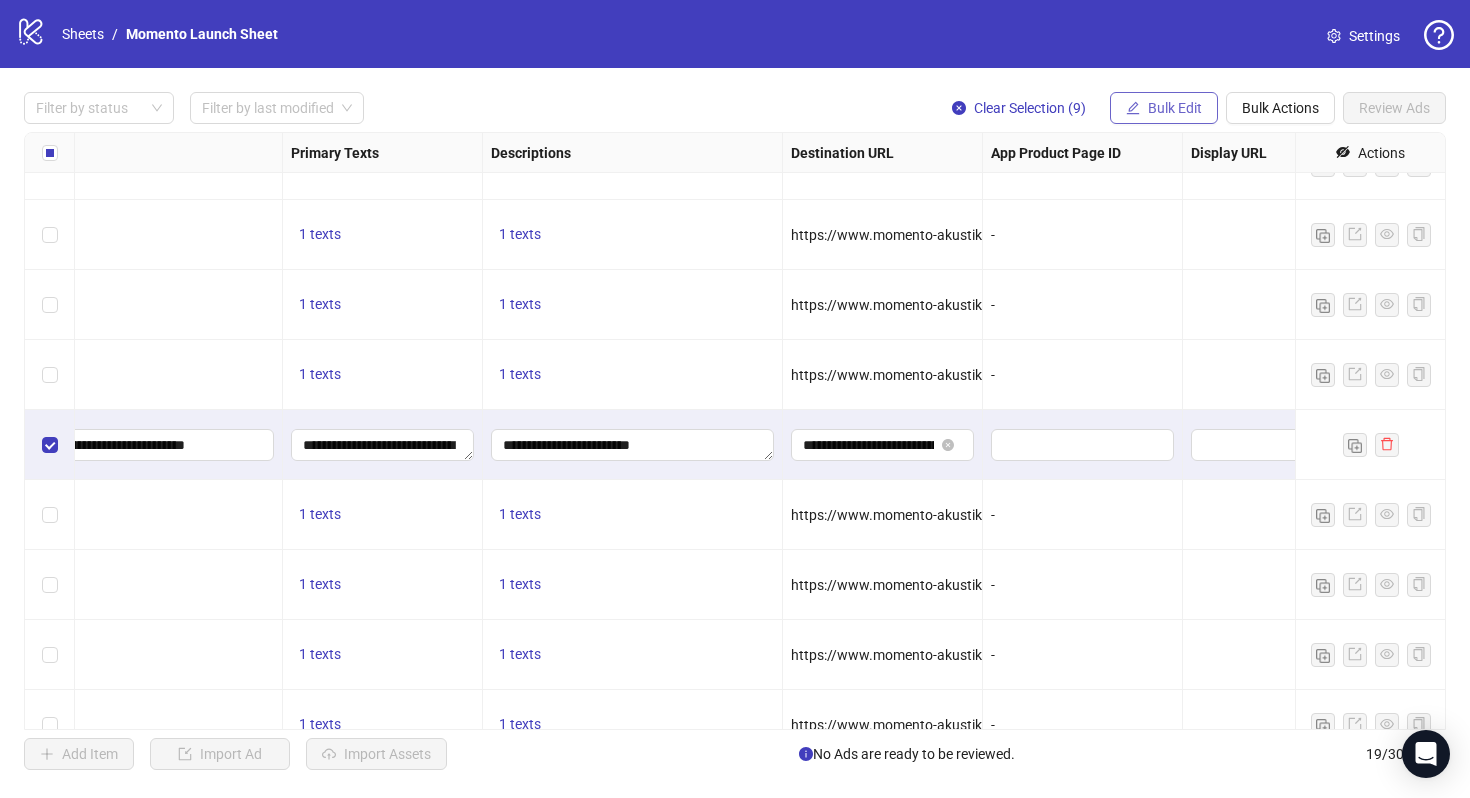 click on "Bulk Edit" at bounding box center (1175, 108) 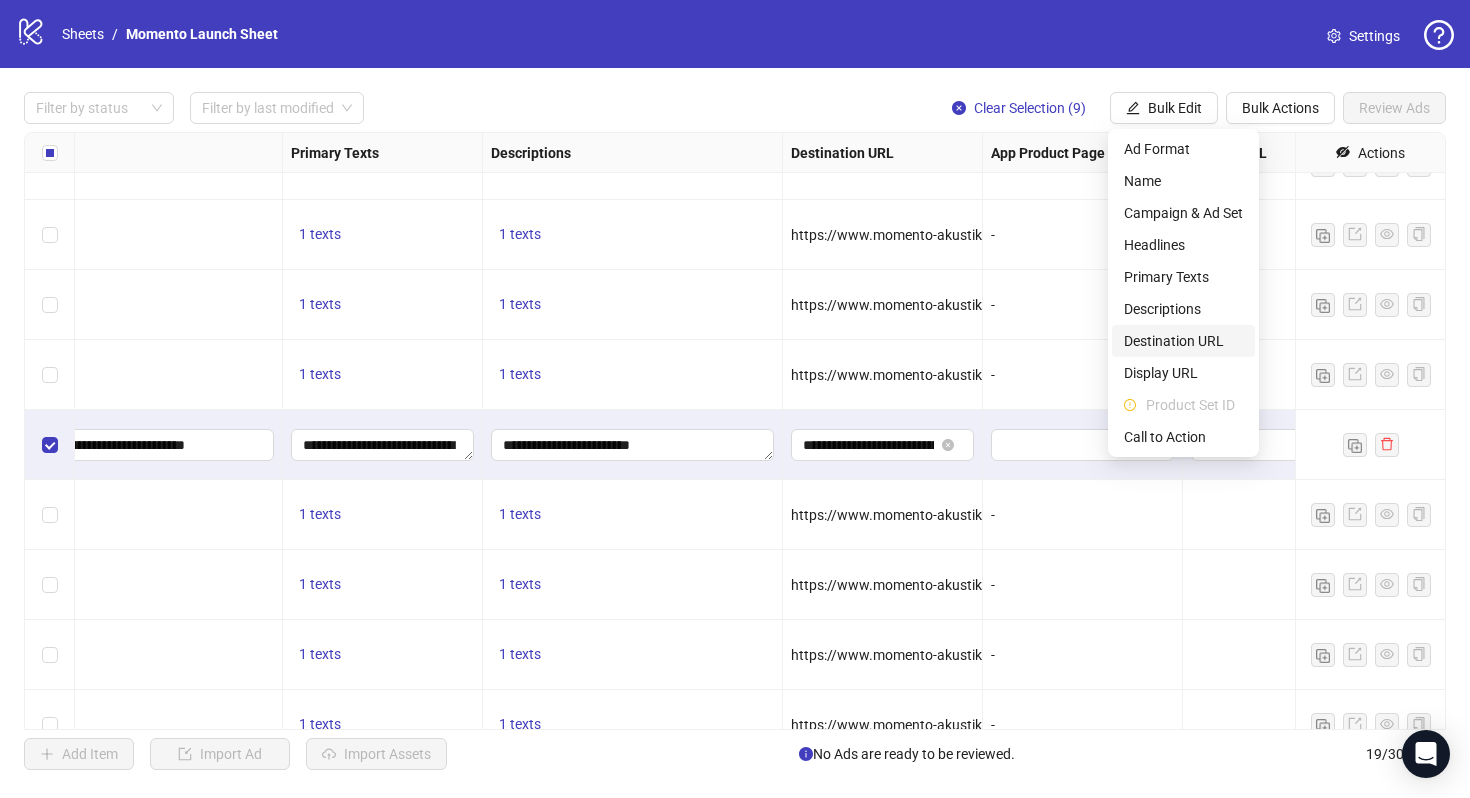 click on "Destination URL" at bounding box center [1183, 341] 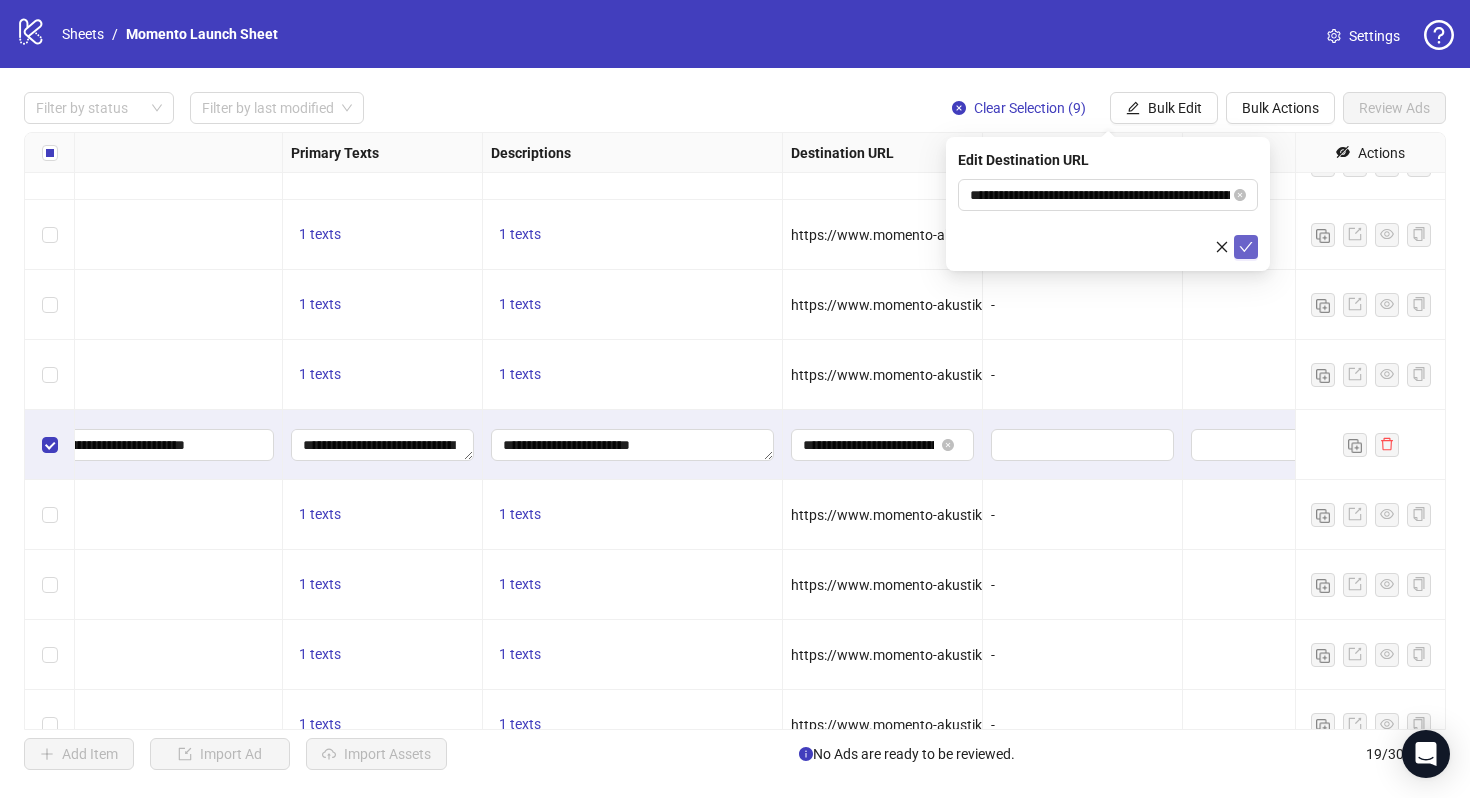 click 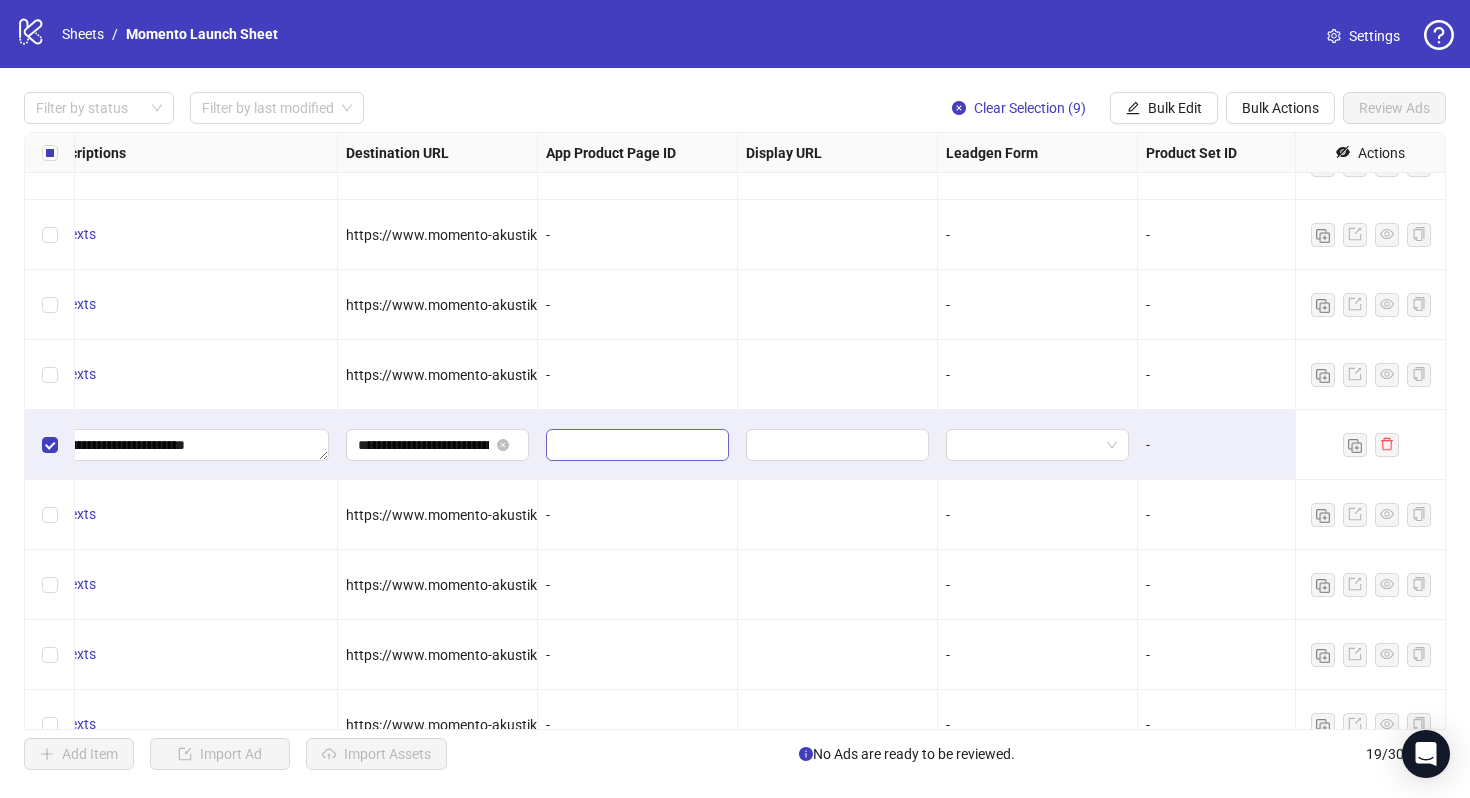 scroll, scrollTop: 183, scrollLeft: 1850, axis: both 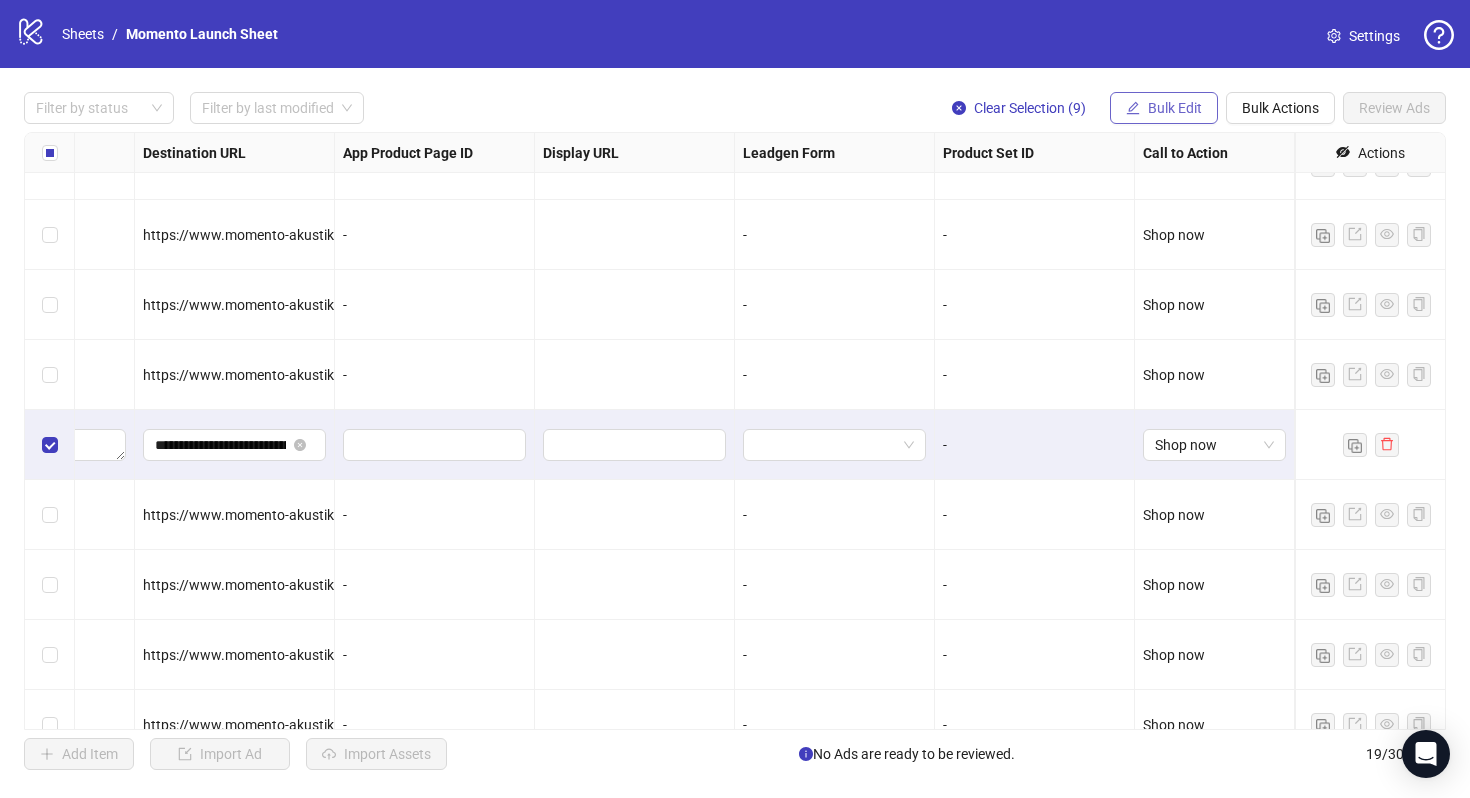 click on "Bulk Edit" at bounding box center [1175, 108] 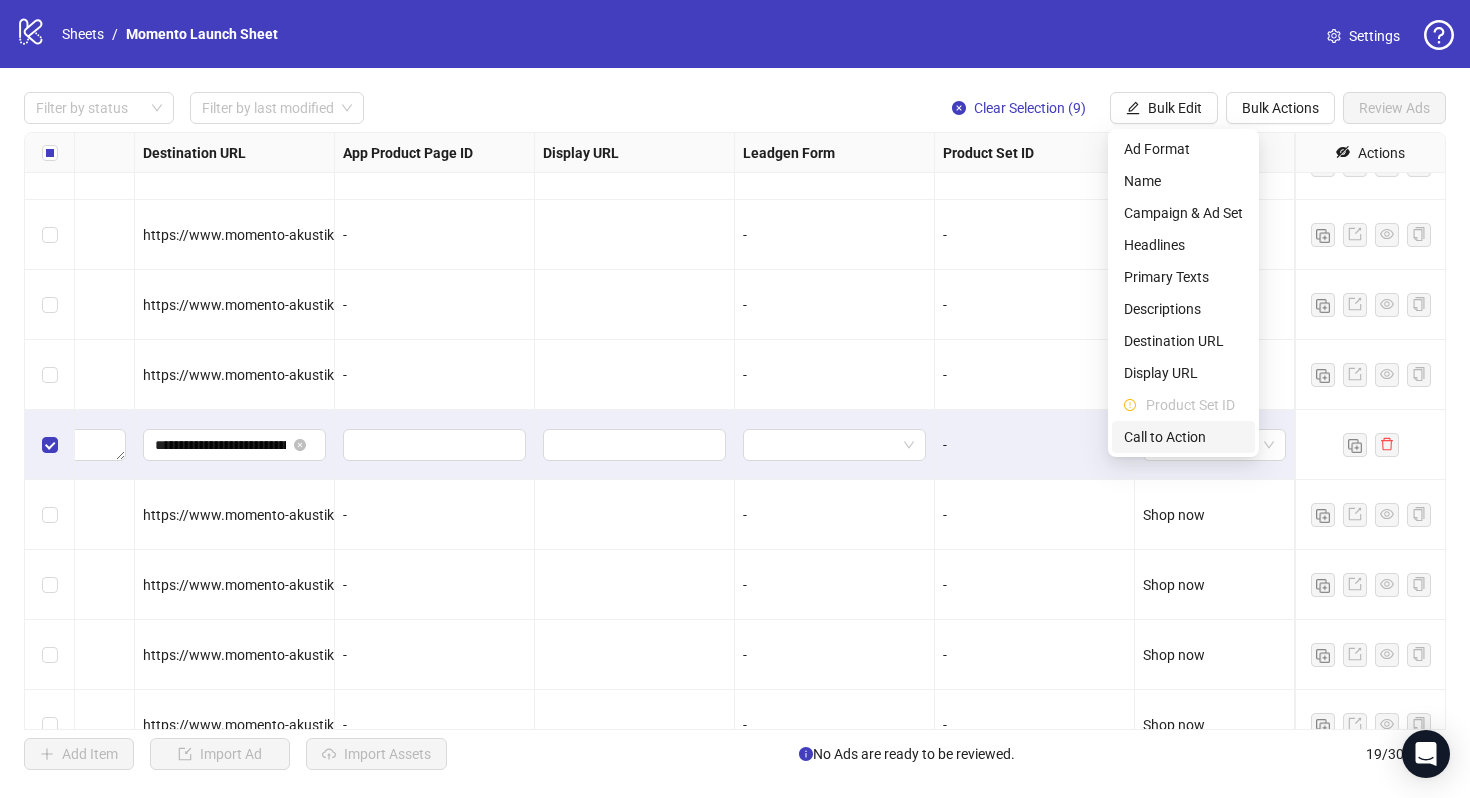 click on "Call to Action" at bounding box center [1183, 437] 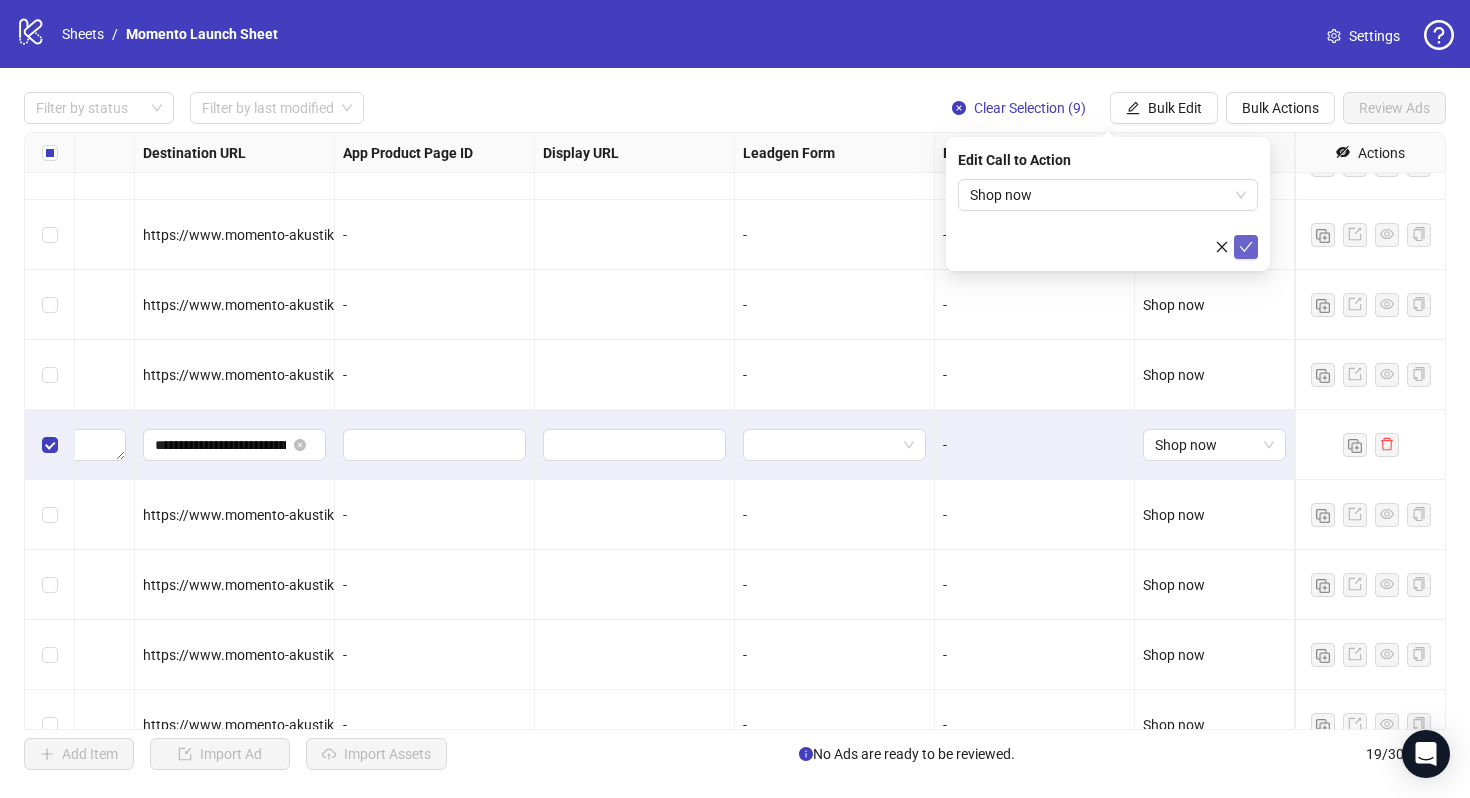 click 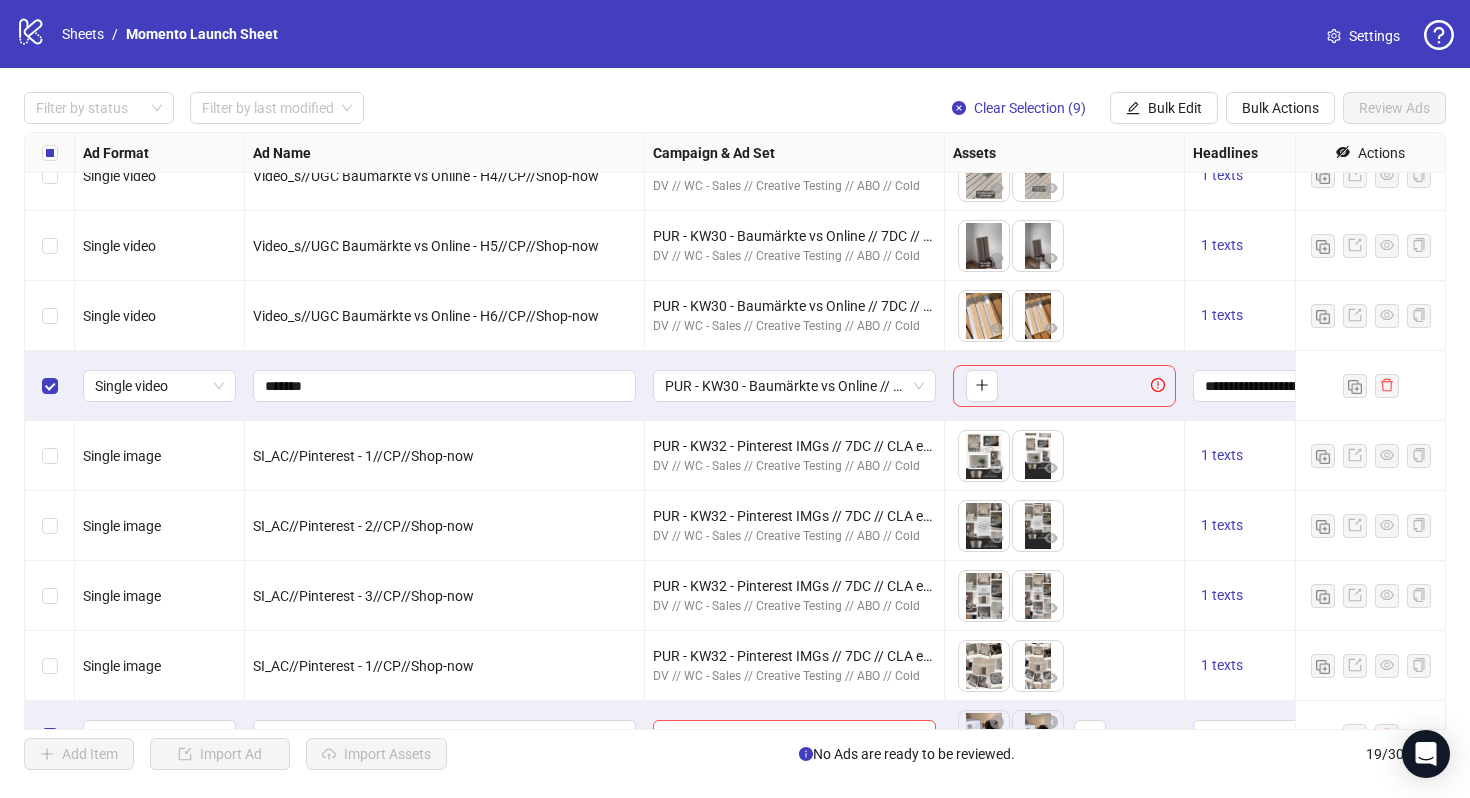 scroll, scrollTop: 193, scrollLeft: 0, axis: vertical 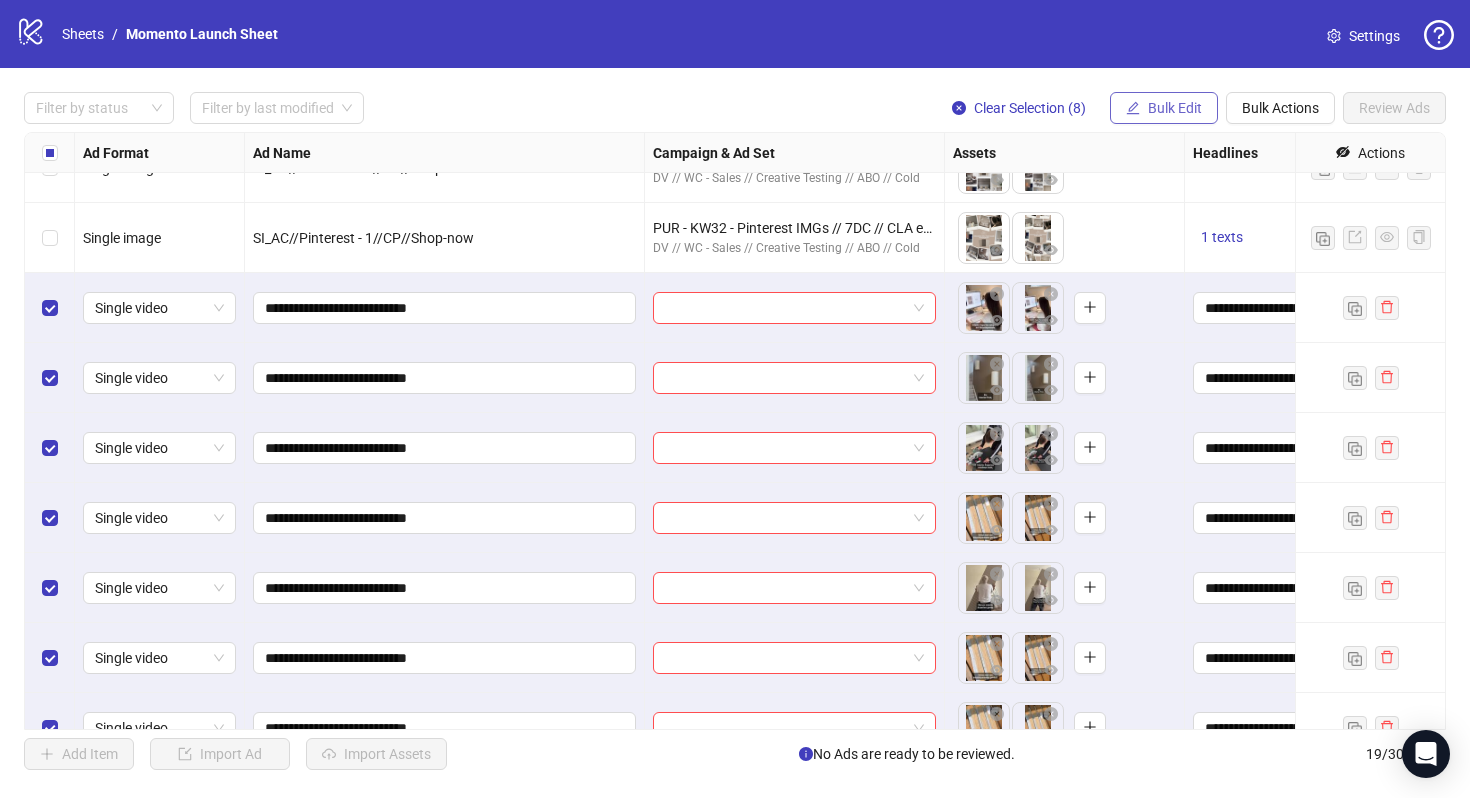 click on "Bulk Edit" at bounding box center (1175, 108) 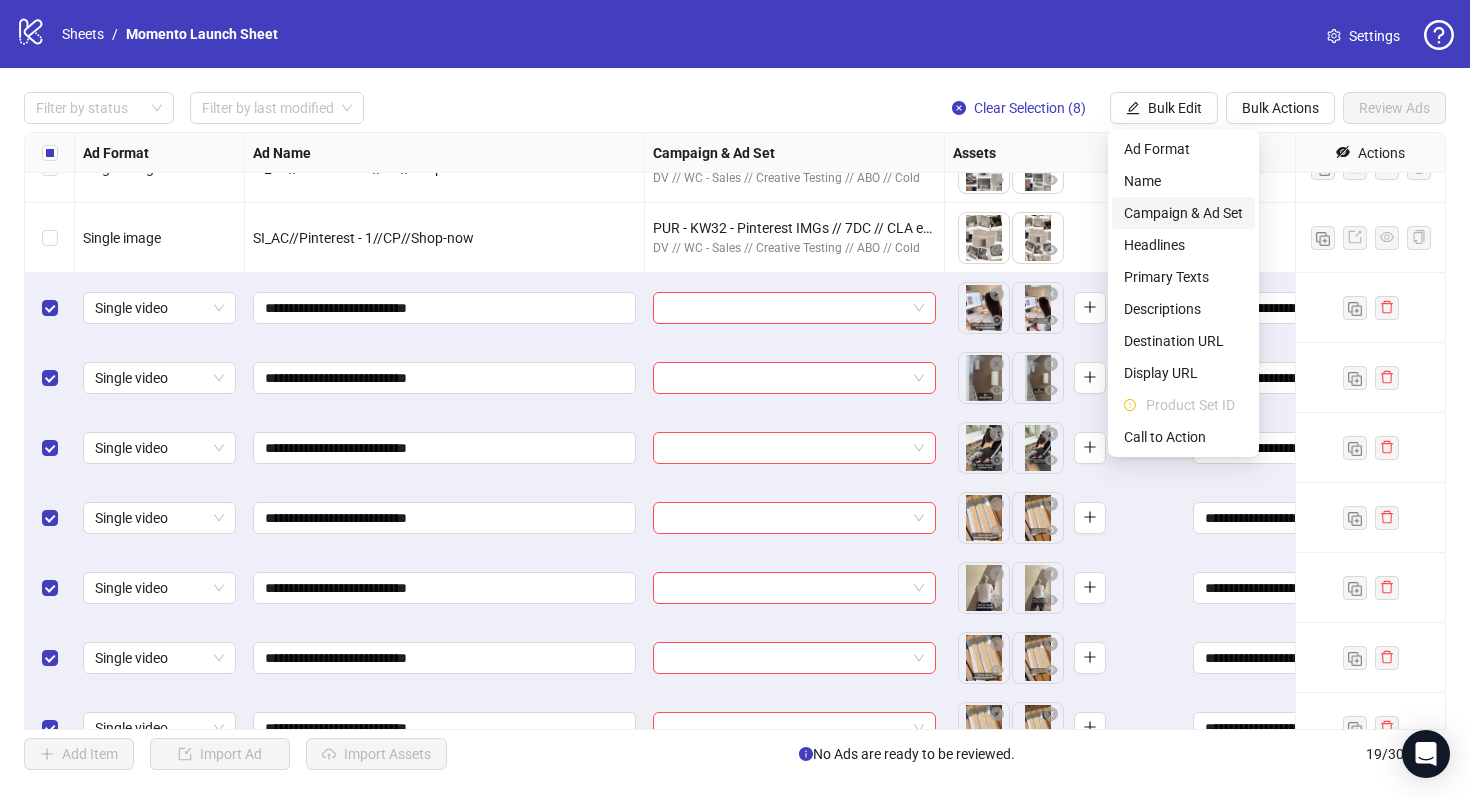 click on "Campaign & Ad Set" at bounding box center [1183, 213] 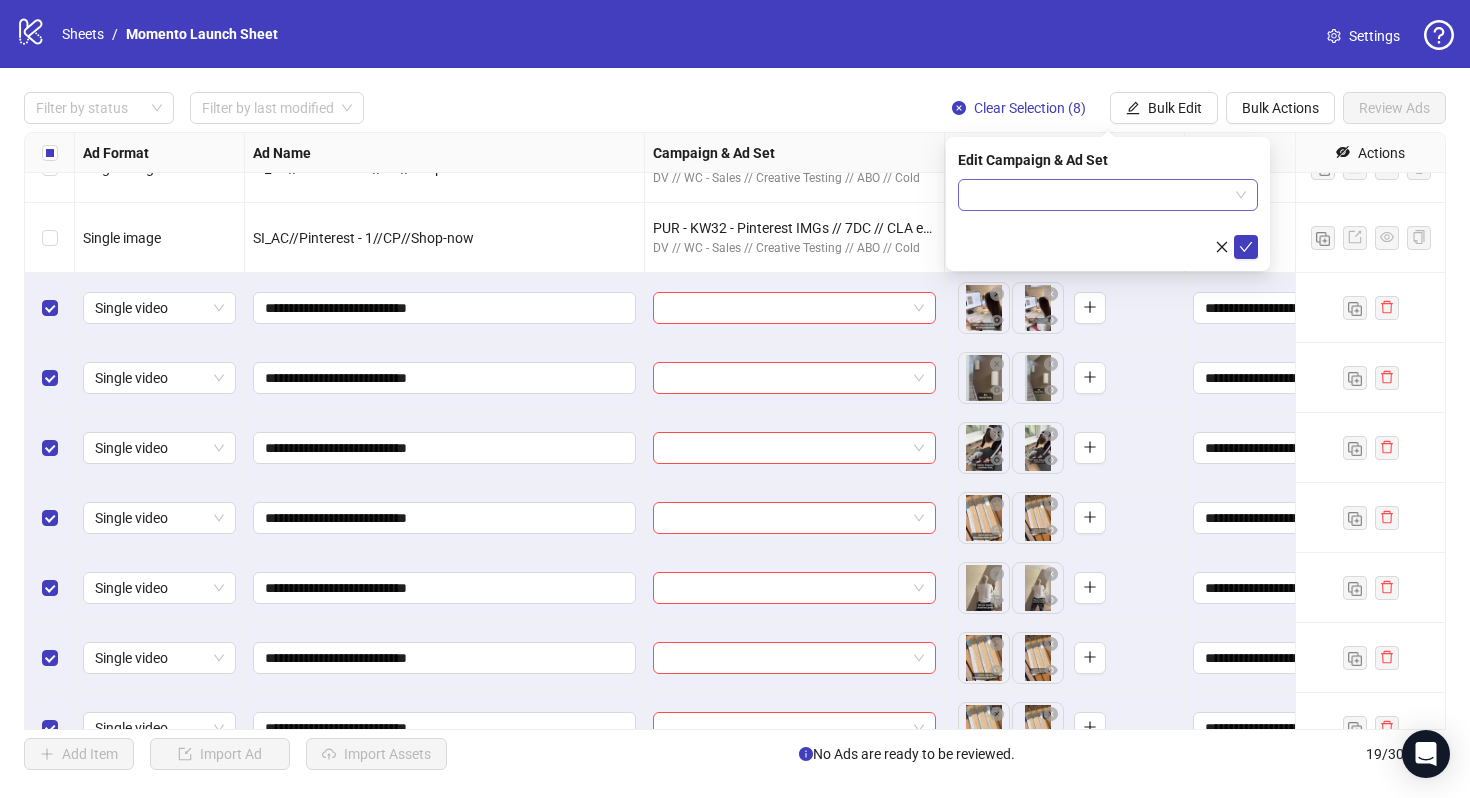 click at bounding box center [1099, 195] 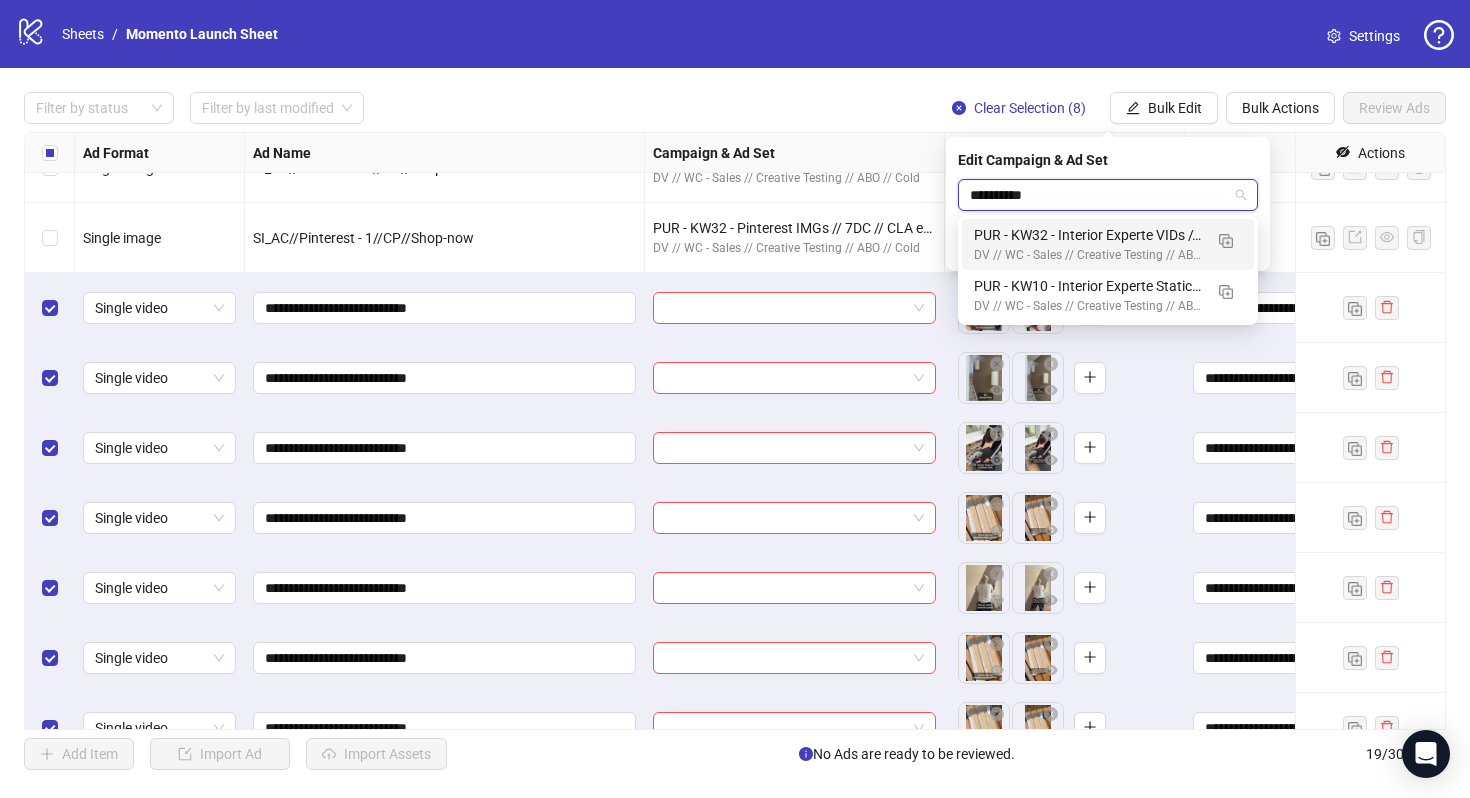 type on "**********" 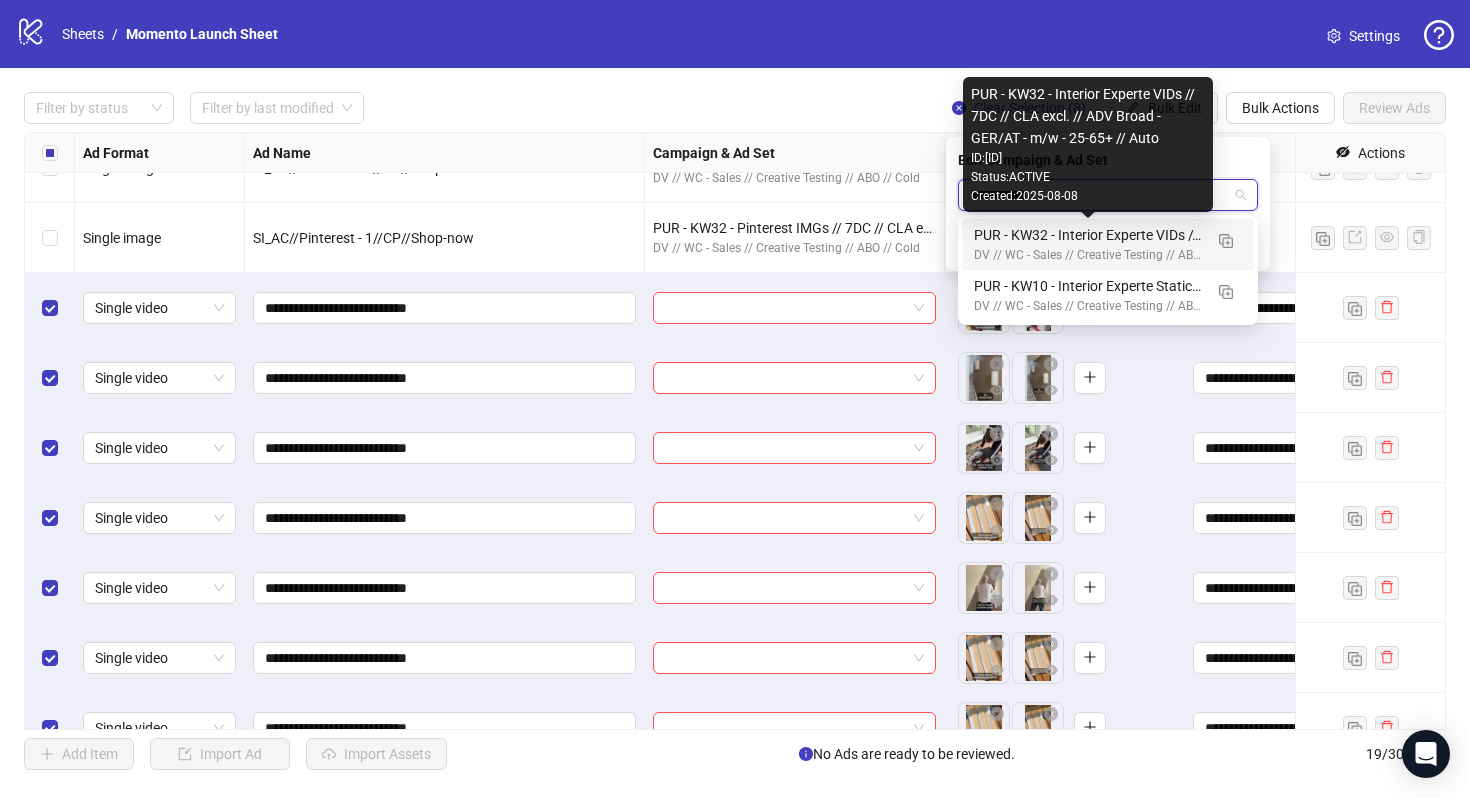 click on "PUR - KW32 - Interior Experte VIDs // 7DC // CLA excl. // ADV Broad - GER/AT - m/w - 25-65+ // Auto" at bounding box center (1088, 235) 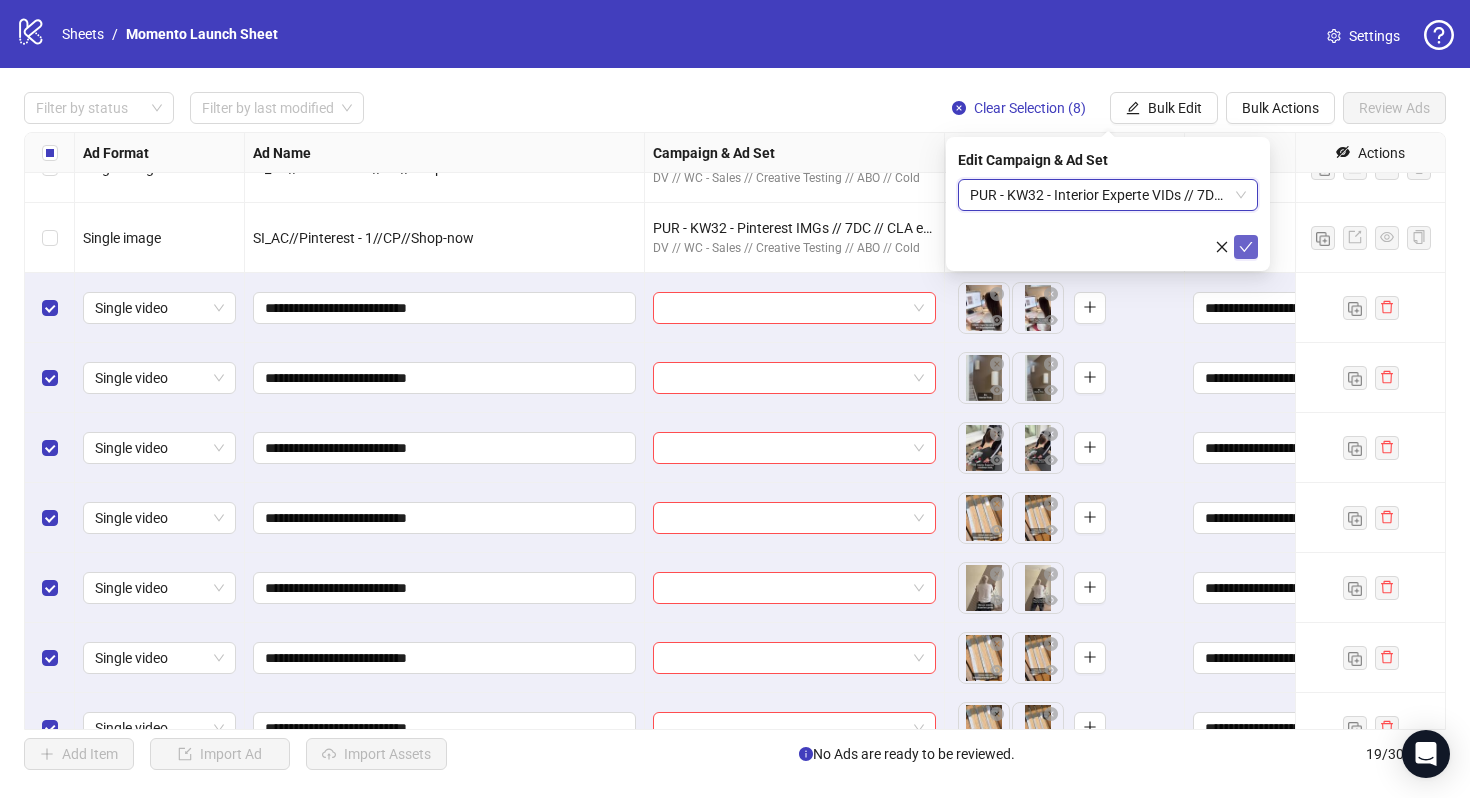 click 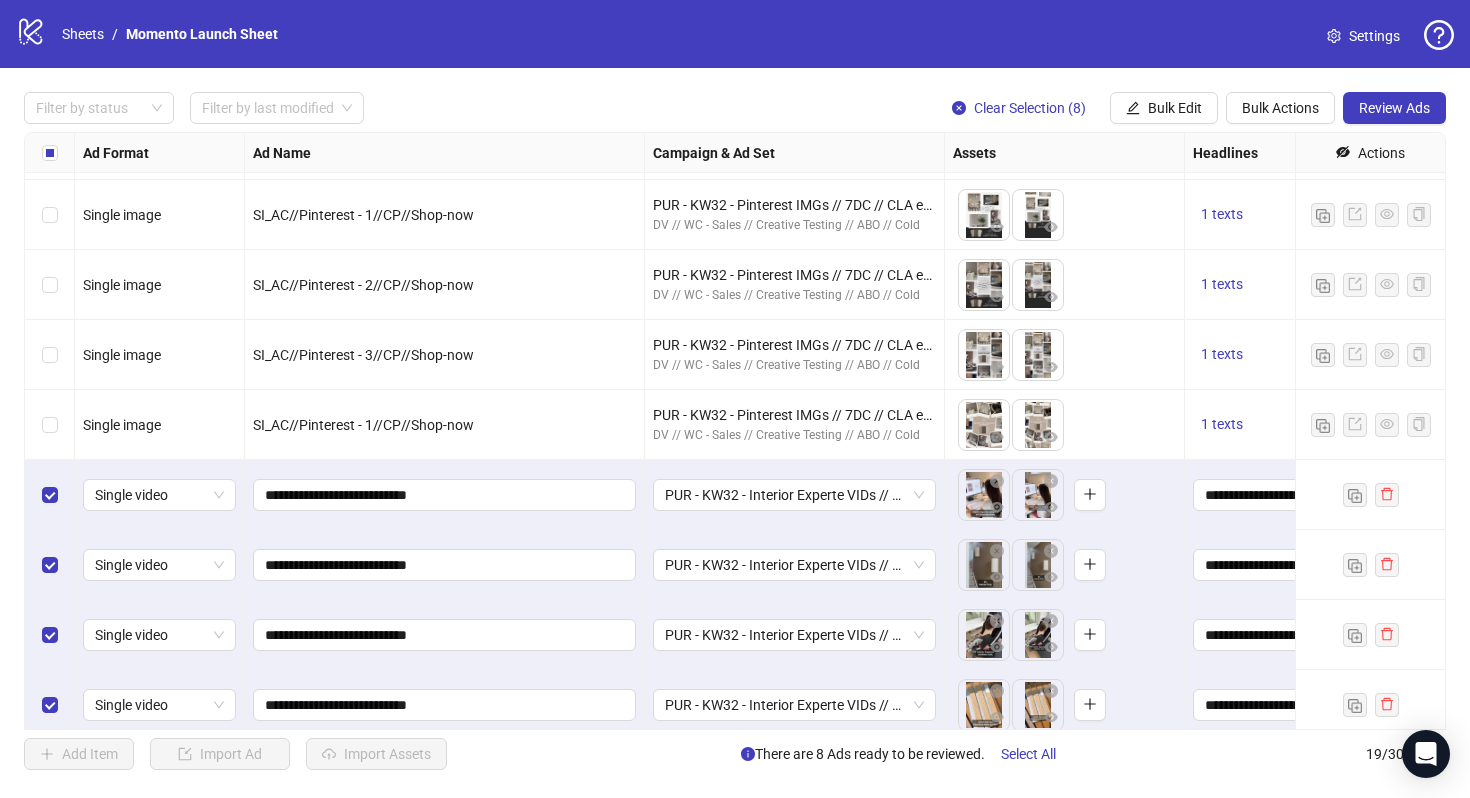 scroll, scrollTop: 514, scrollLeft: 0, axis: vertical 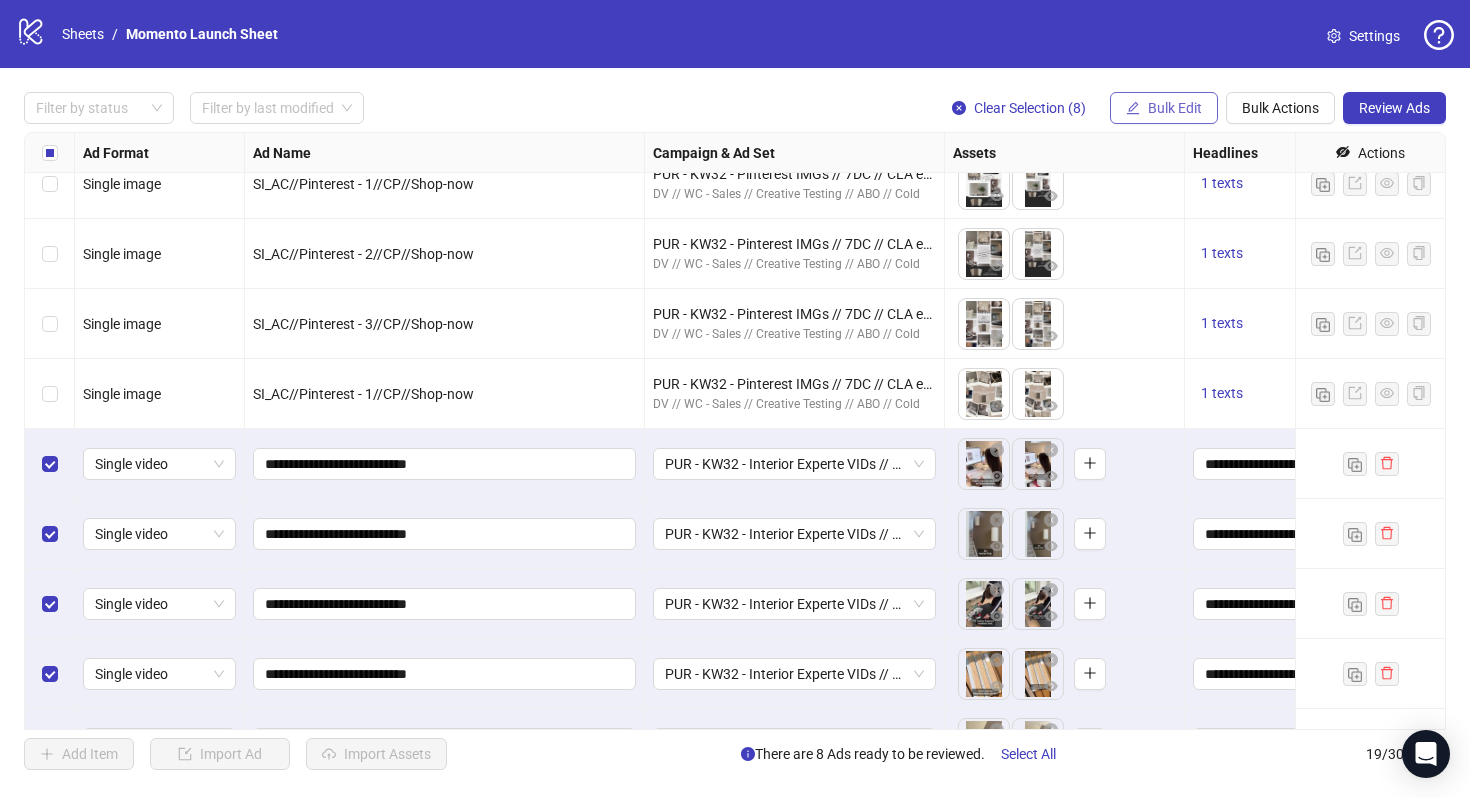 click on "Bulk Edit" at bounding box center [1175, 108] 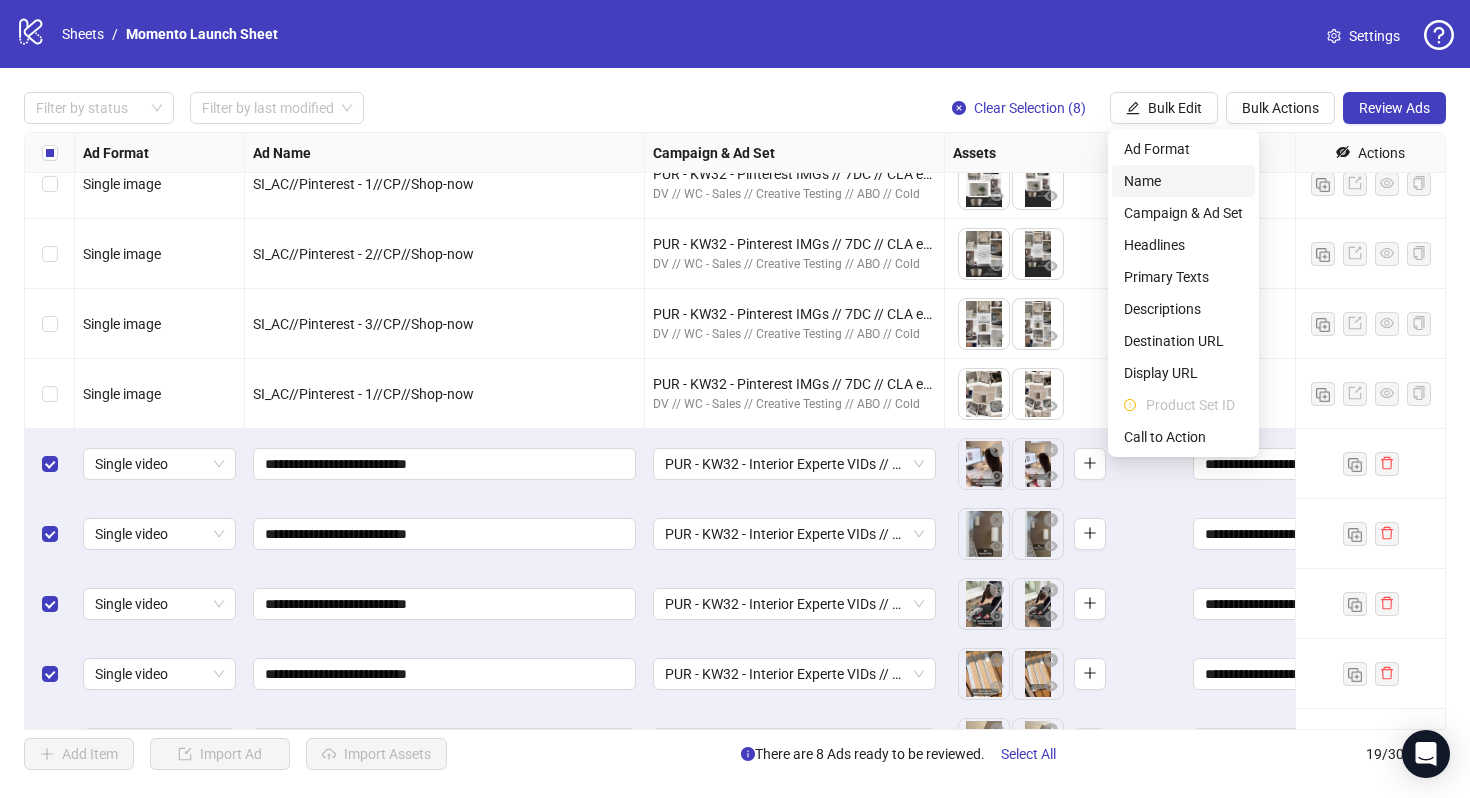 click on "Name" at bounding box center [1183, 181] 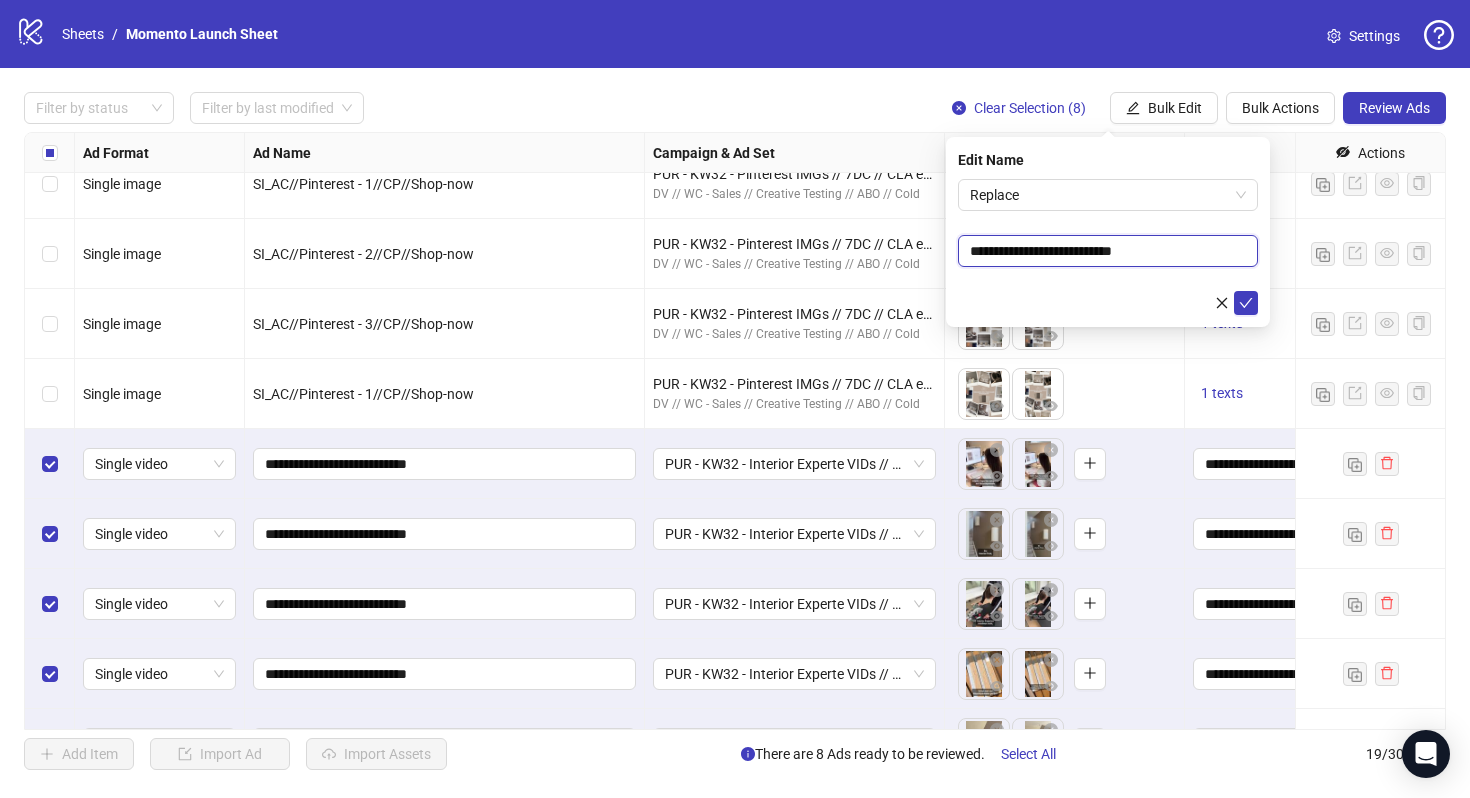 click on "**********" at bounding box center (1108, 251) 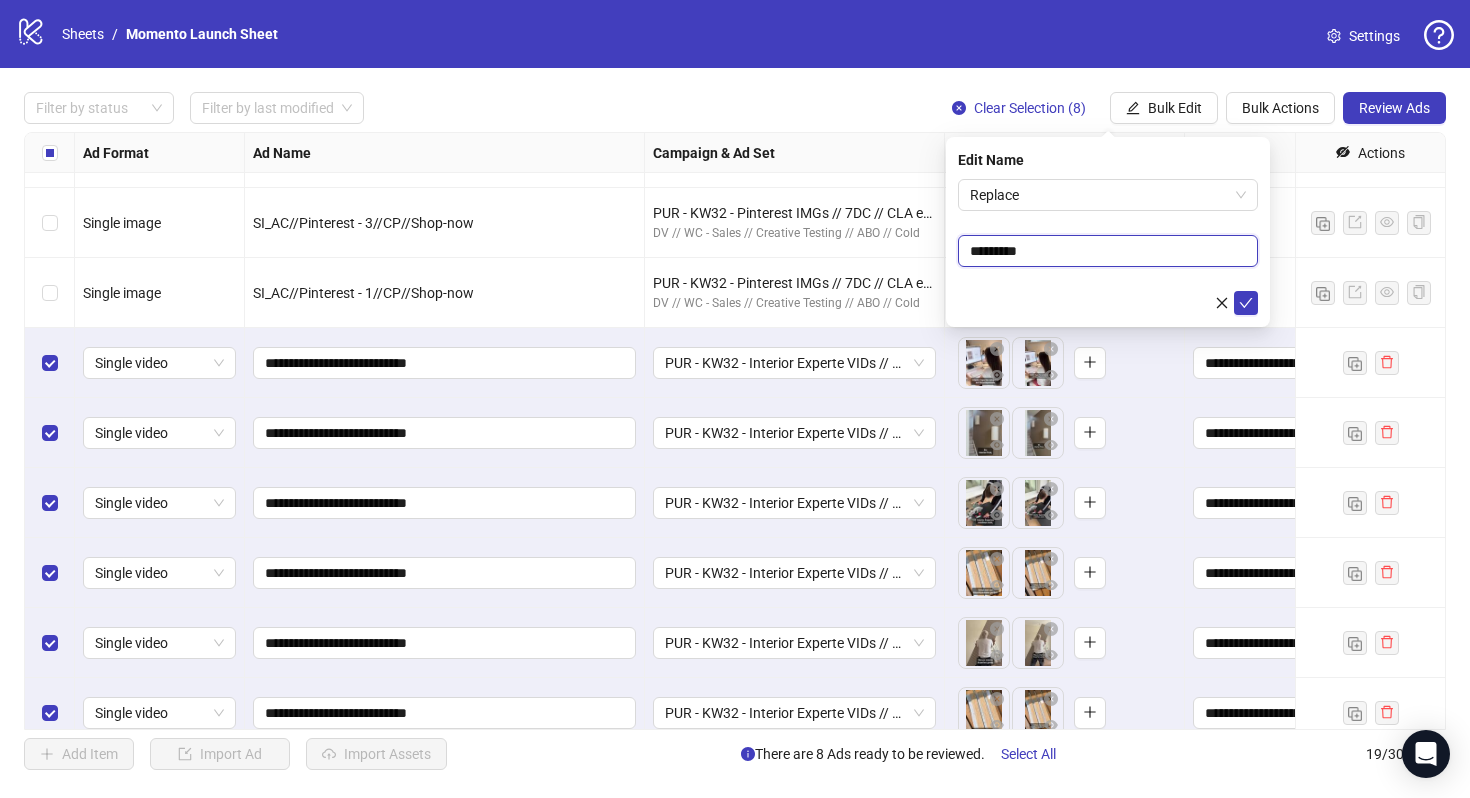 scroll, scrollTop: 611, scrollLeft: 0, axis: vertical 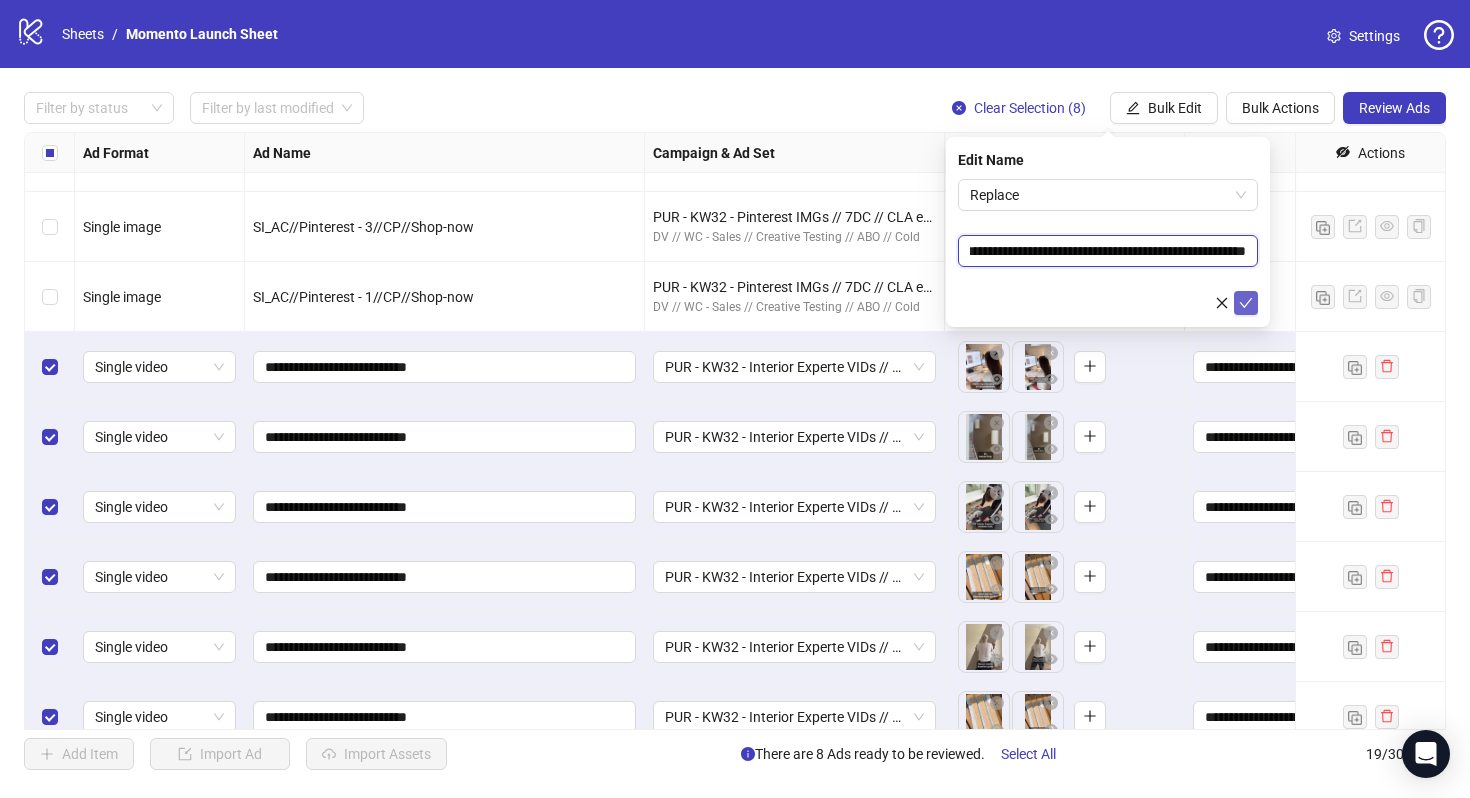 type on "**********" 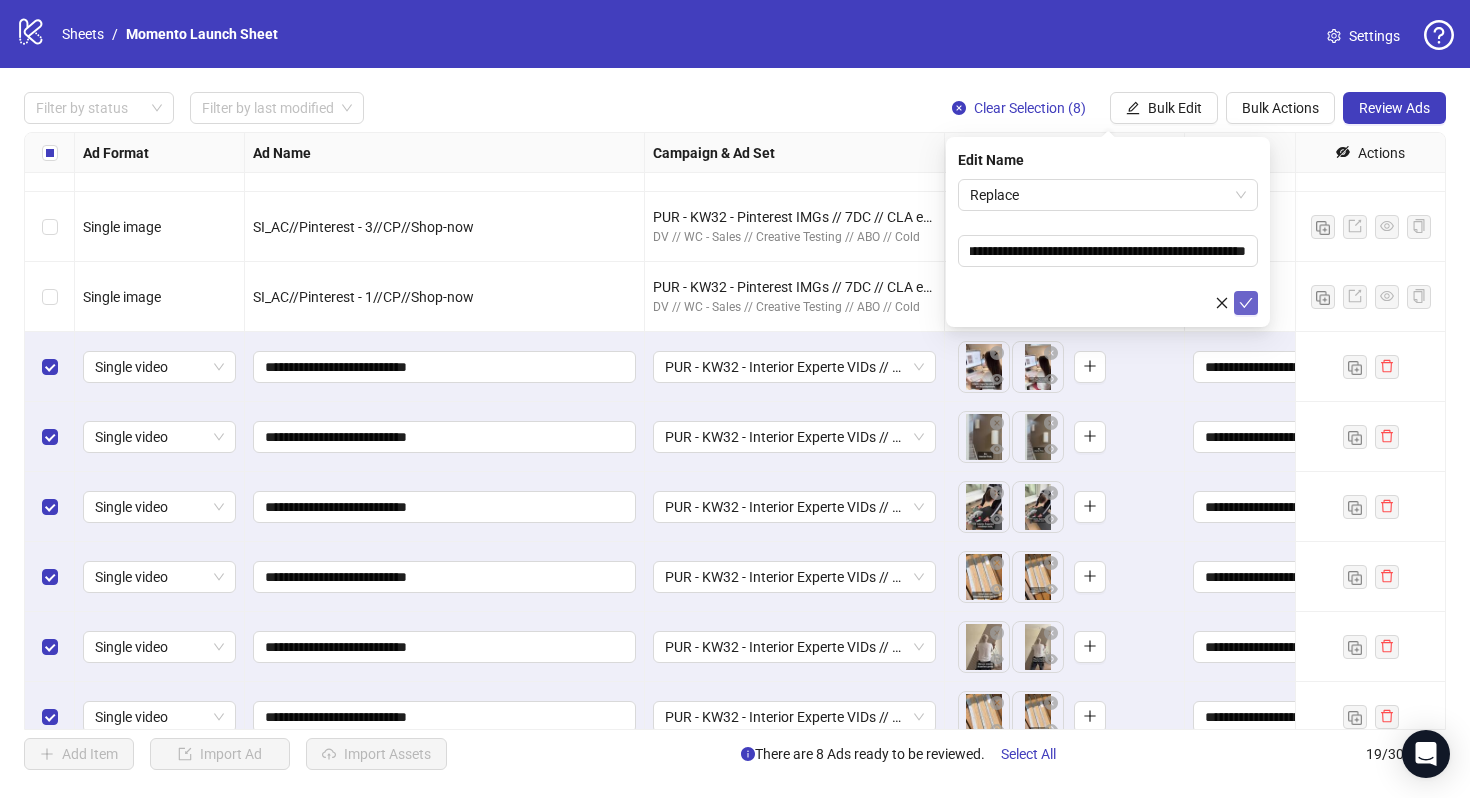 scroll, scrollTop: 0, scrollLeft: 0, axis: both 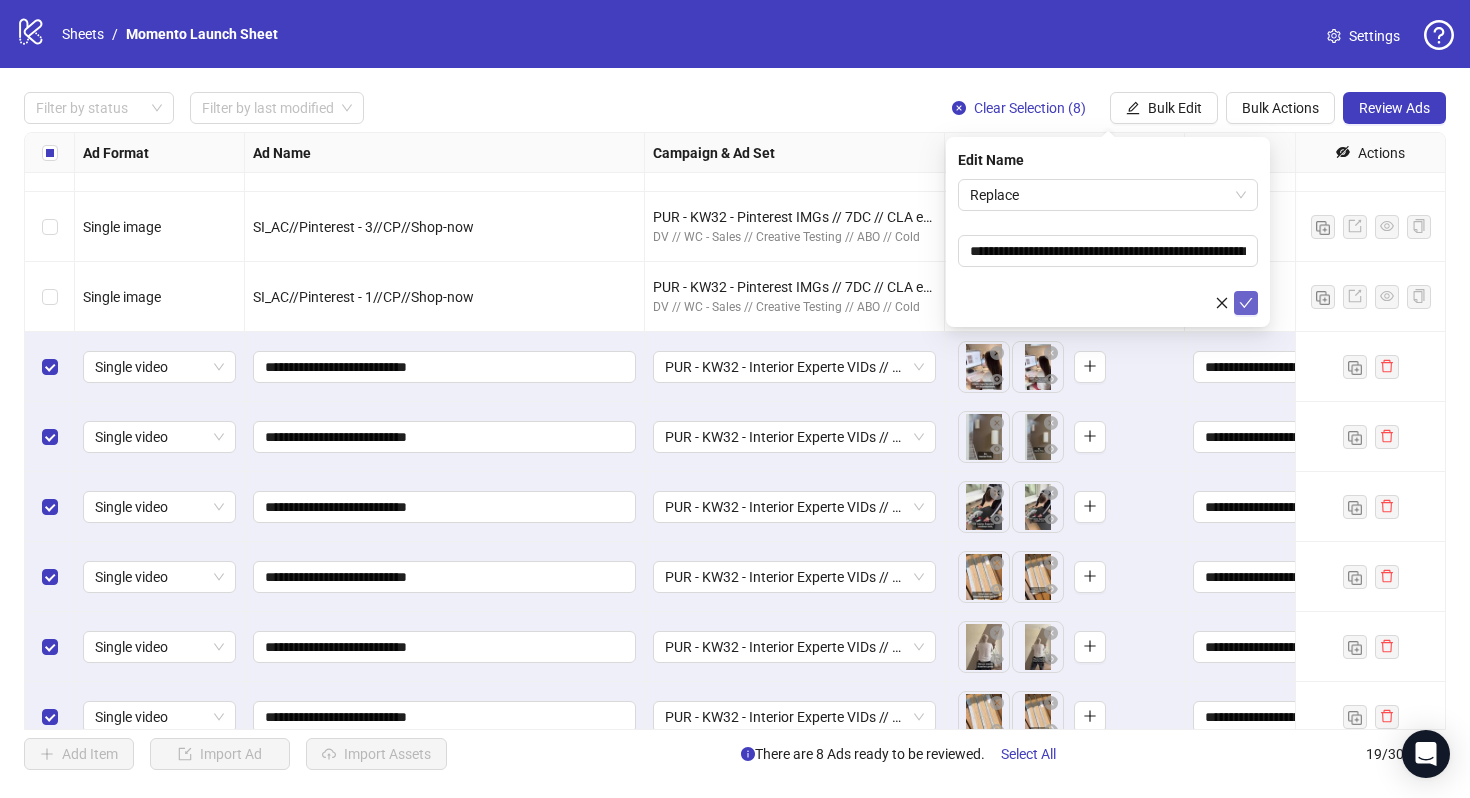 click at bounding box center [1246, 303] 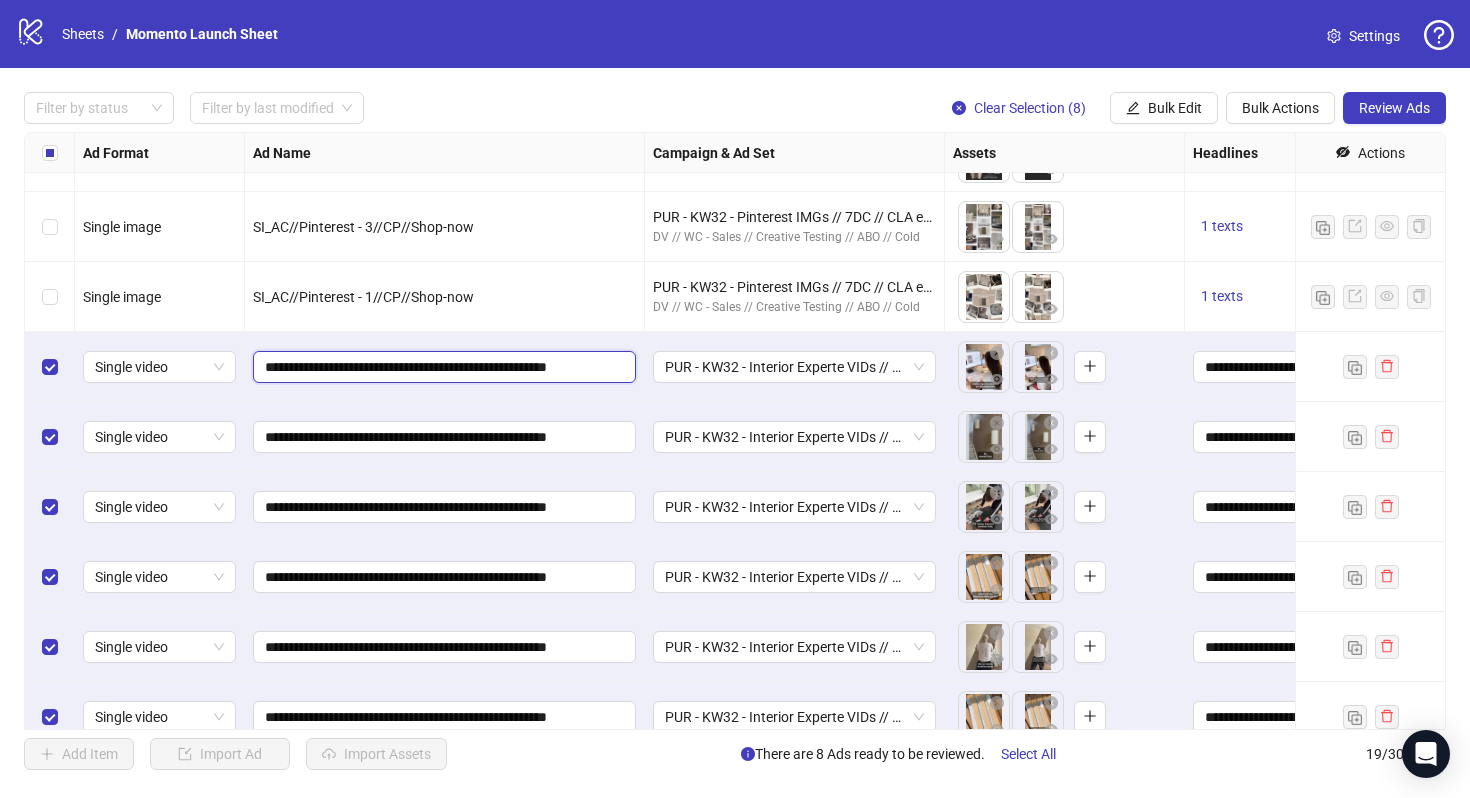 click on "**********" at bounding box center [442, 367] 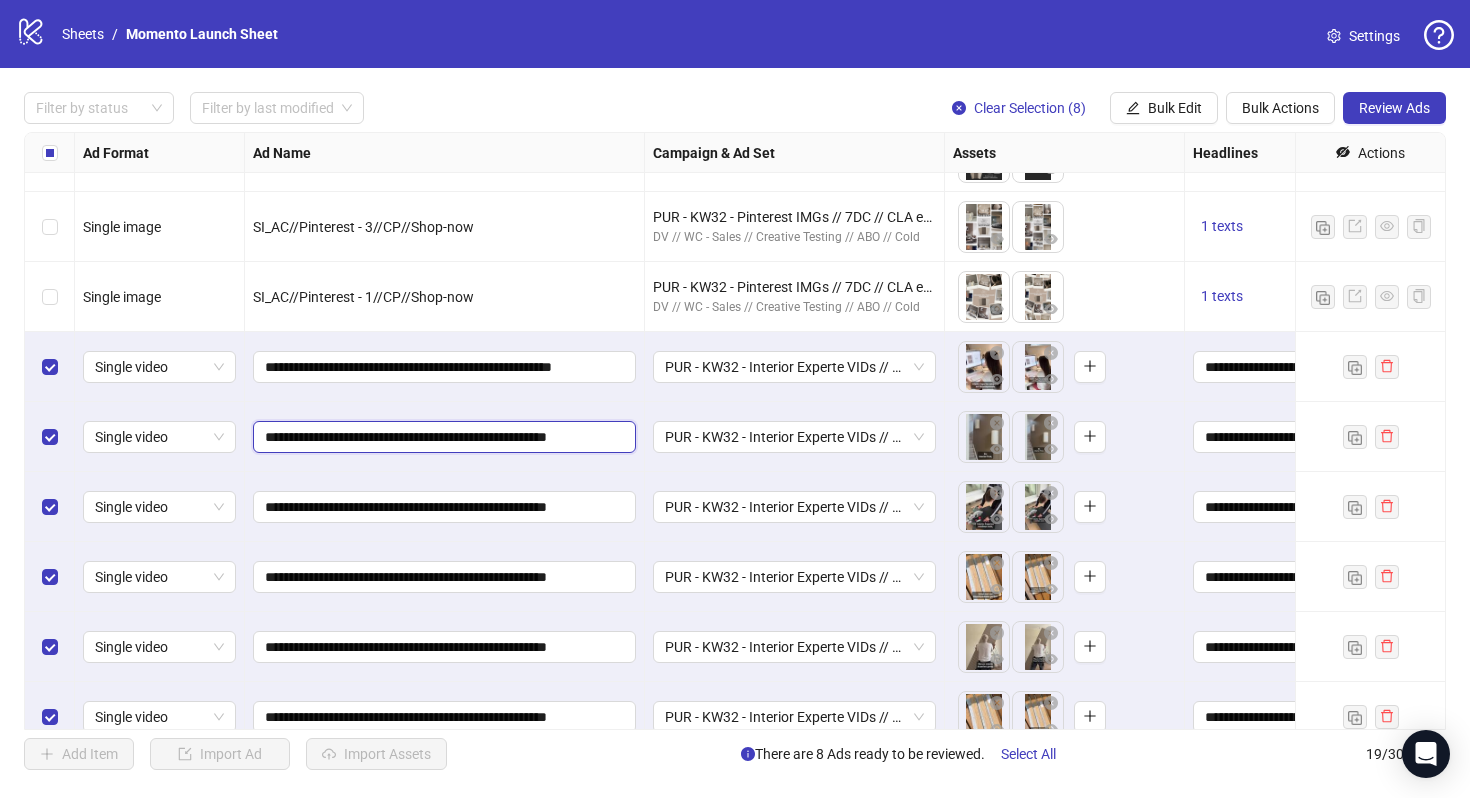 click on "**********" at bounding box center [442, 437] 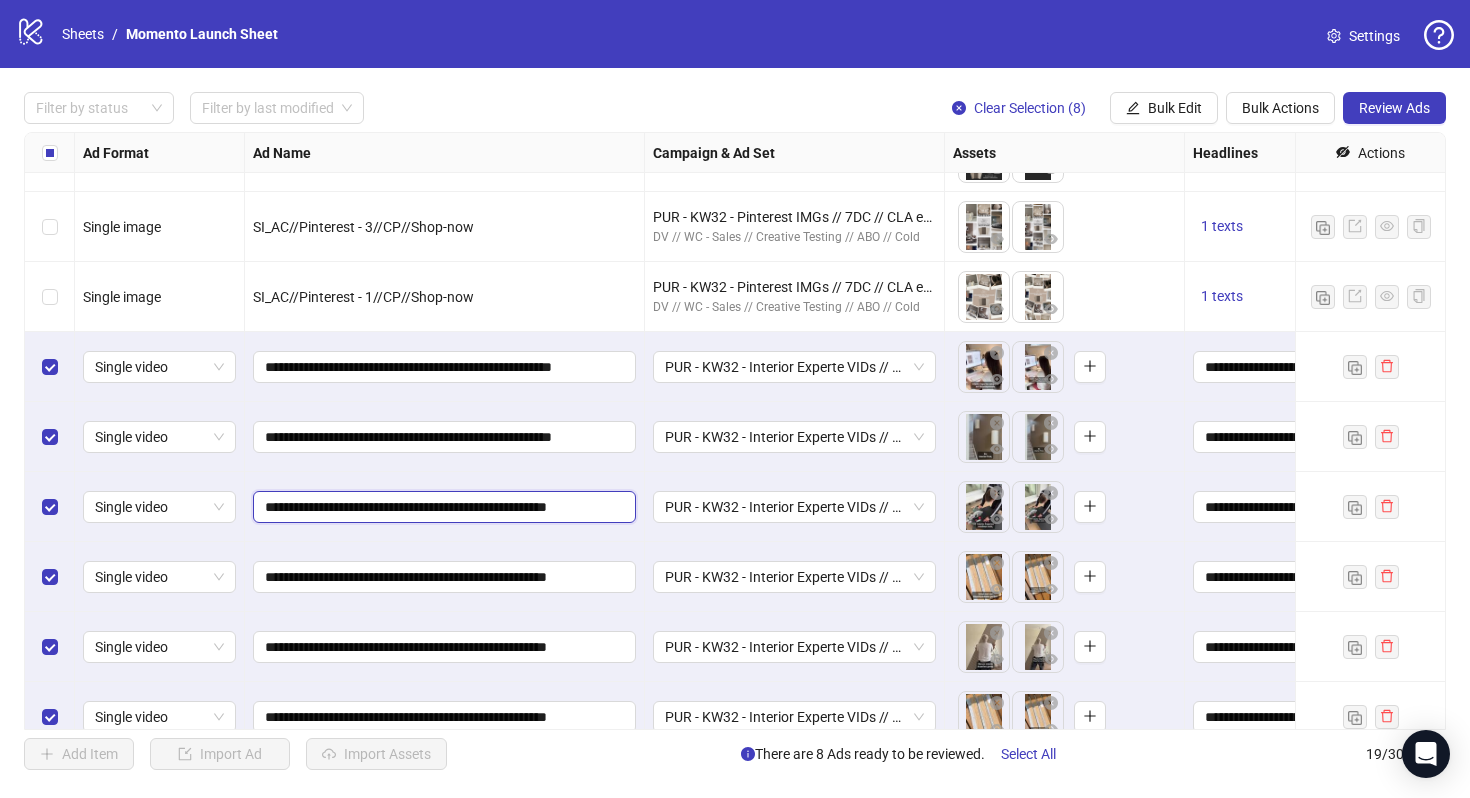click on "**********" at bounding box center (442, 507) 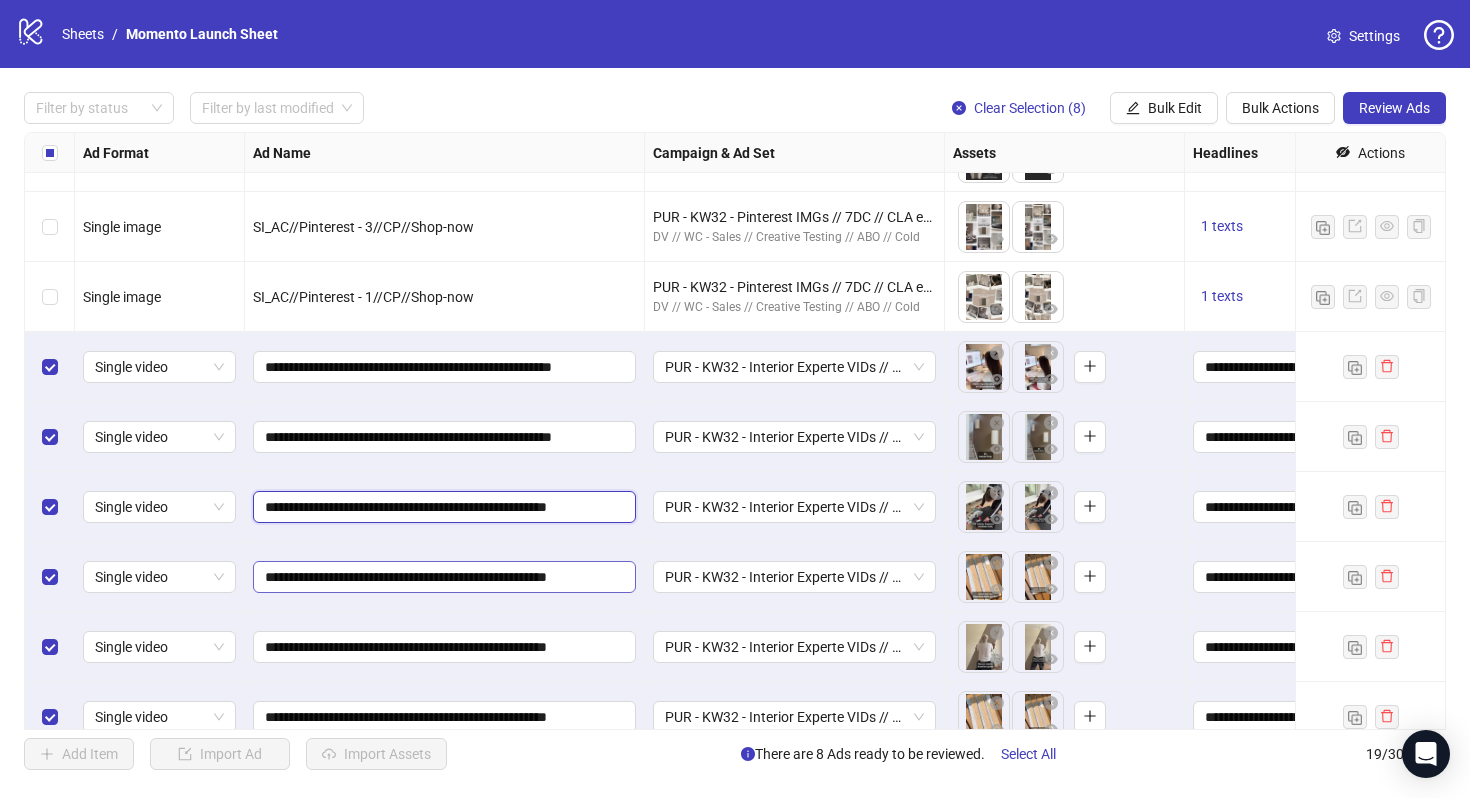 type on "**********" 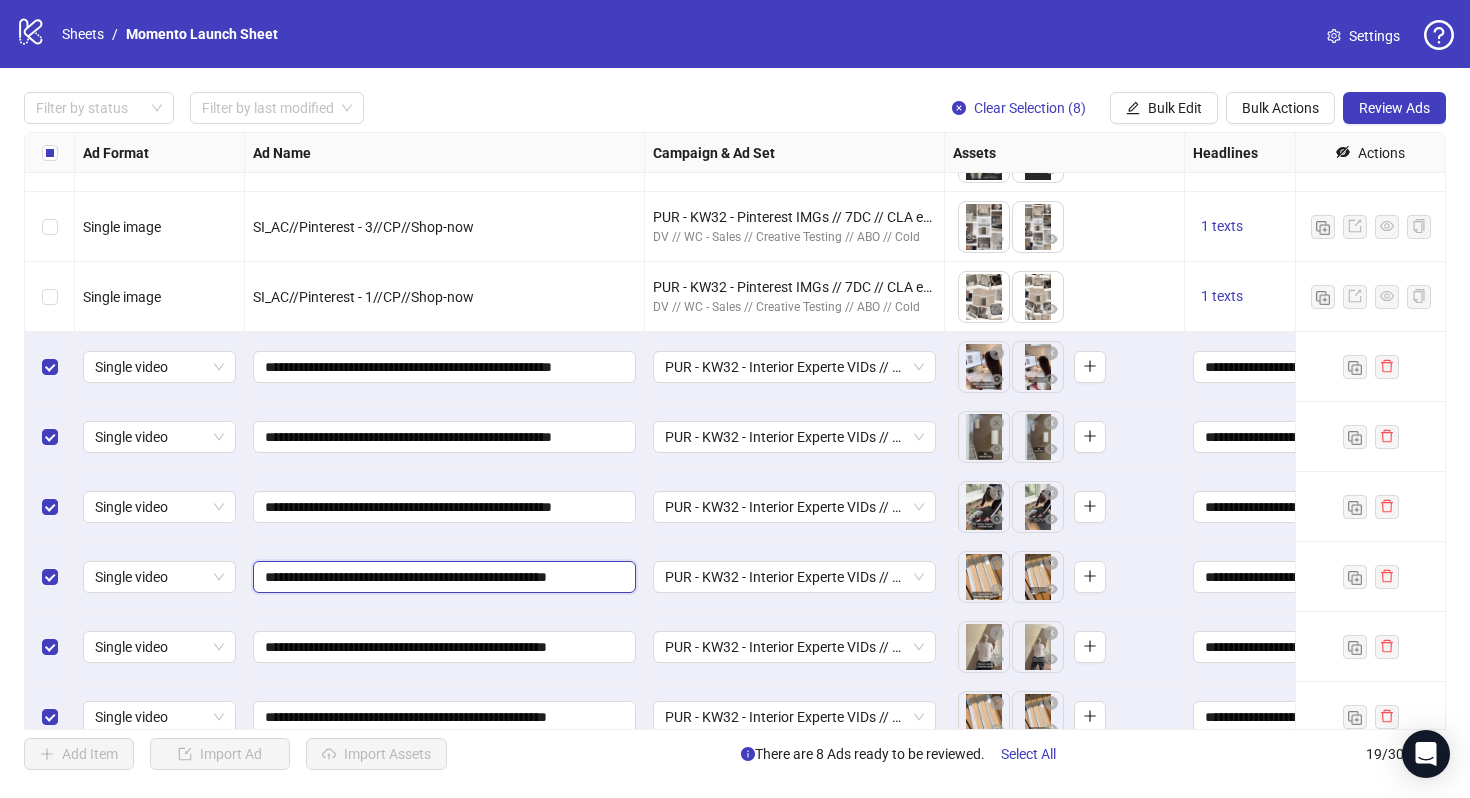 click on "**********" at bounding box center (442, 577) 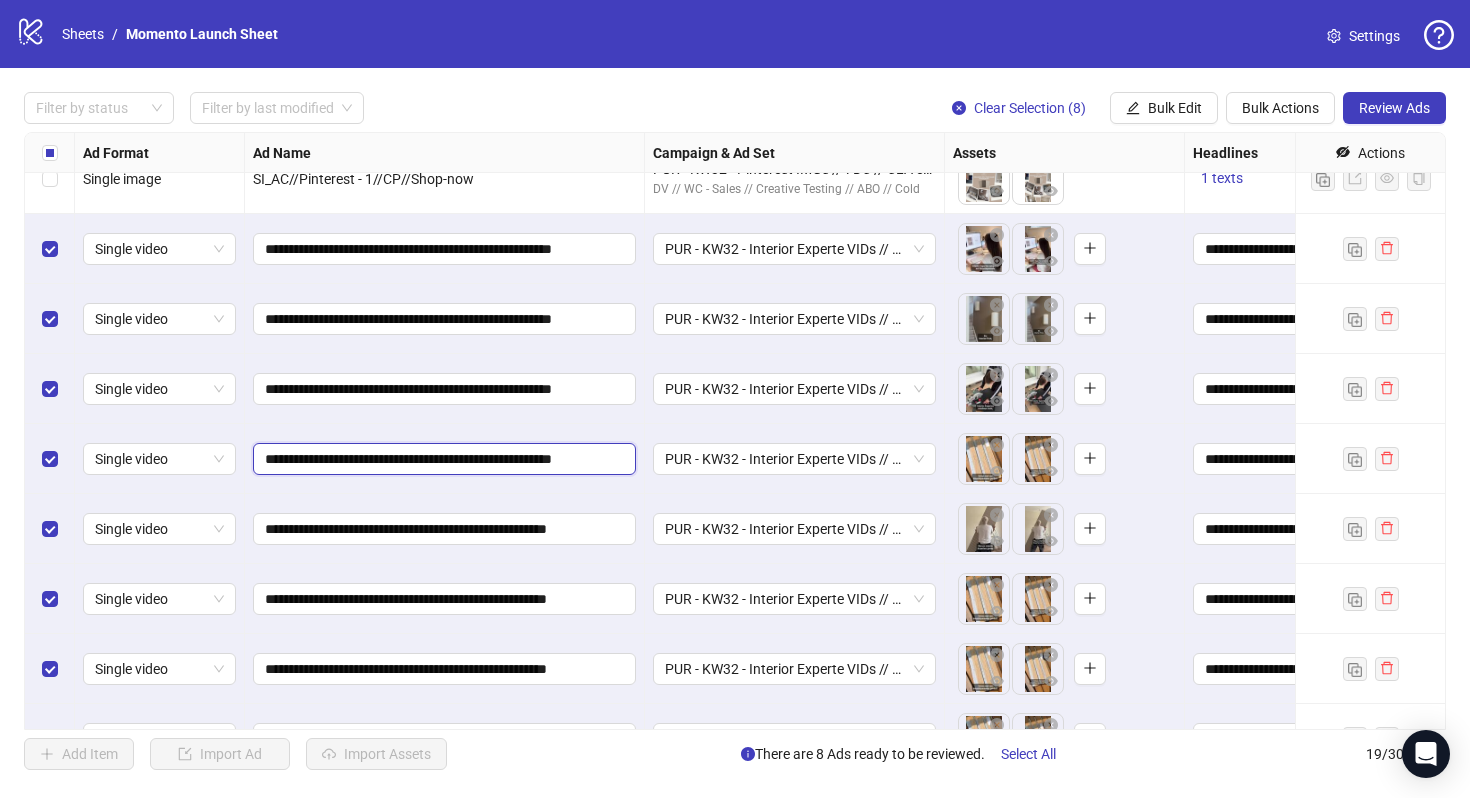 scroll, scrollTop: 774, scrollLeft: 0, axis: vertical 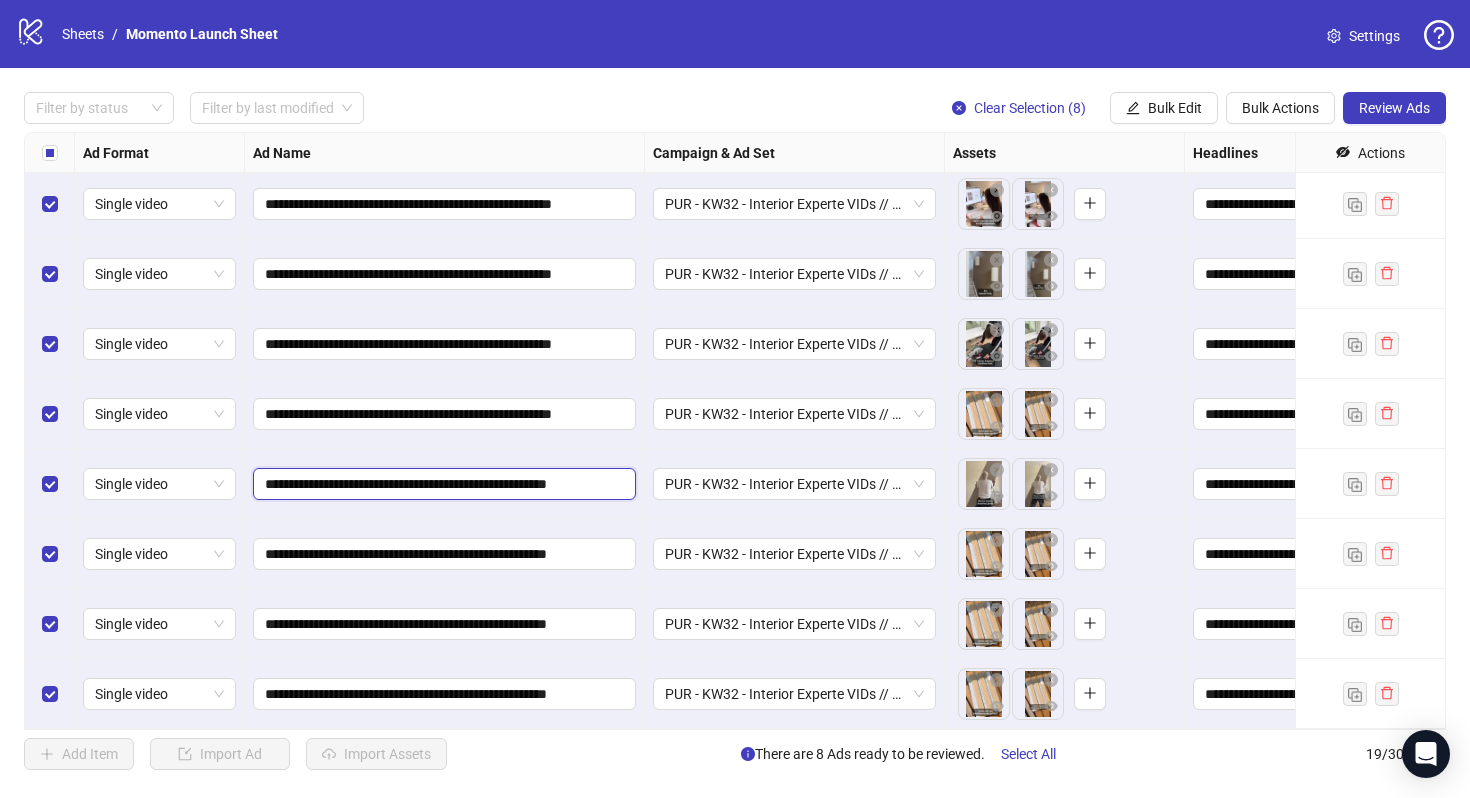 click on "**********" at bounding box center (442, 484) 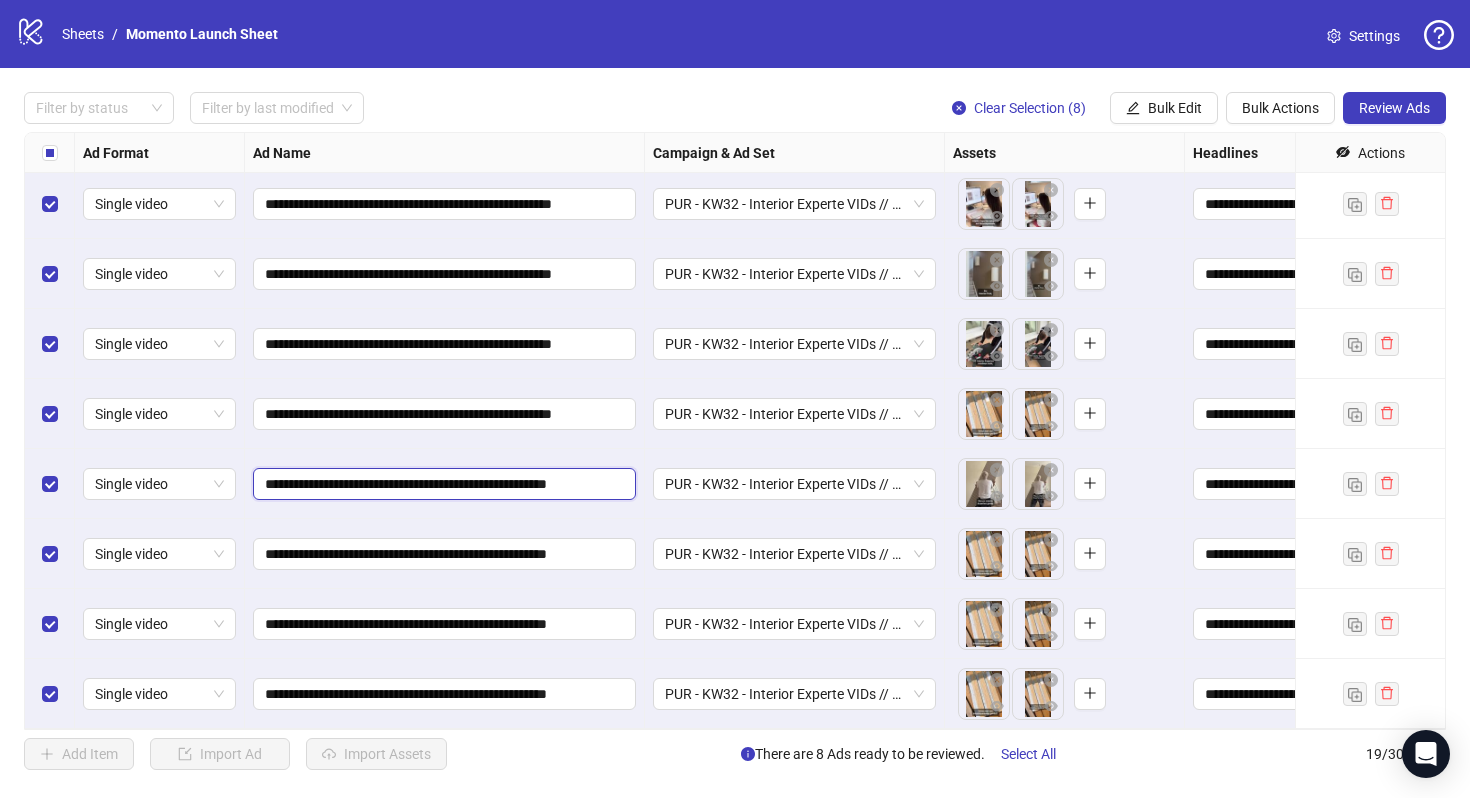 type on "**********" 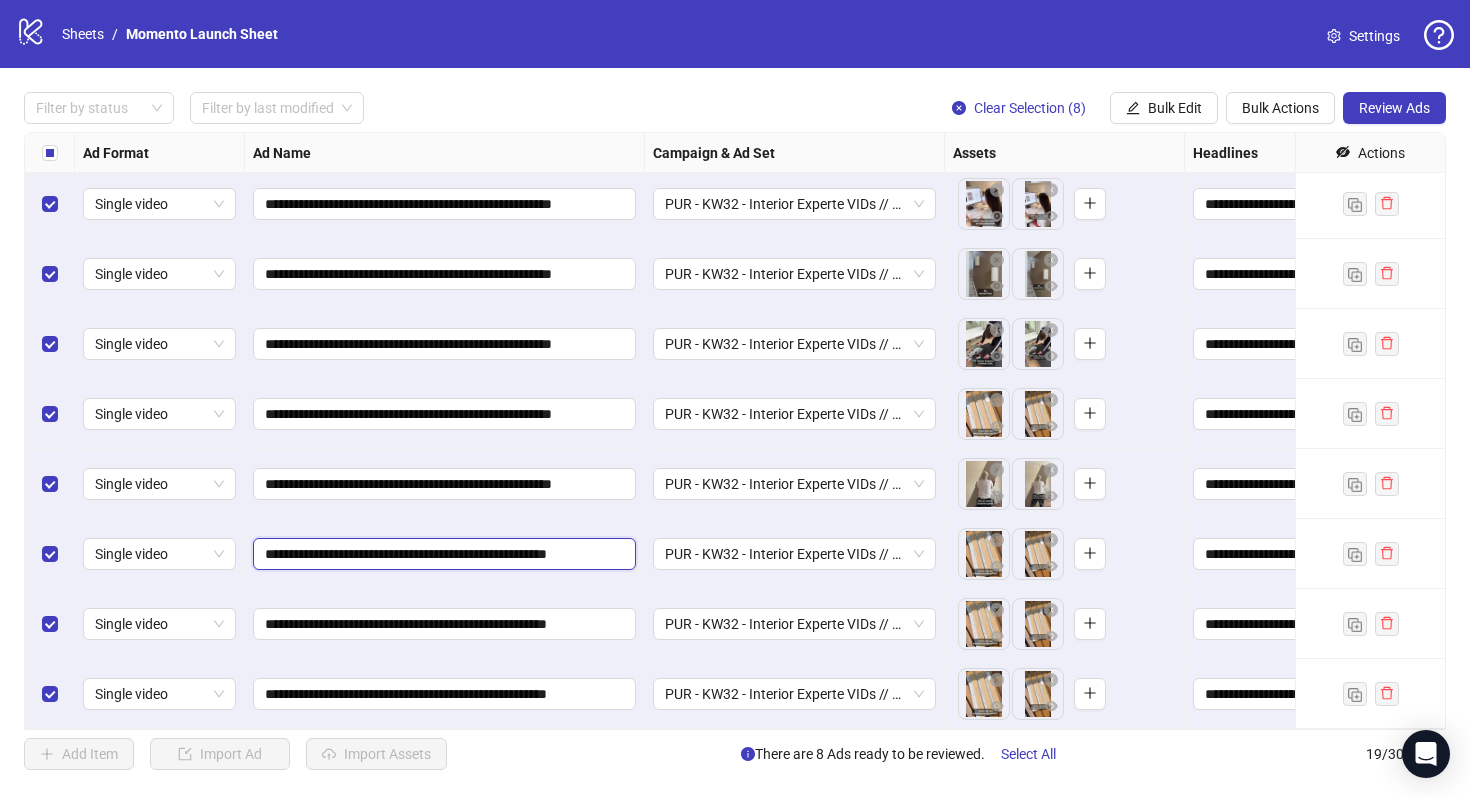click on "**********" at bounding box center [442, 554] 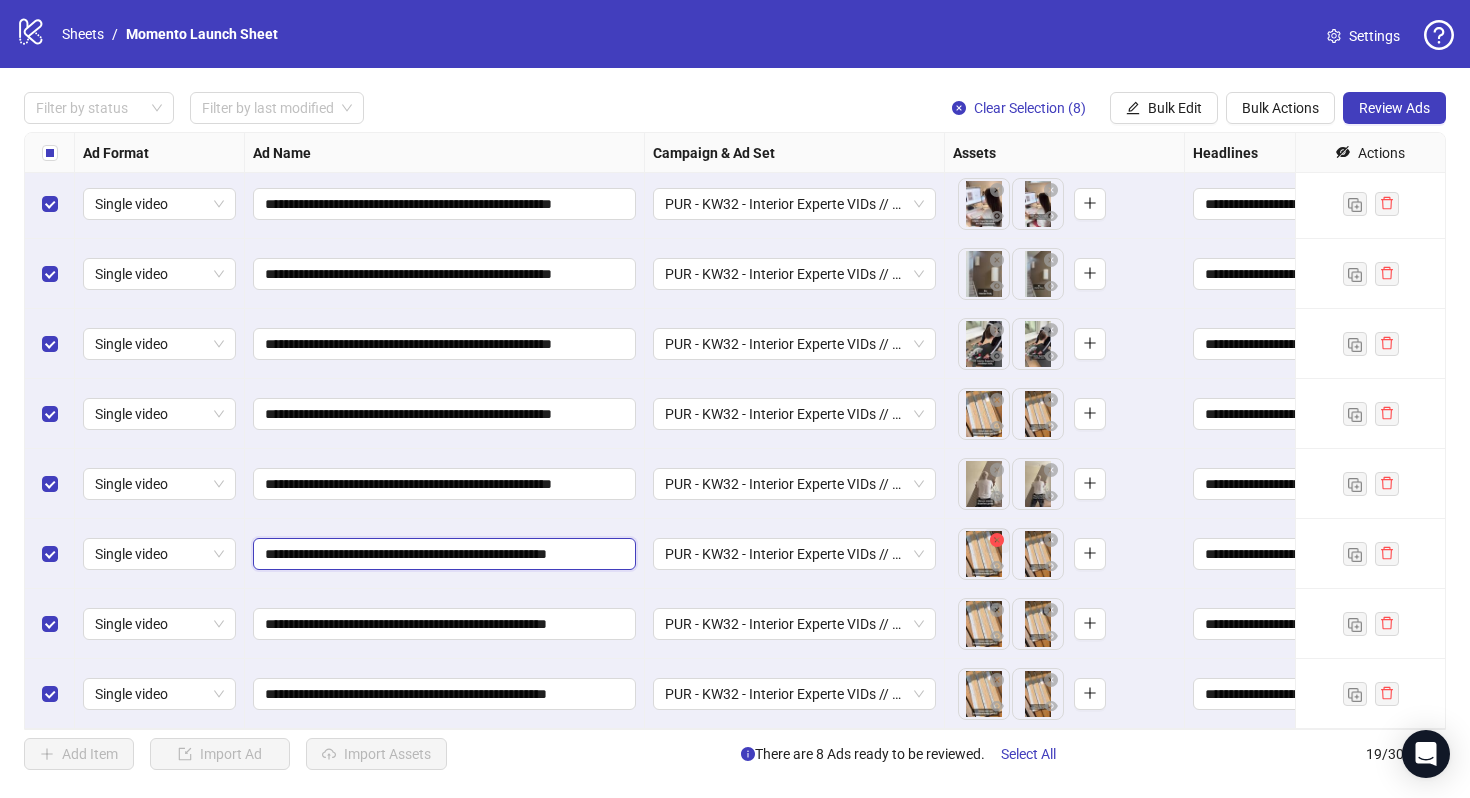 type on "**********" 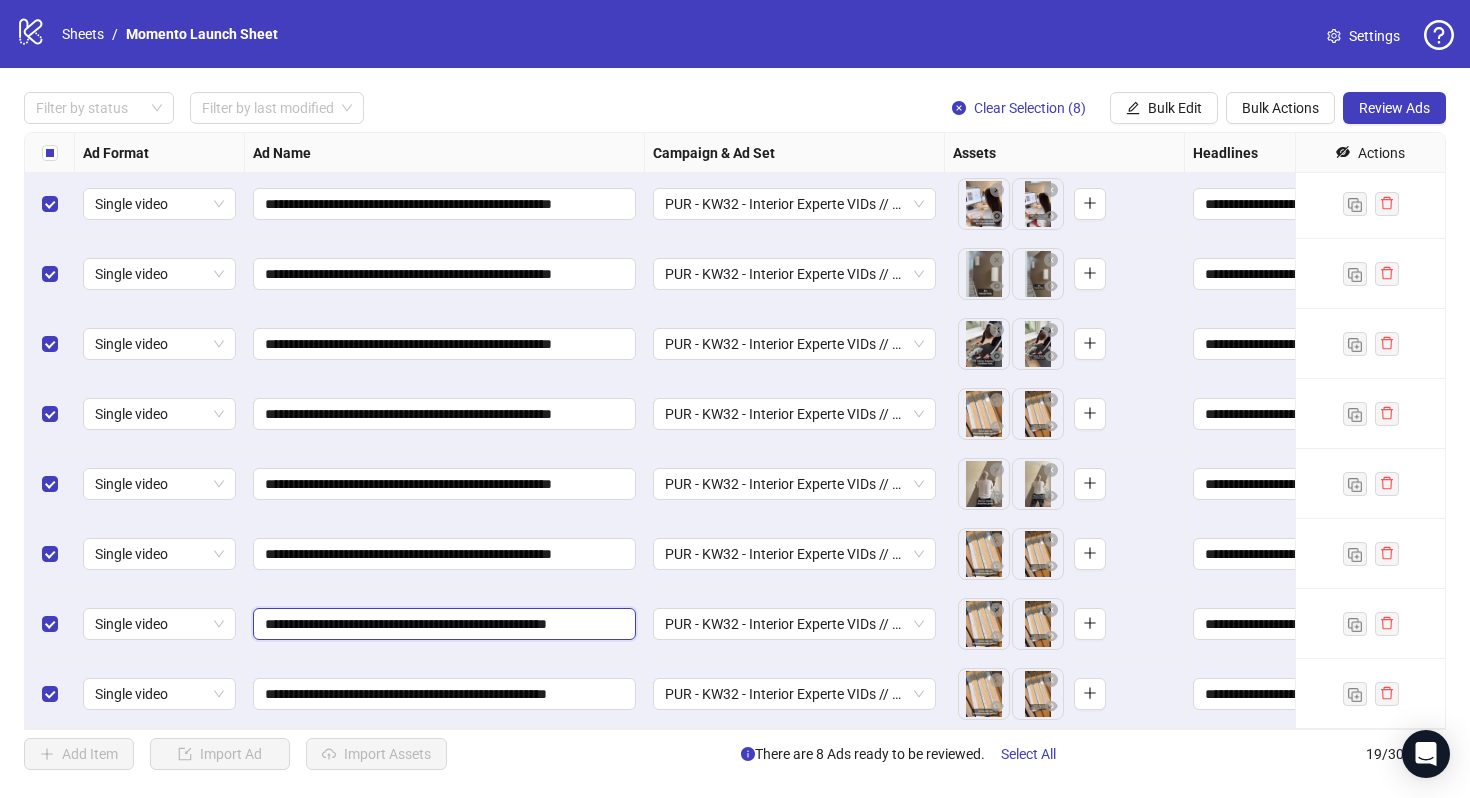 click on "**********" at bounding box center (442, 624) 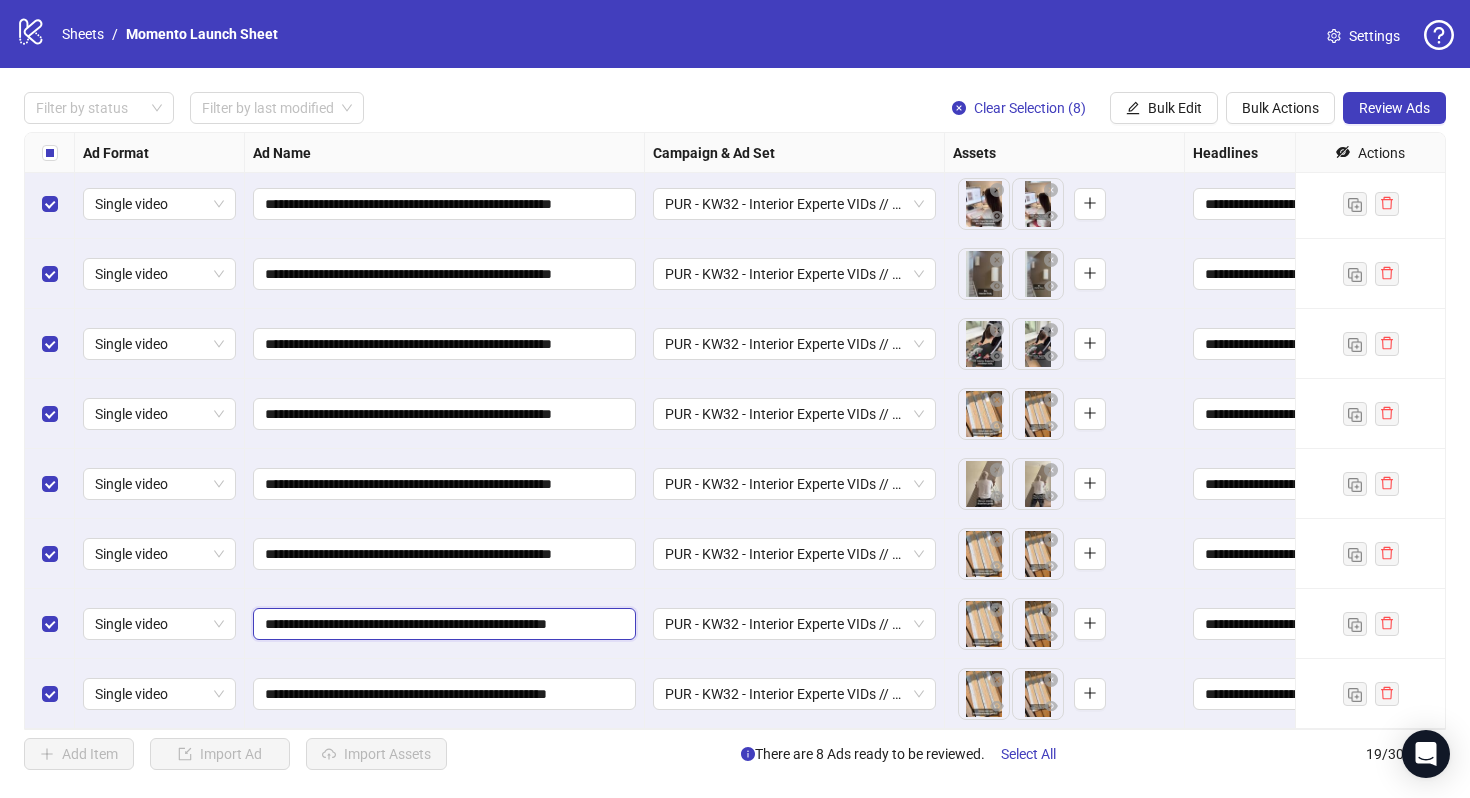 type on "**********" 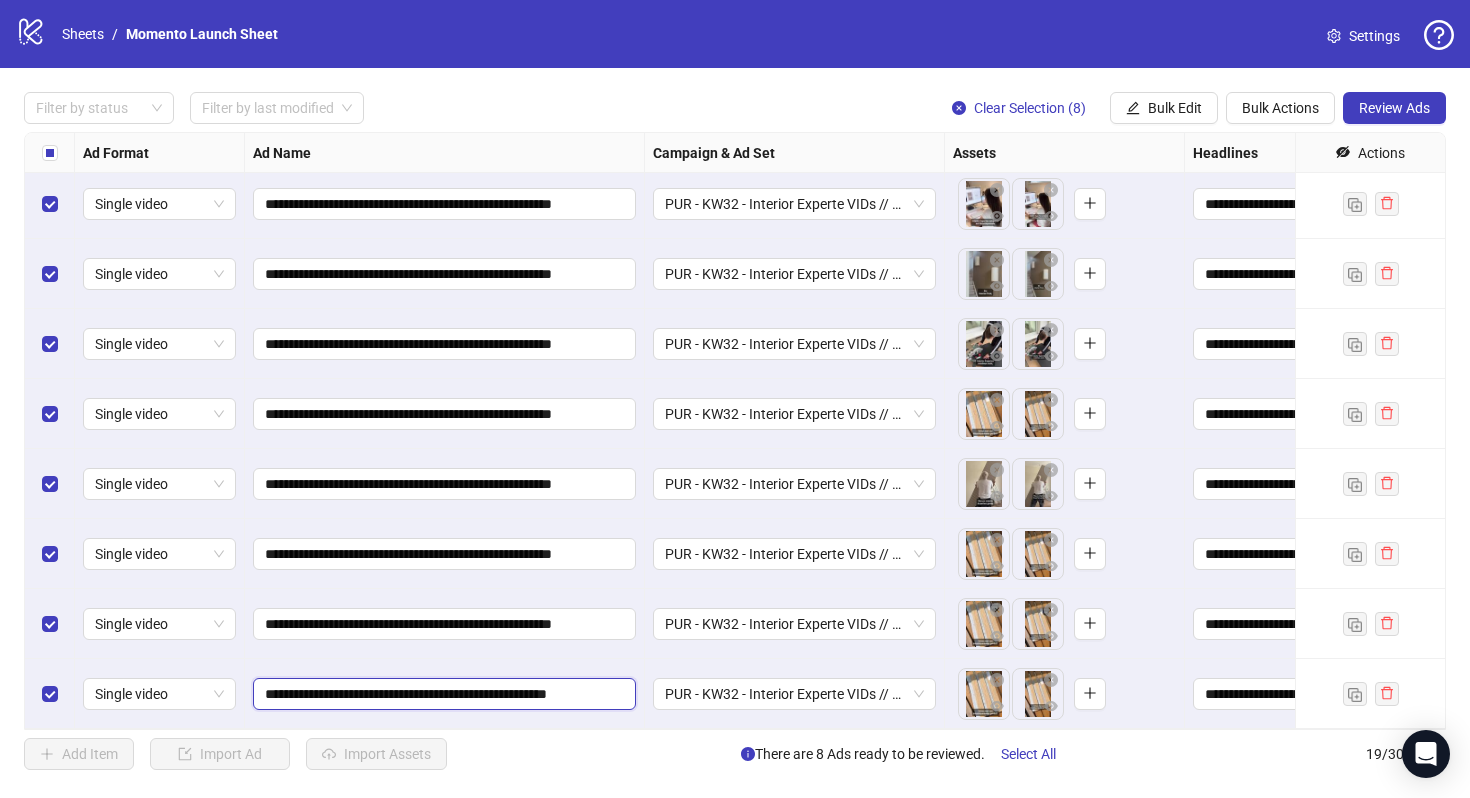 click on "**********" at bounding box center (442, 694) 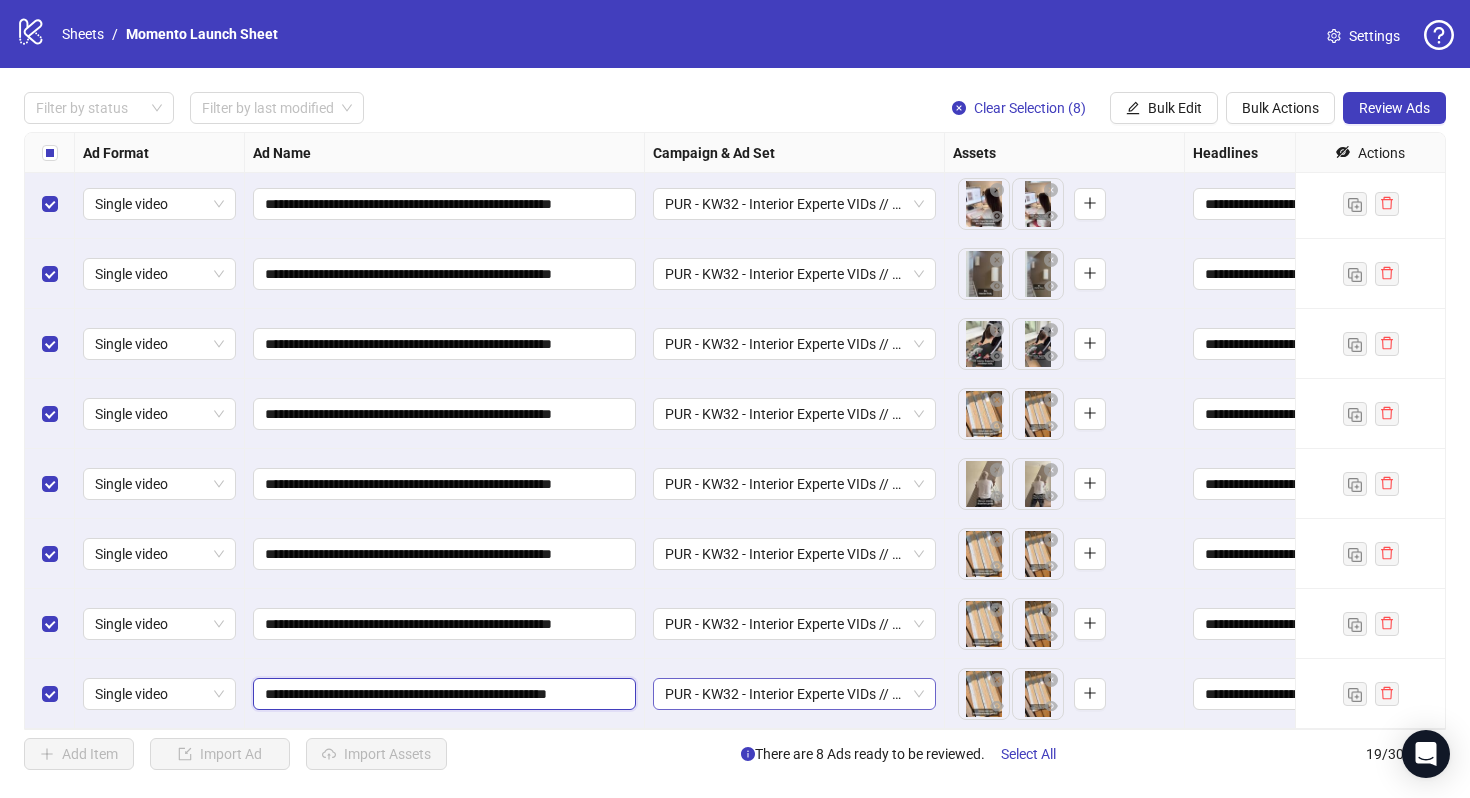 type on "**********" 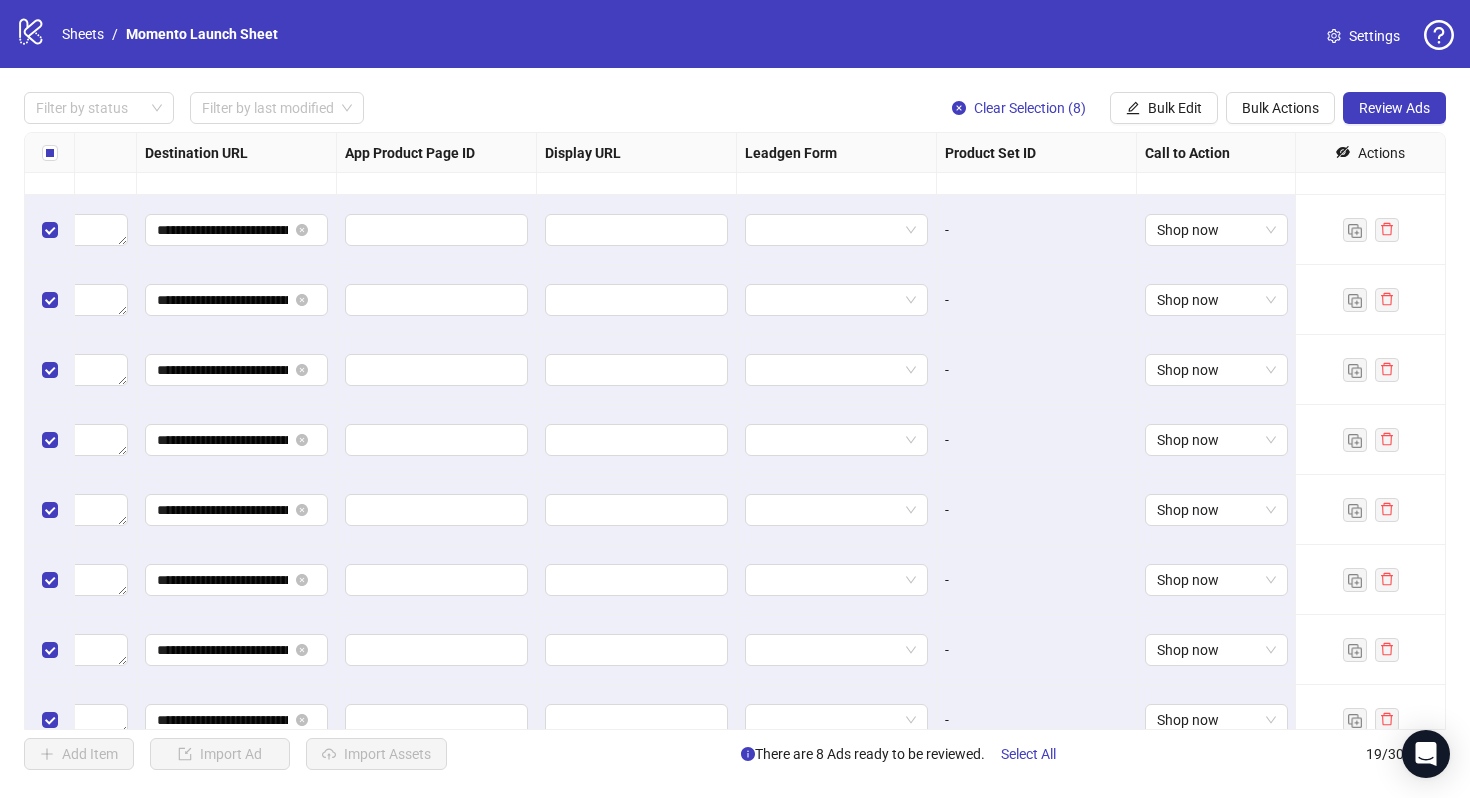 scroll, scrollTop: 748, scrollLeft: 1850, axis: both 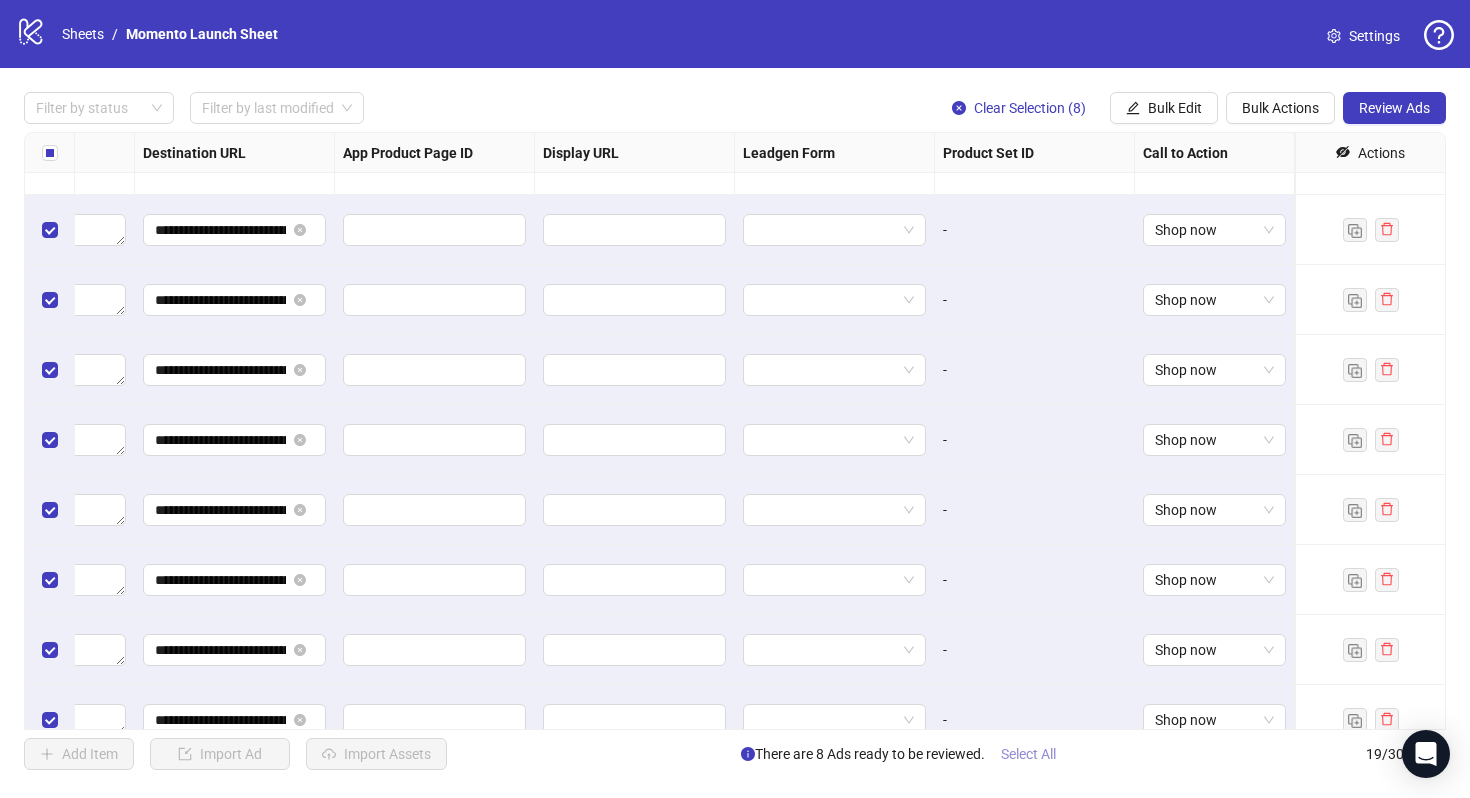 click on "Select All" at bounding box center (1028, 754) 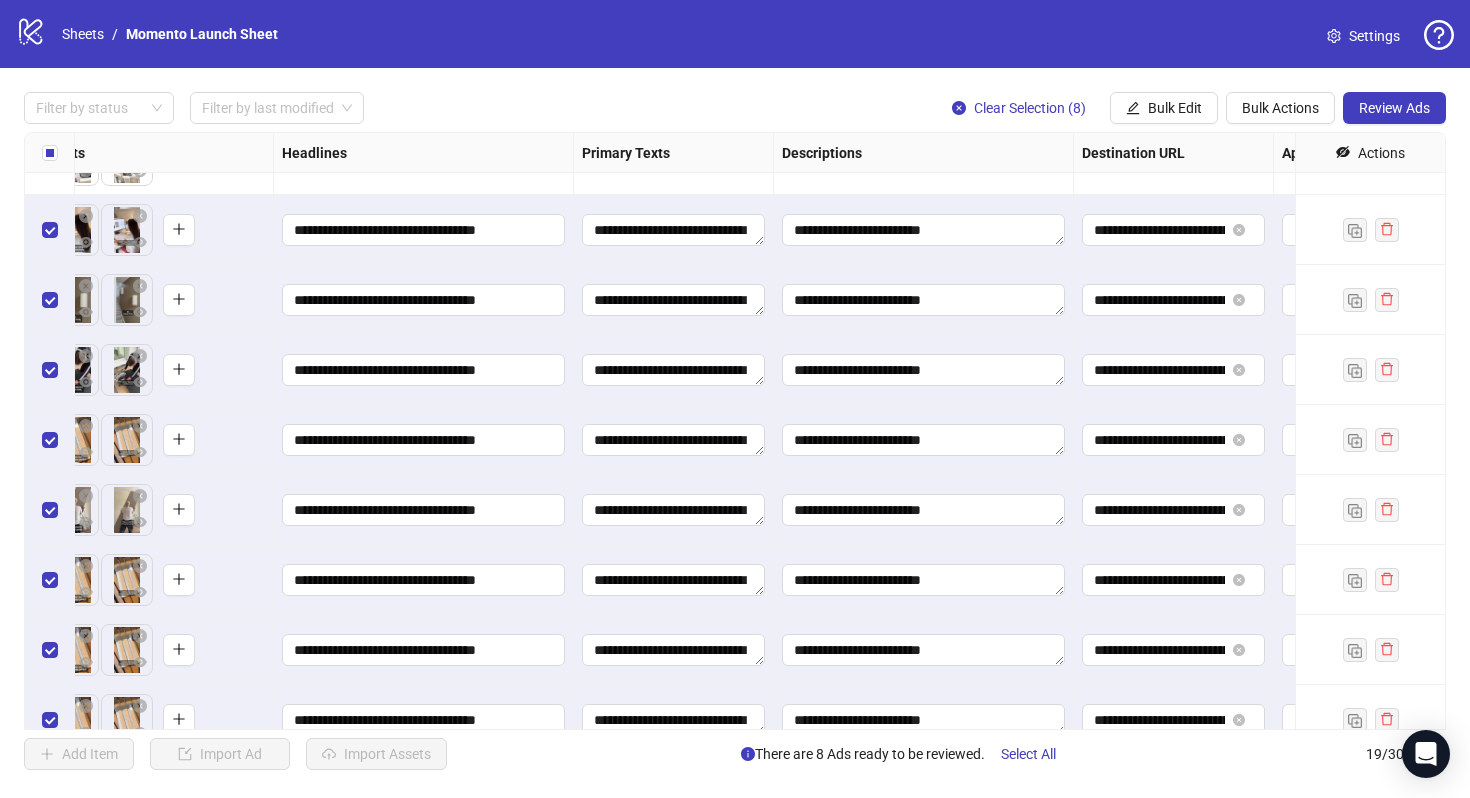 scroll, scrollTop: 748, scrollLeft: 891, axis: both 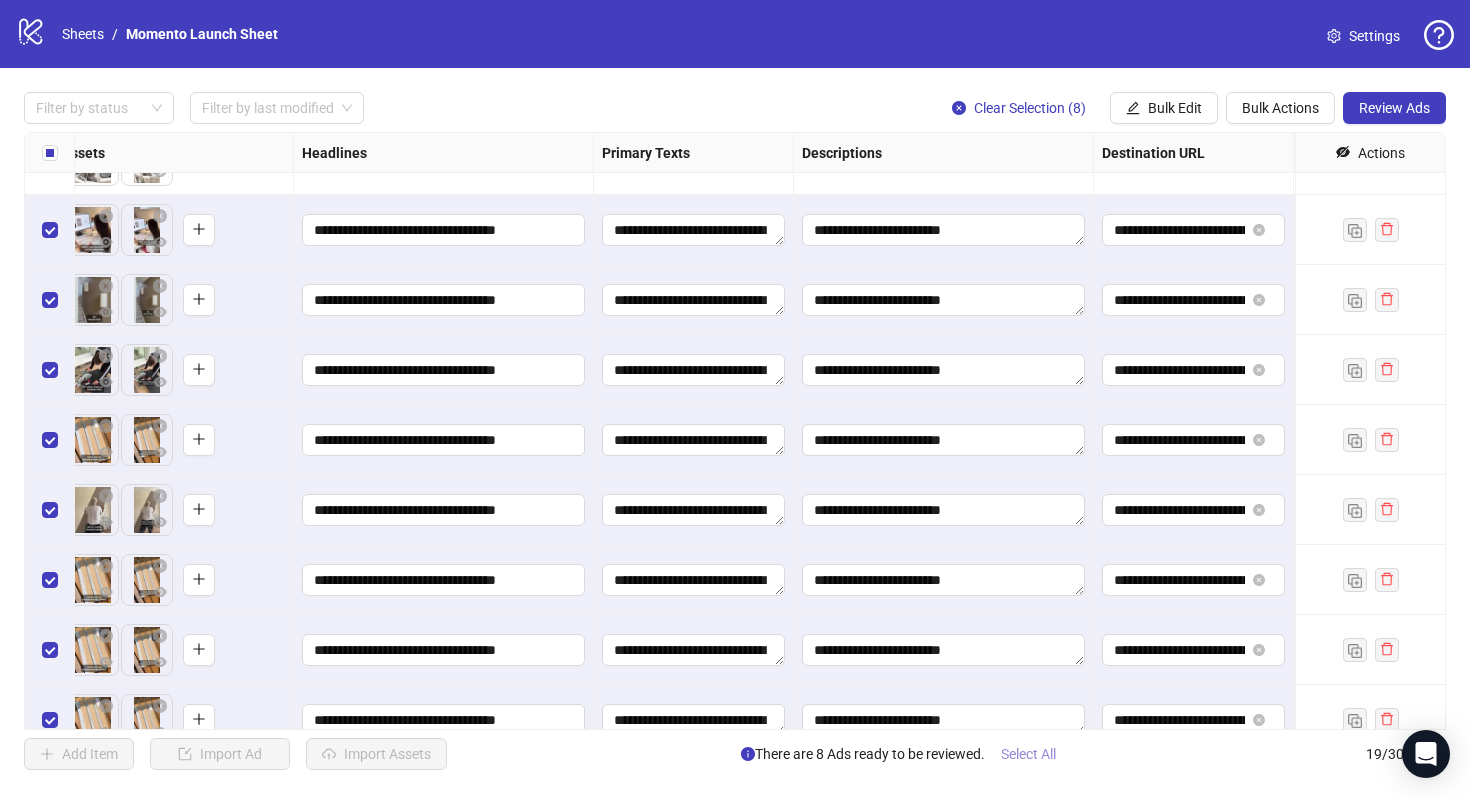 click on "Select All" at bounding box center (1028, 754) 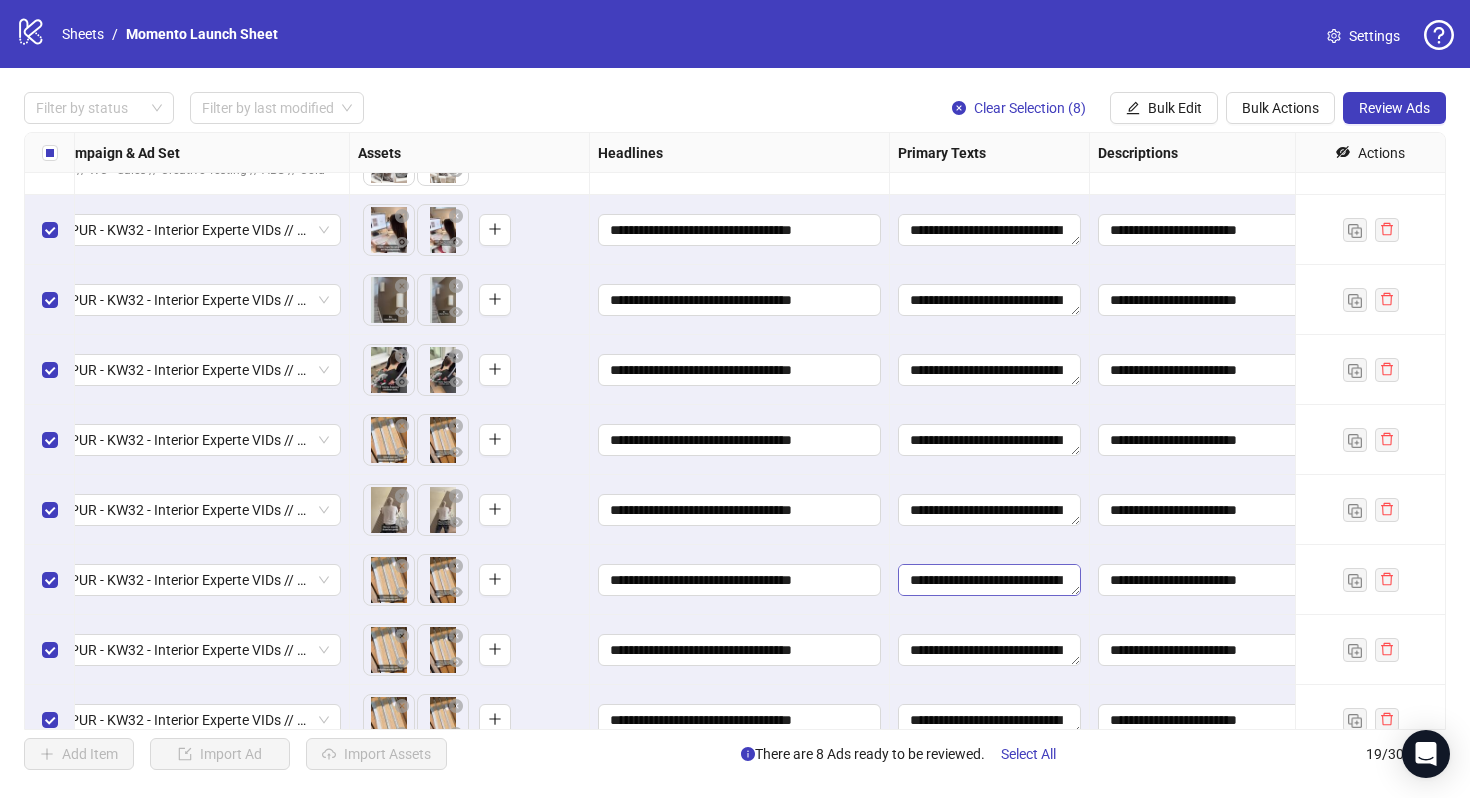scroll, scrollTop: 748, scrollLeft: 0, axis: vertical 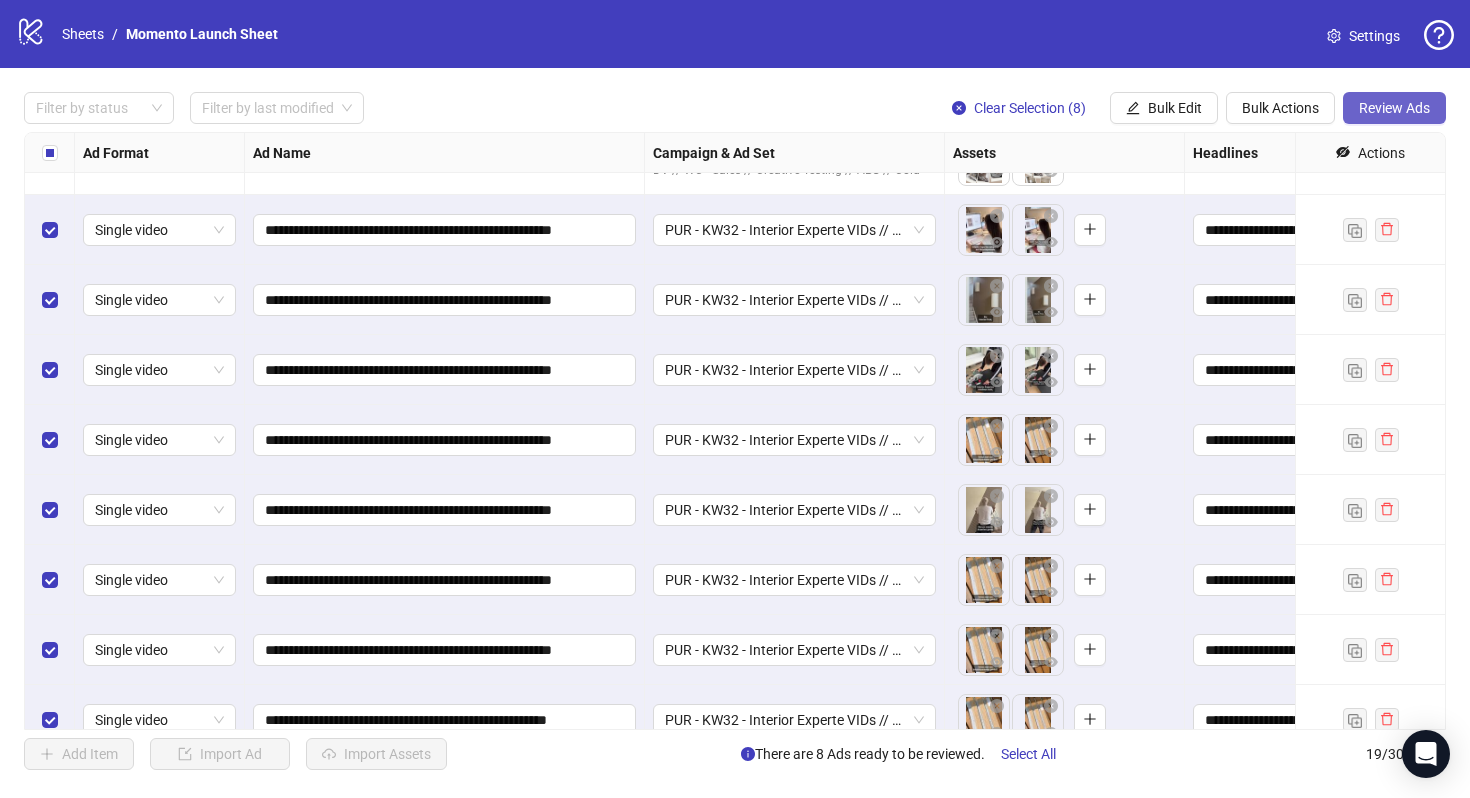click on "Review Ads" at bounding box center (1394, 108) 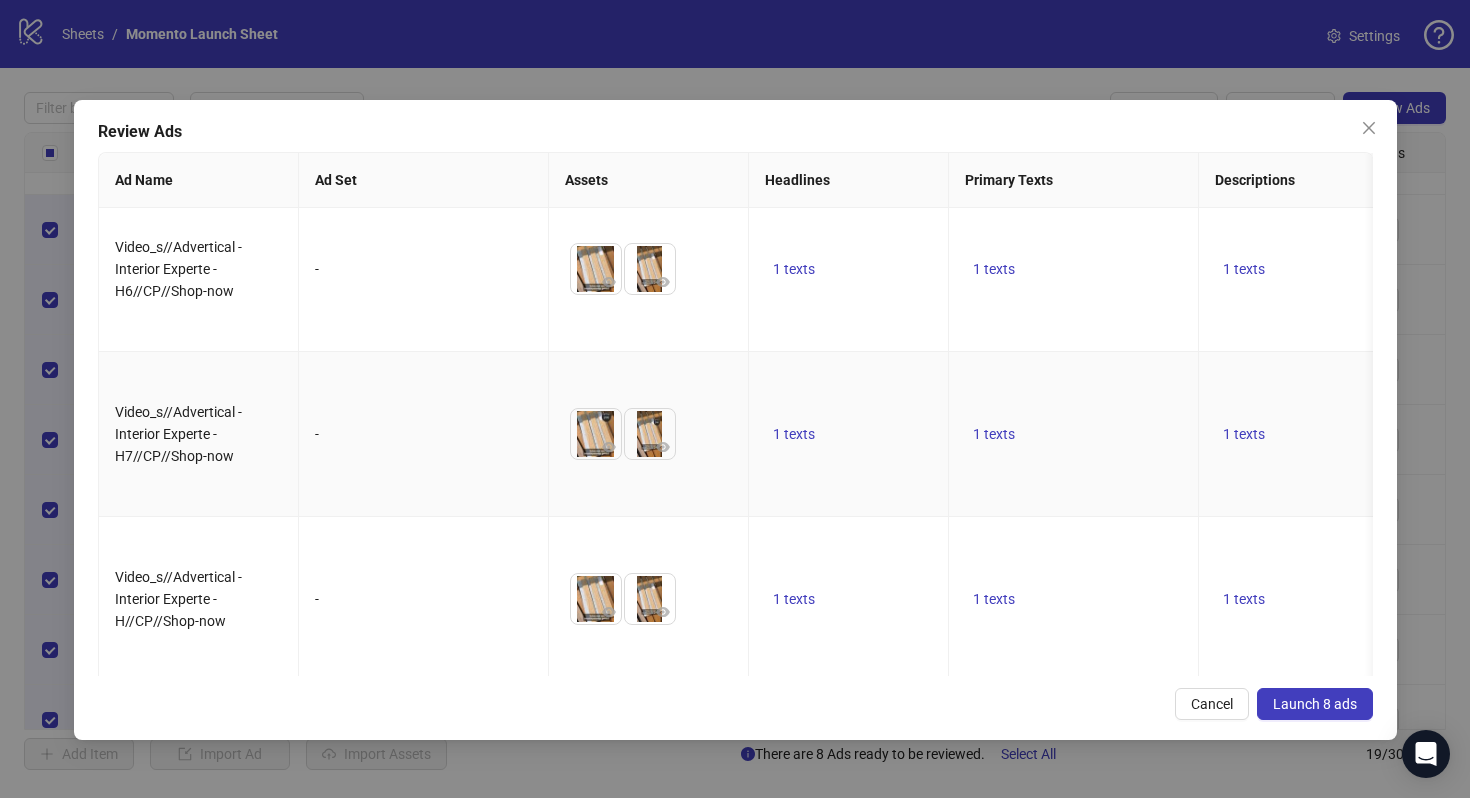 scroll, scrollTop: 852, scrollLeft: 0, axis: vertical 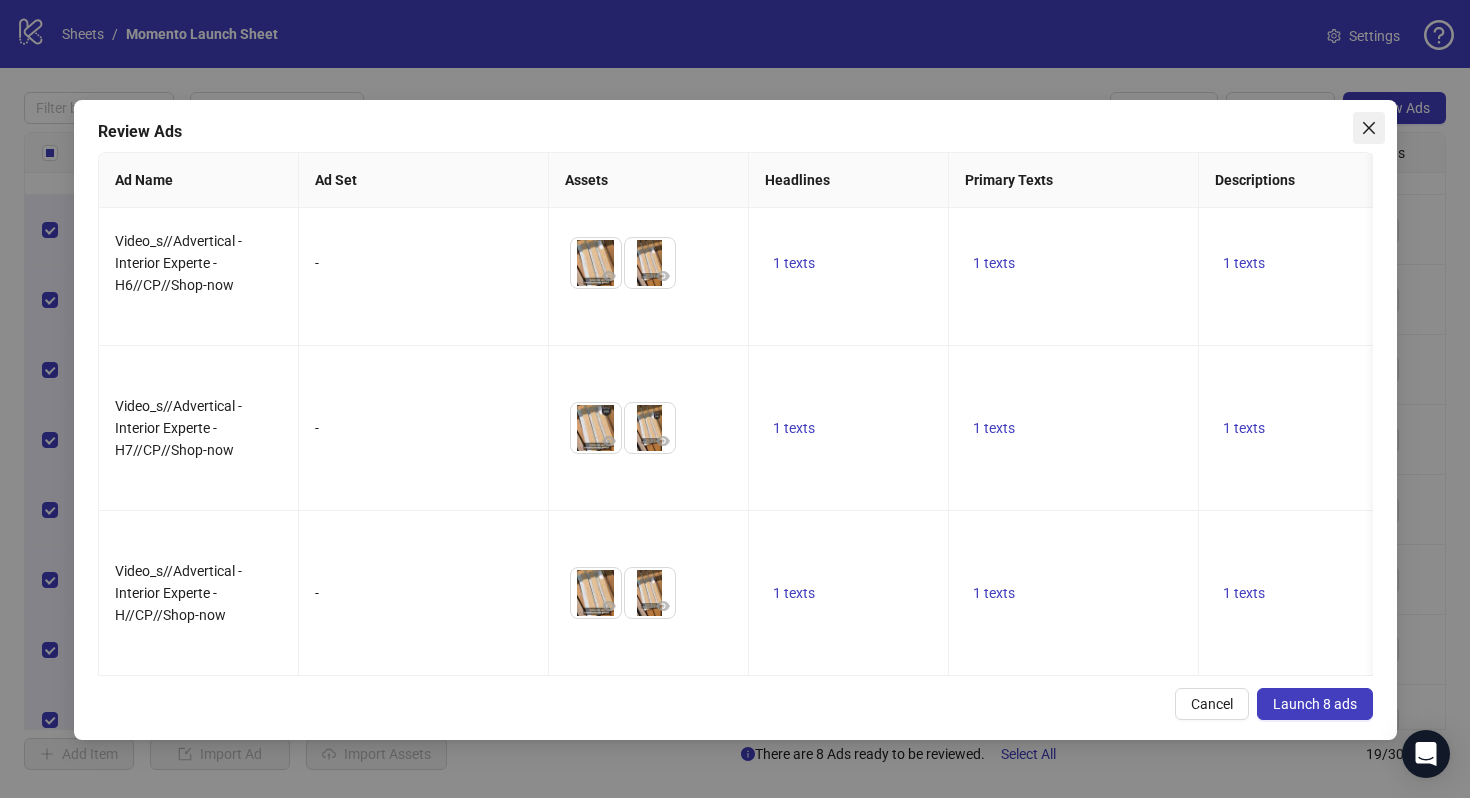 click 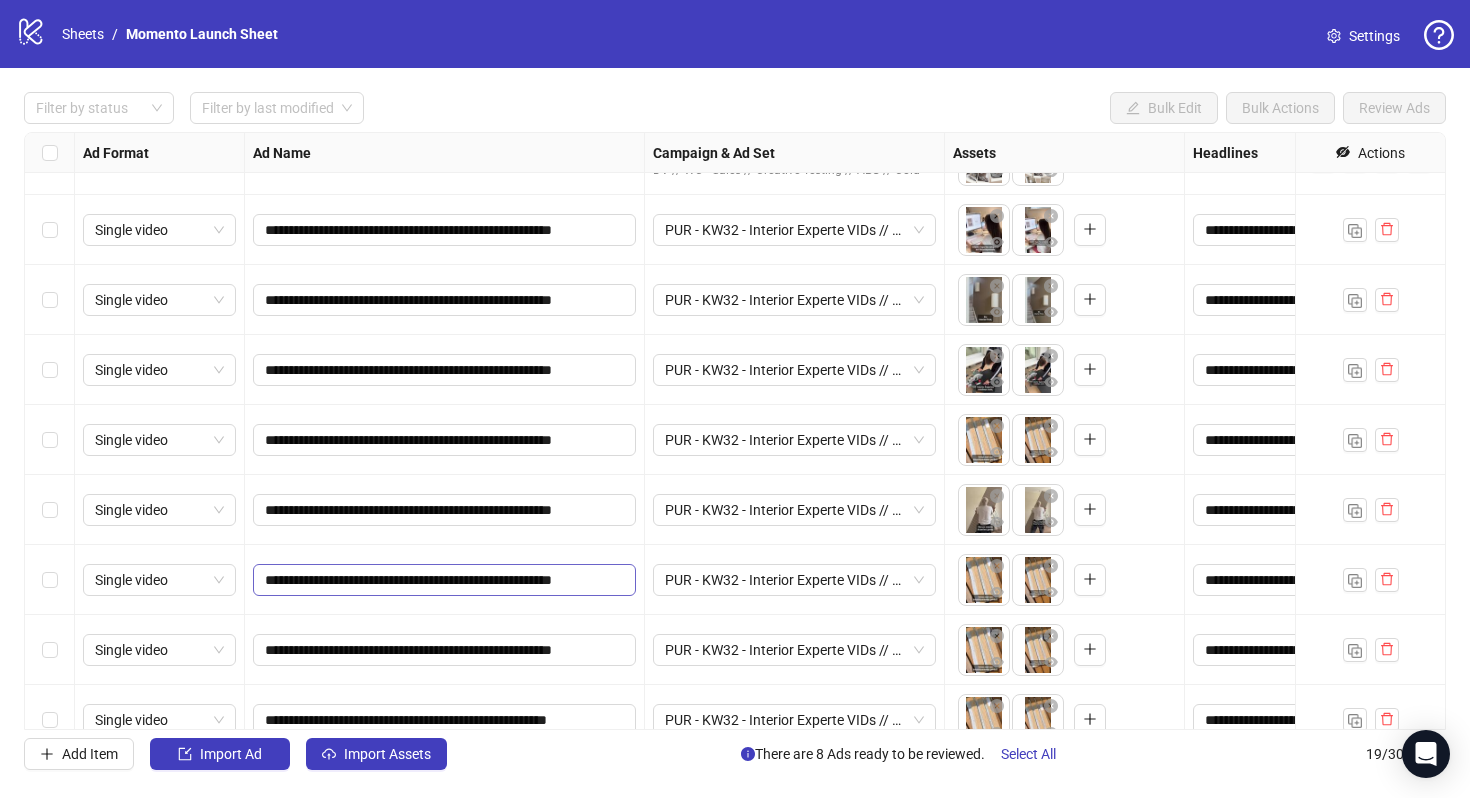 scroll, scrollTop: 774, scrollLeft: 0, axis: vertical 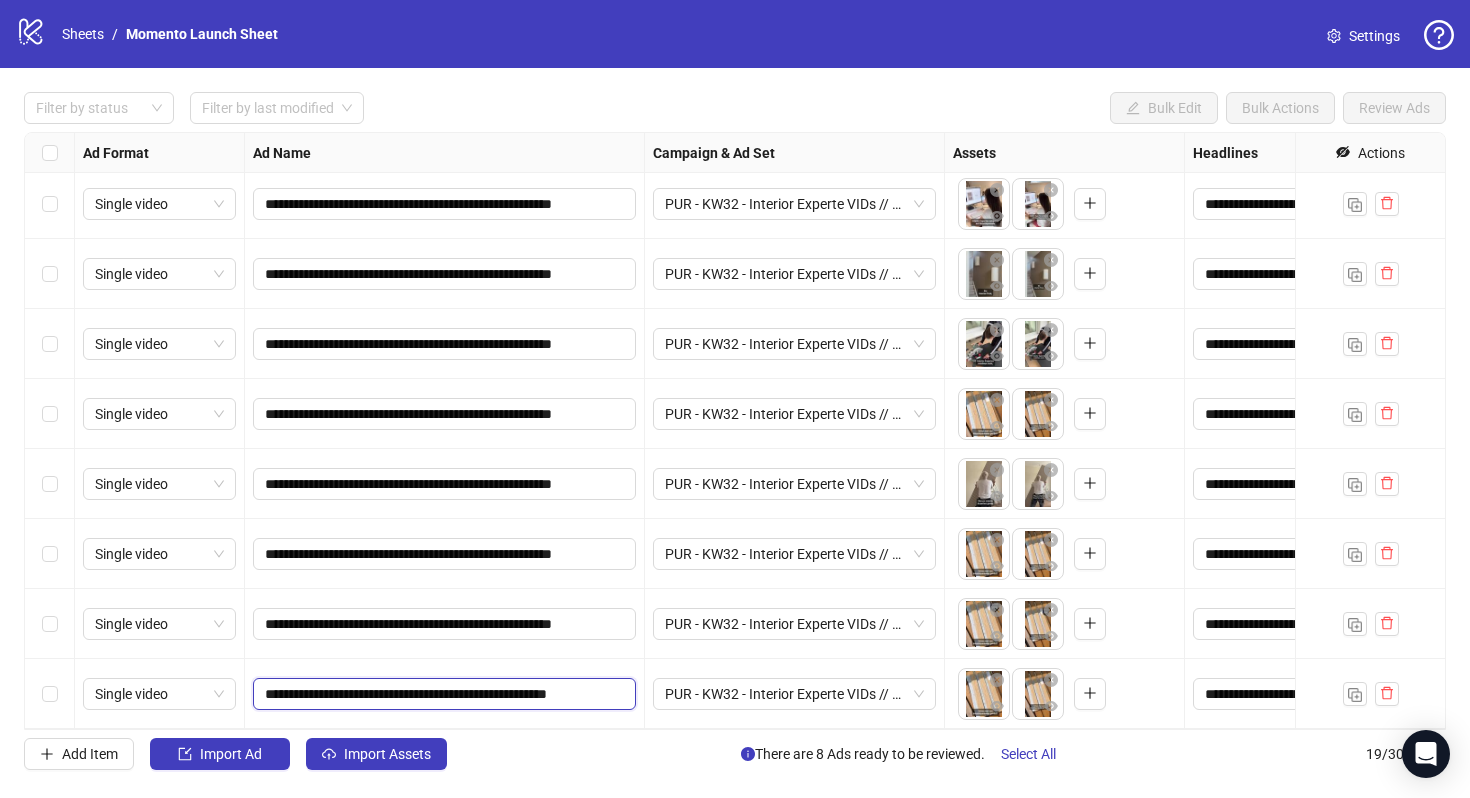 click on "**********" at bounding box center [442, 694] 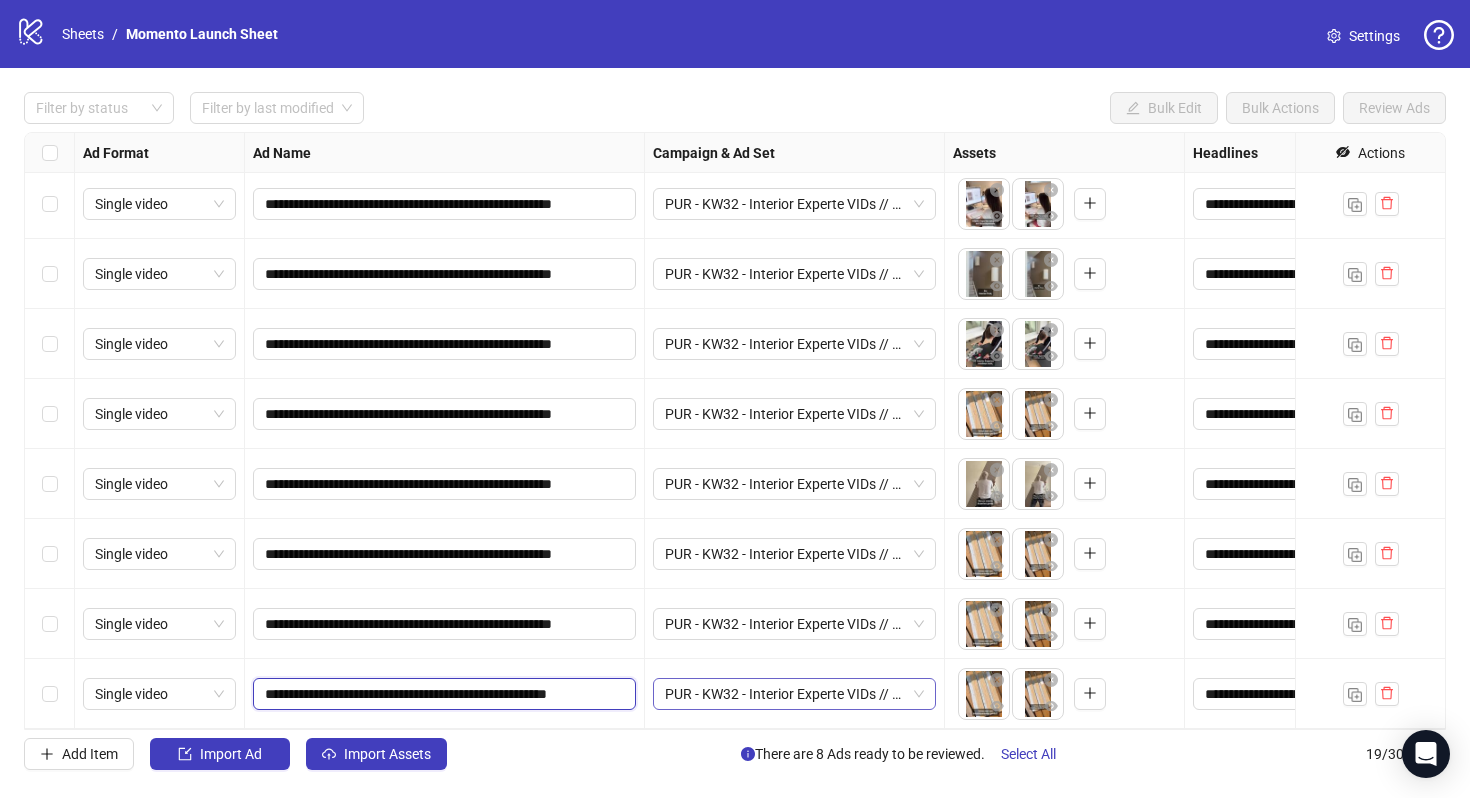 type on "**********" 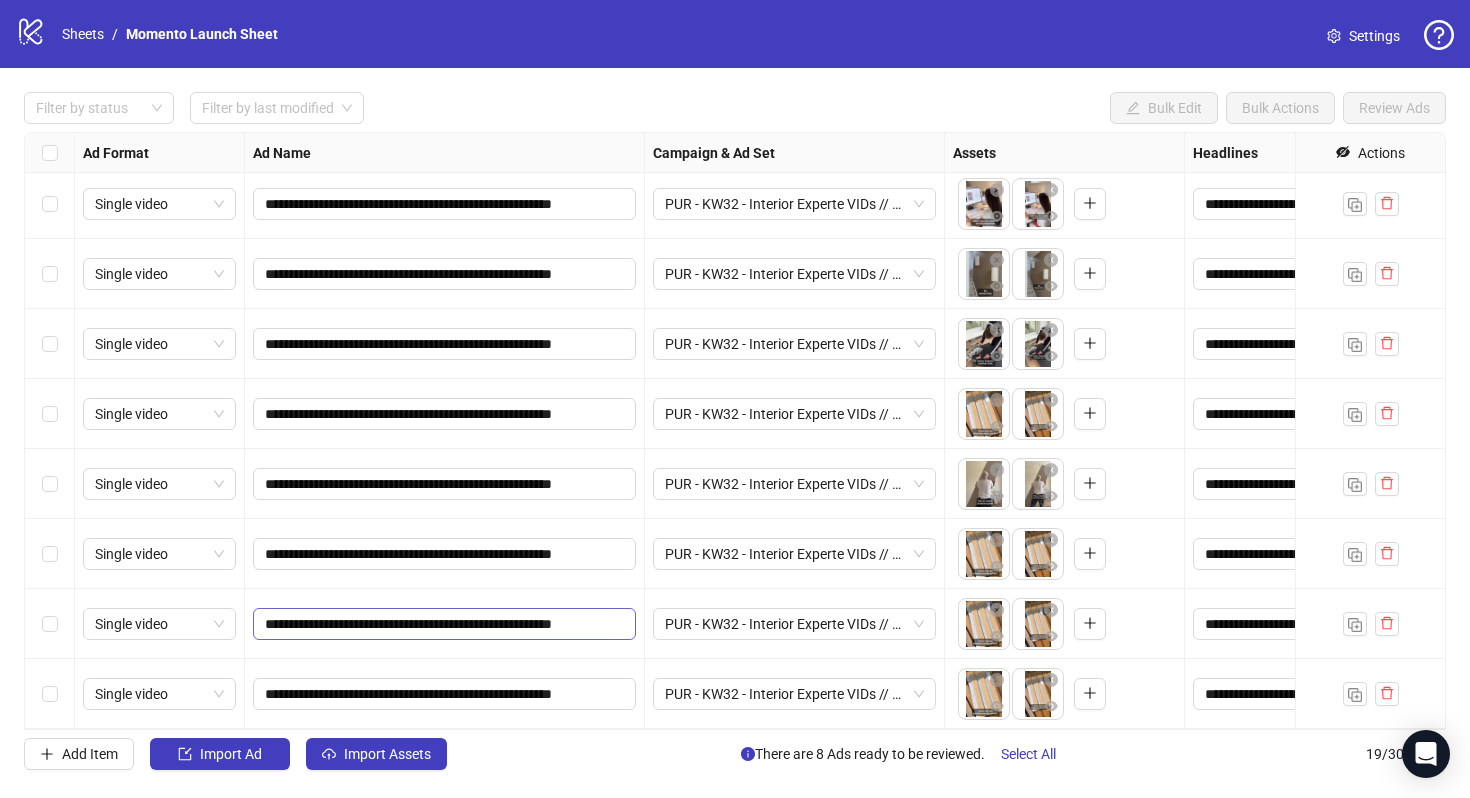 click on "**********" at bounding box center (444, 624) 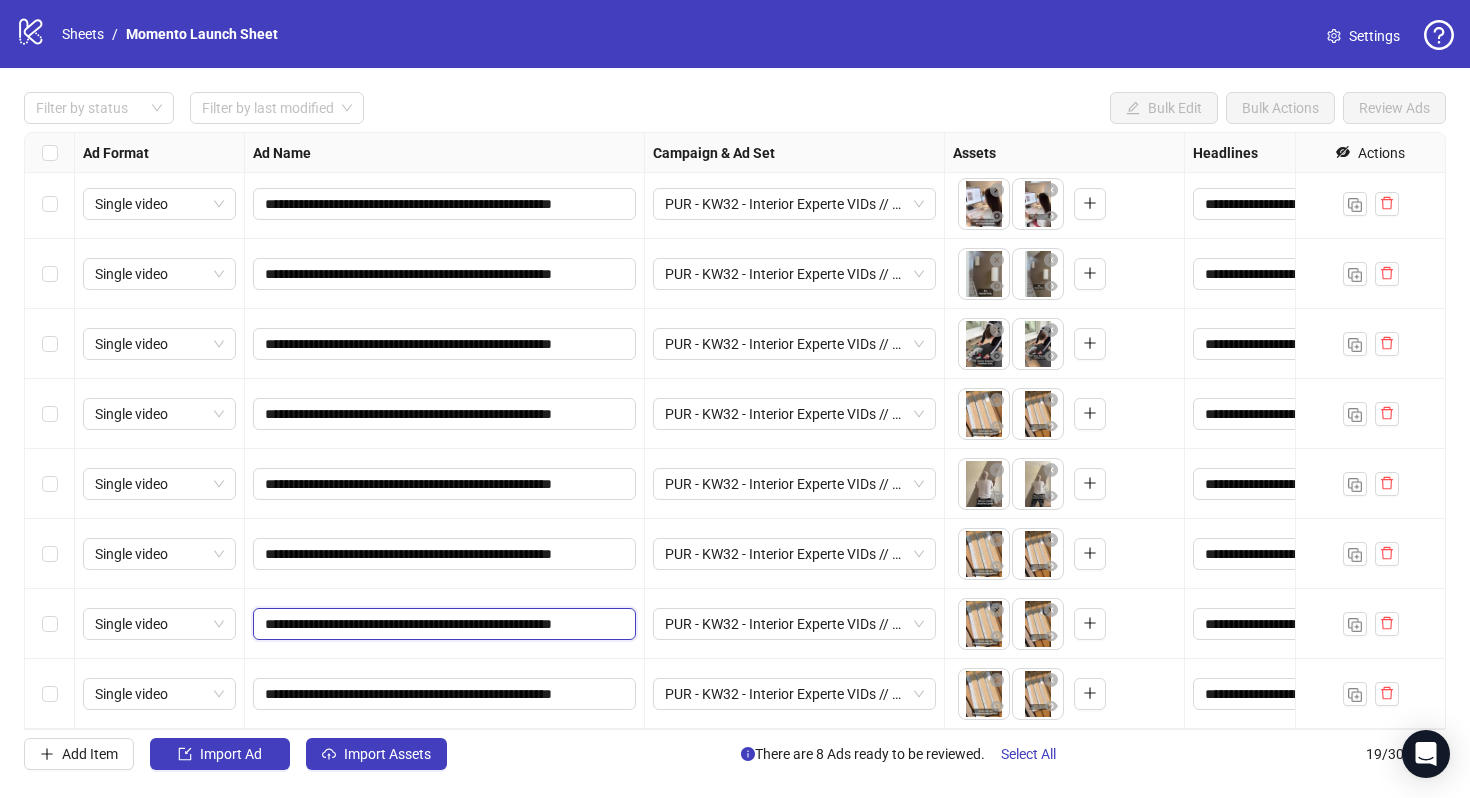 scroll, scrollTop: 0, scrollLeft: 1, axis: horizontal 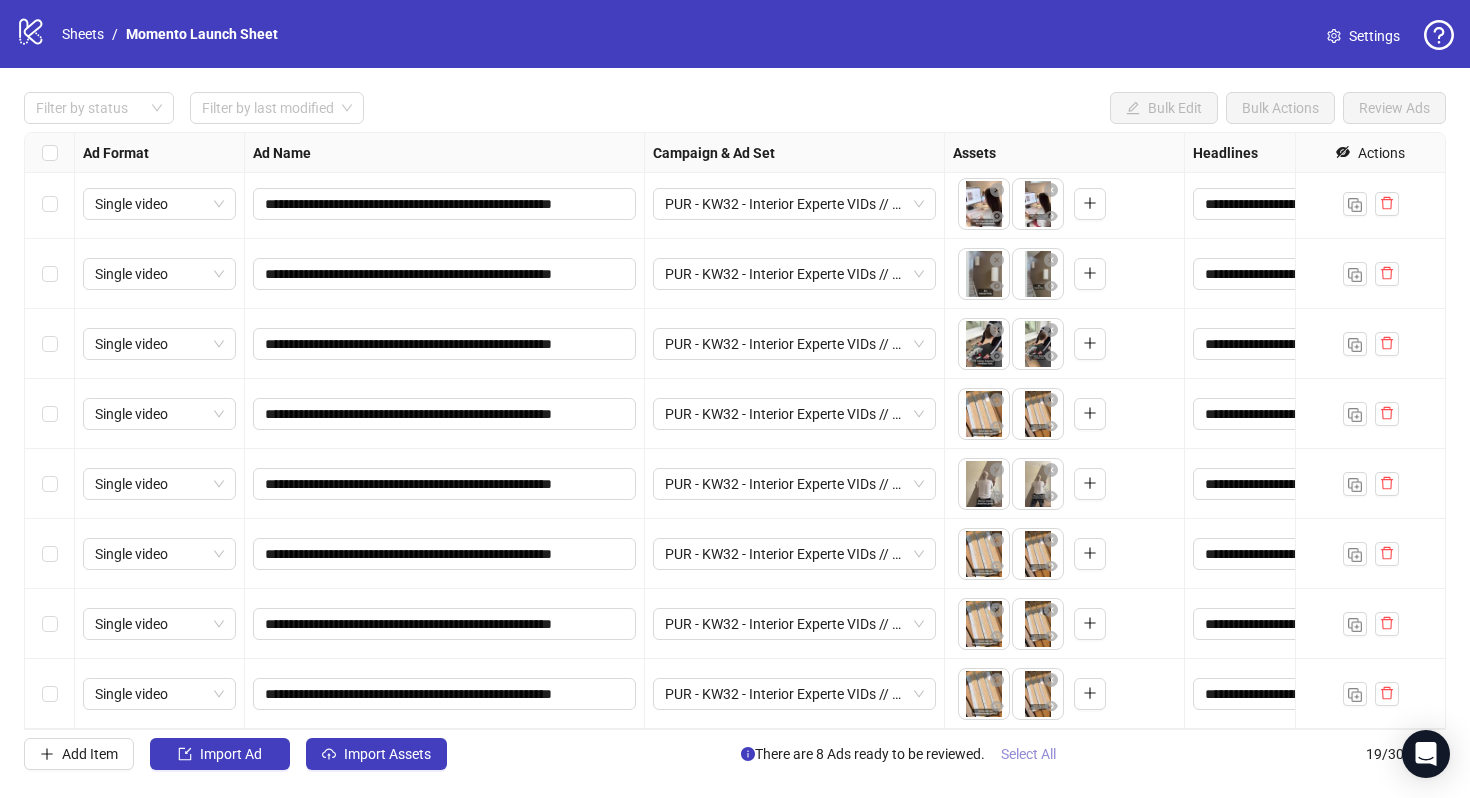 click on "Select All" at bounding box center (1028, 754) 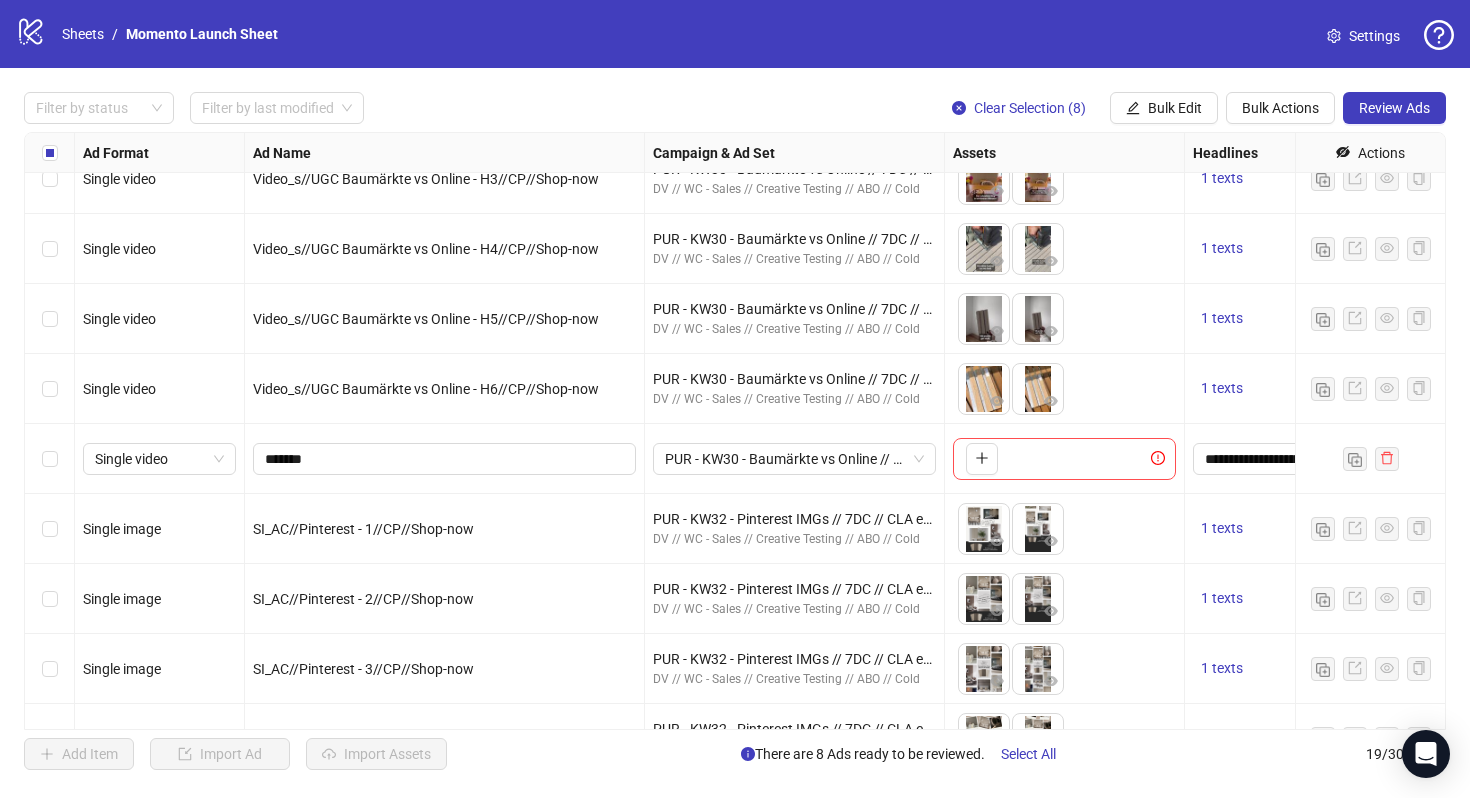 scroll, scrollTop: 166, scrollLeft: 0, axis: vertical 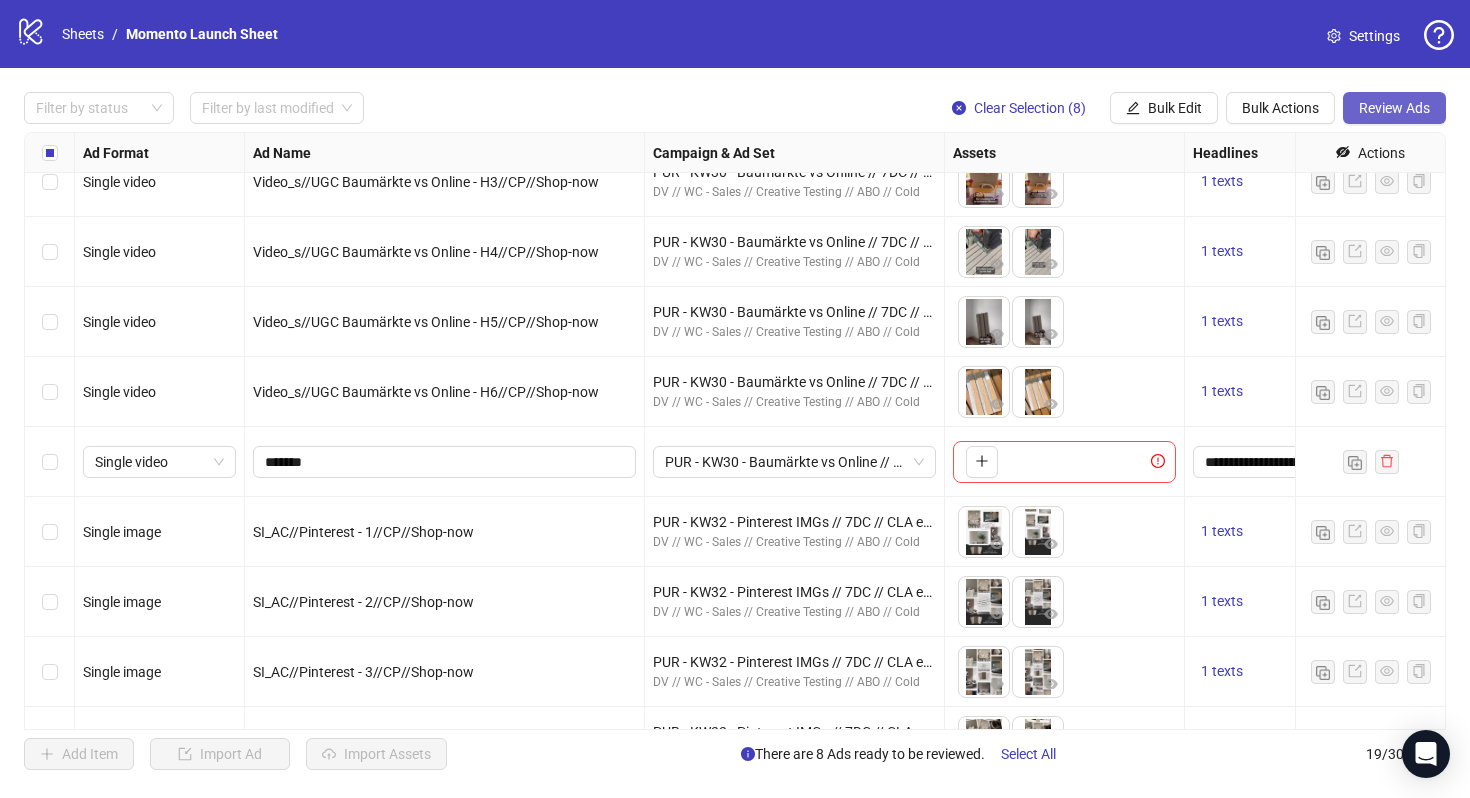 click on "Review Ads" at bounding box center (1394, 108) 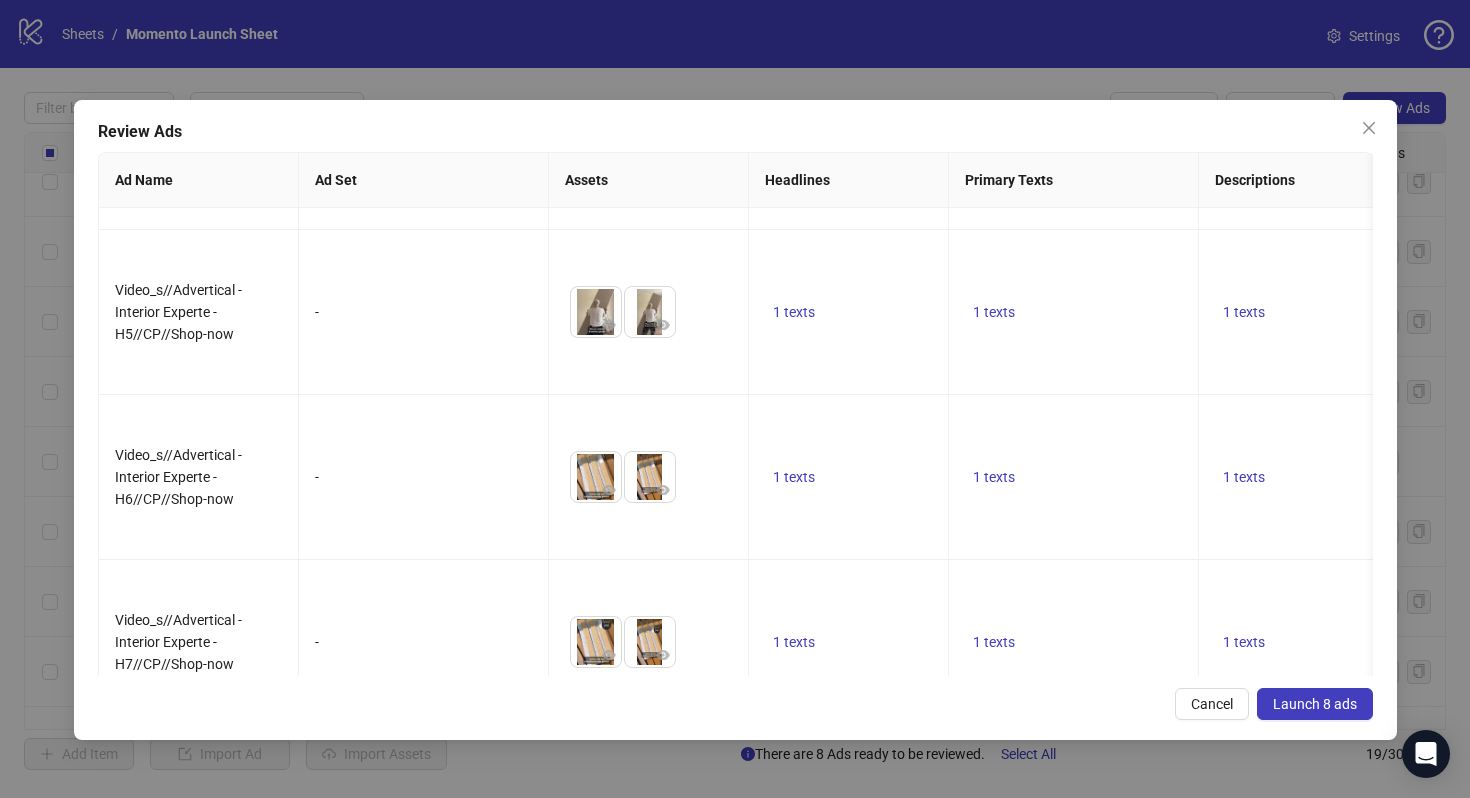 scroll, scrollTop: 852, scrollLeft: 0, axis: vertical 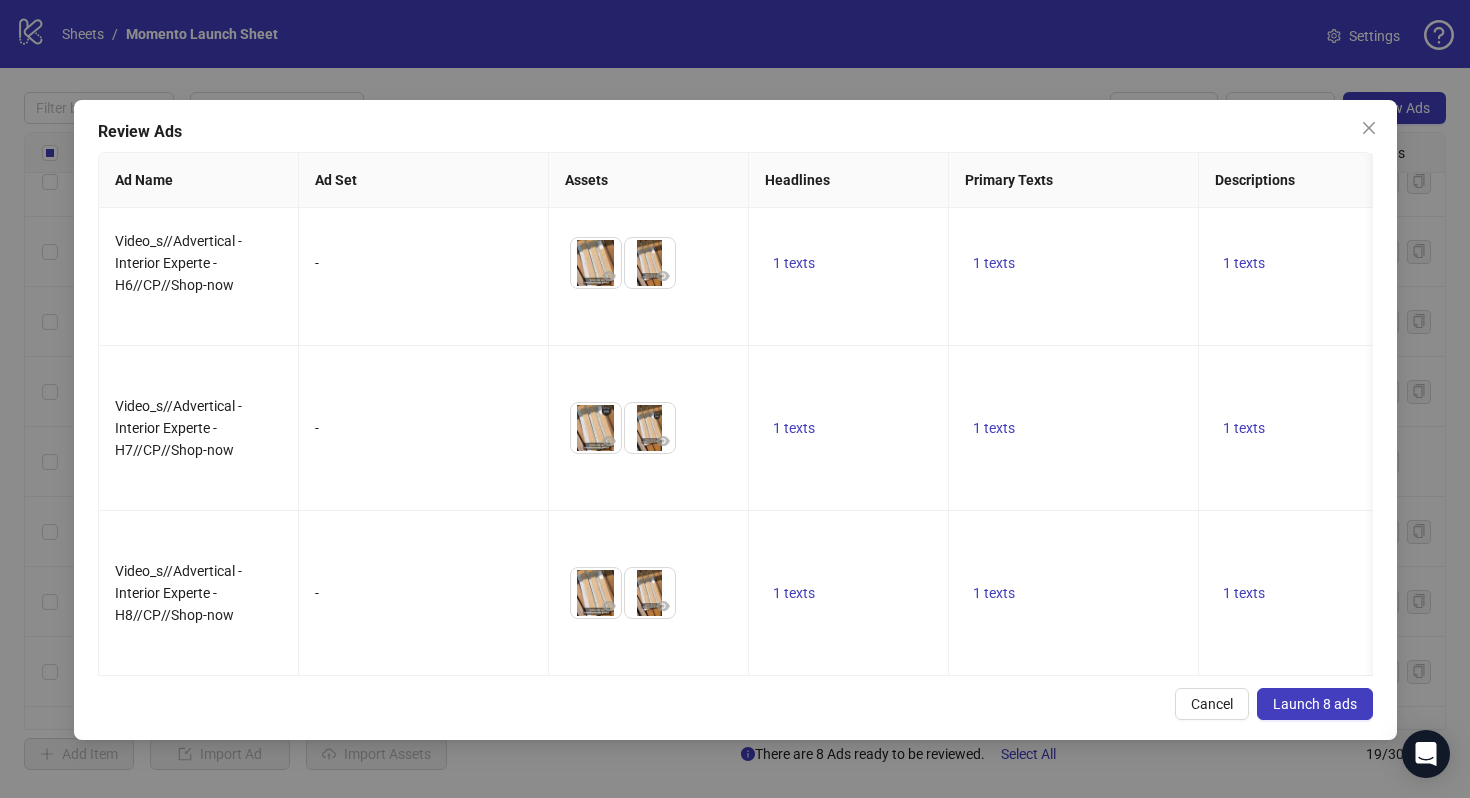 click on "Launch 8 ads" at bounding box center (1315, 704) 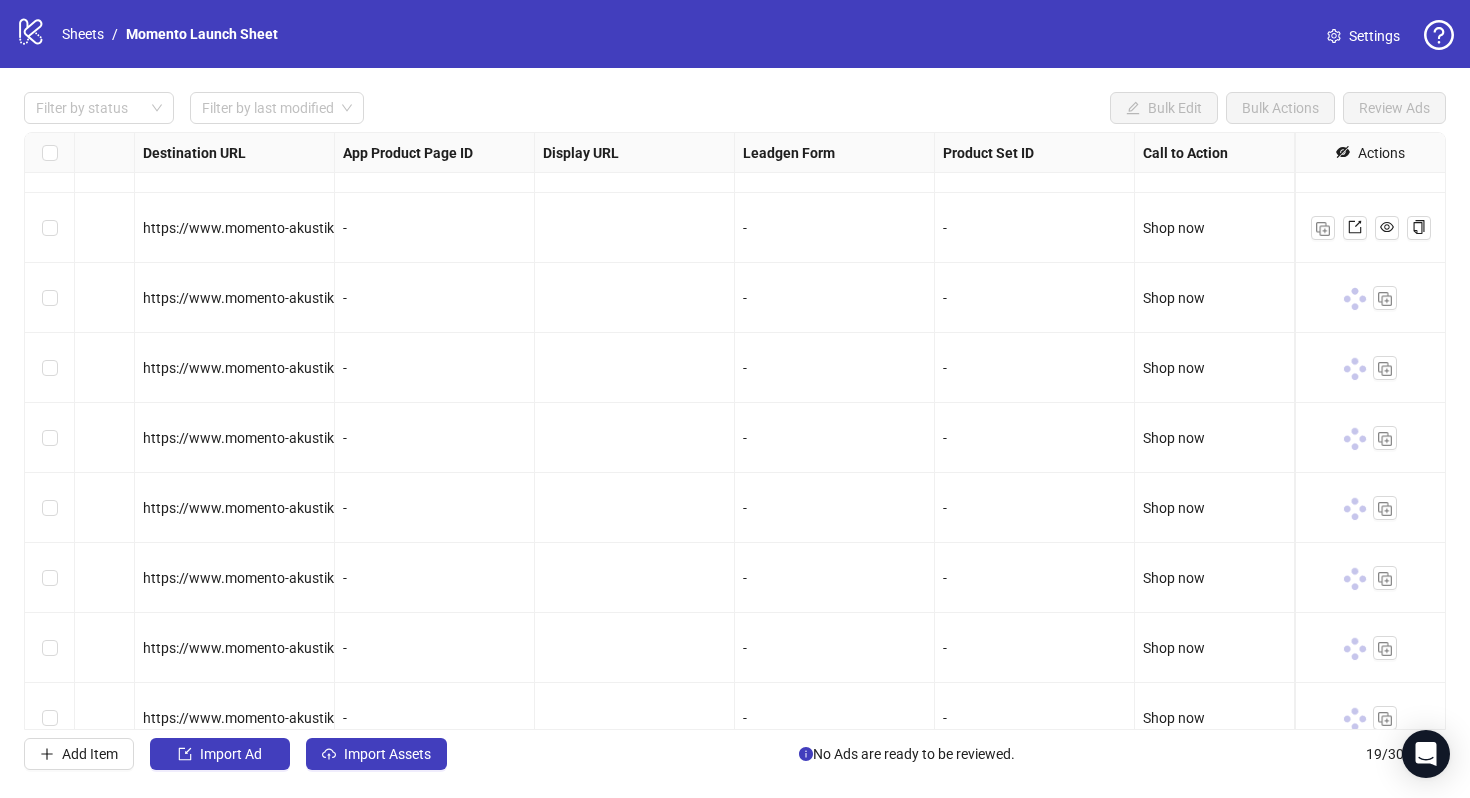 scroll, scrollTop: 774, scrollLeft: 1850, axis: both 